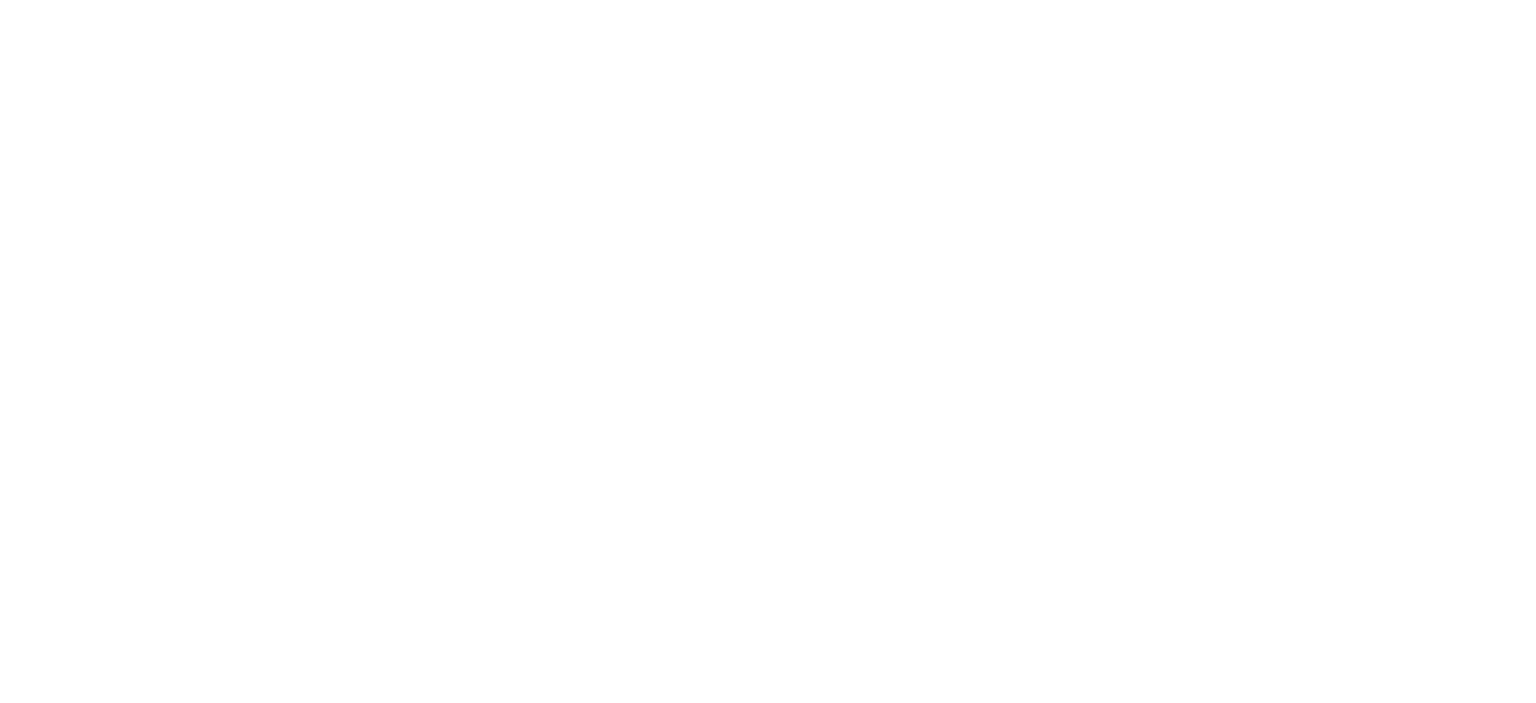 scroll, scrollTop: 0, scrollLeft: 0, axis: both 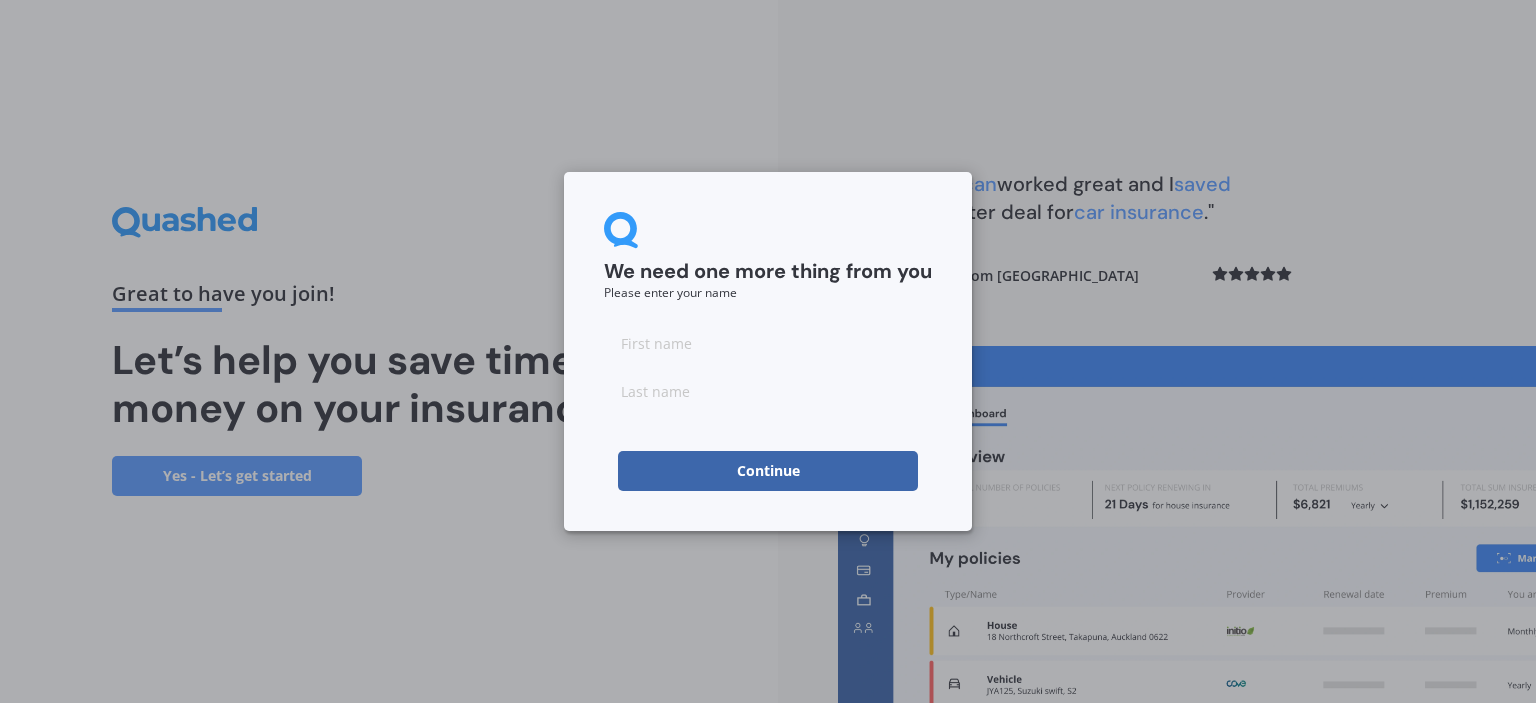 click at bounding box center [768, 343] 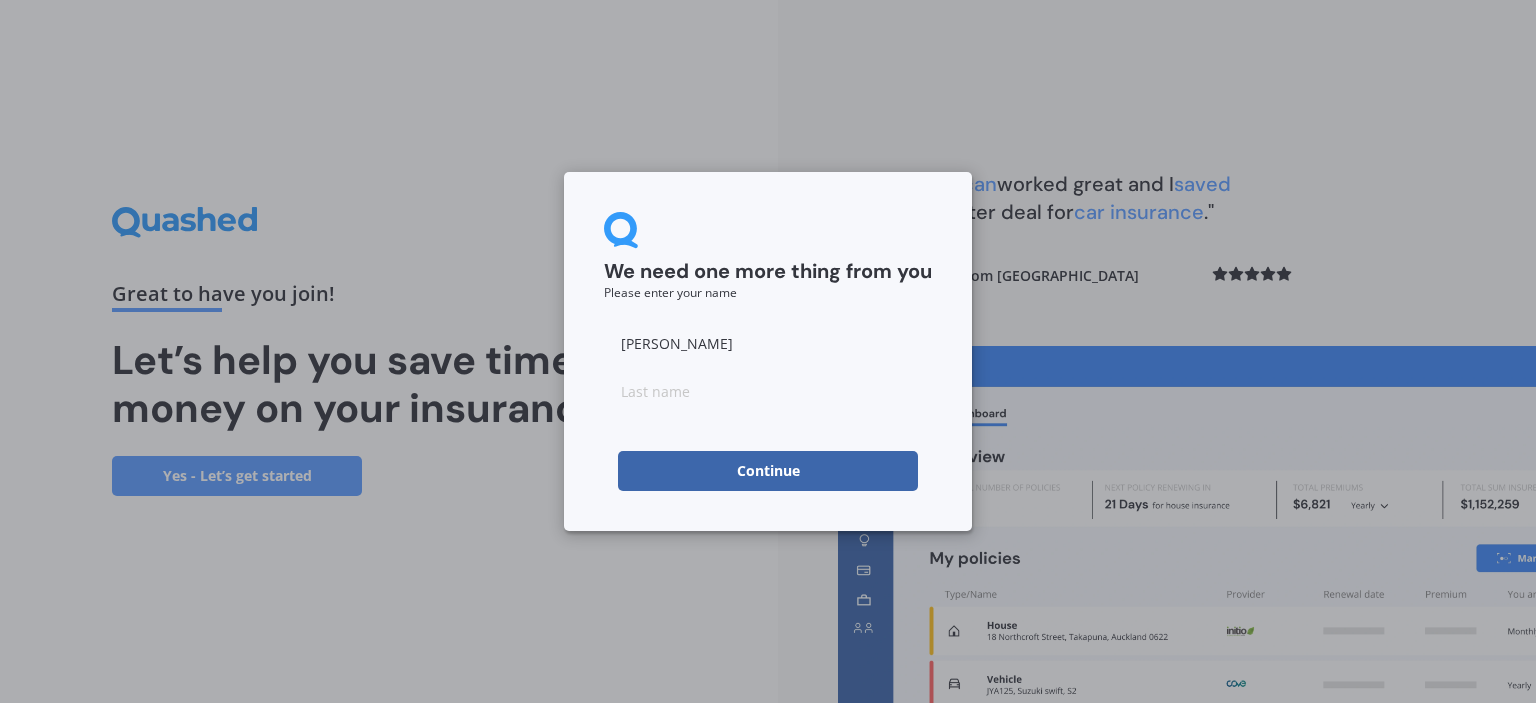 click at bounding box center [768, 391] 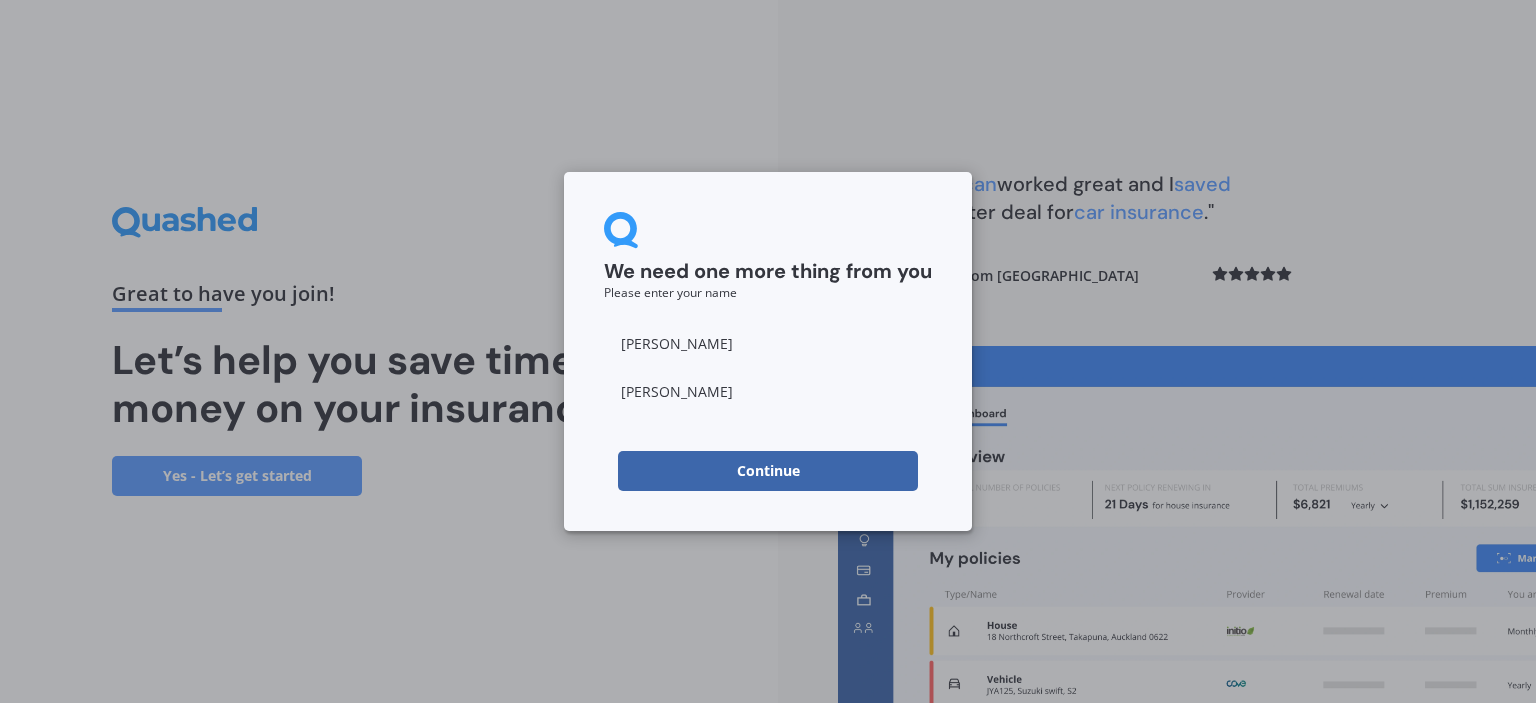 click on "Continue" at bounding box center (768, 471) 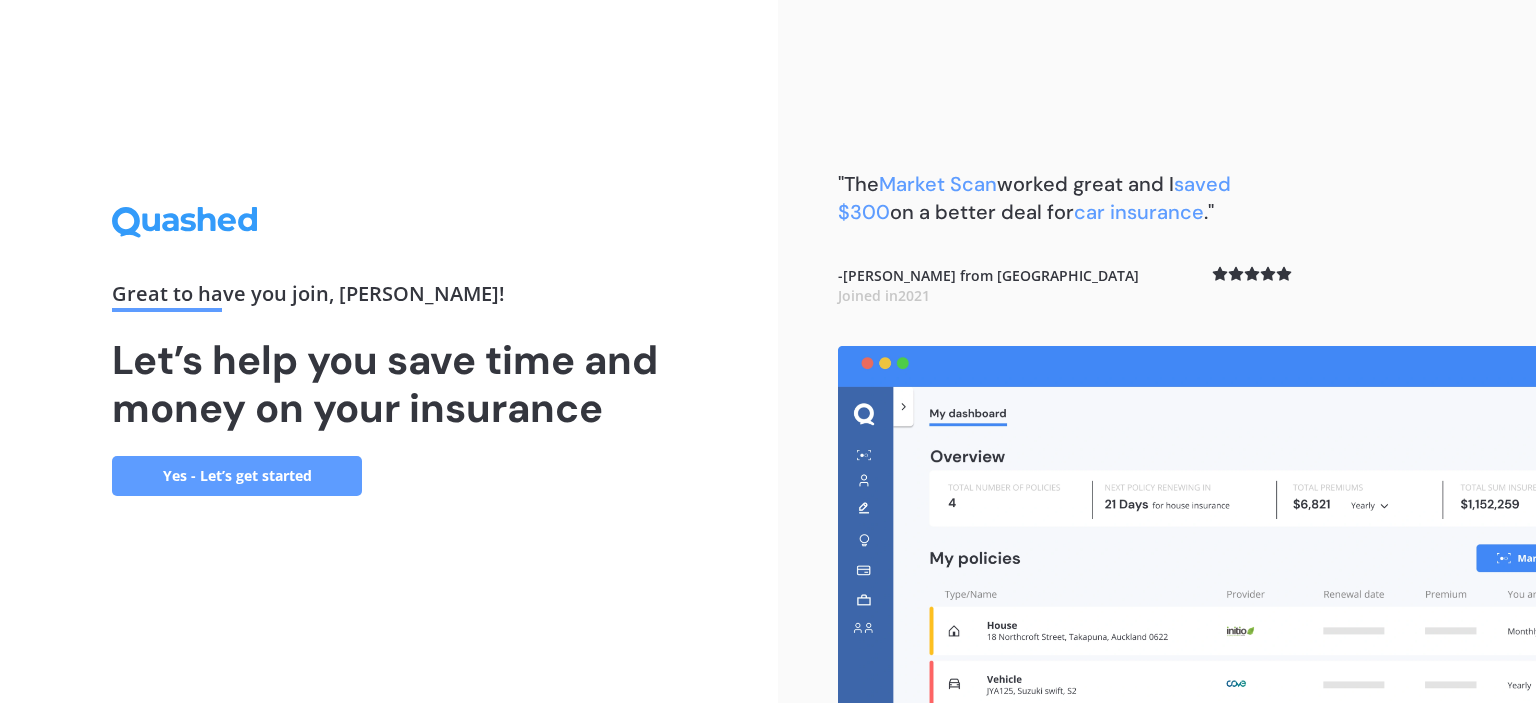 click on "Yes - Let’s get started" at bounding box center (237, 476) 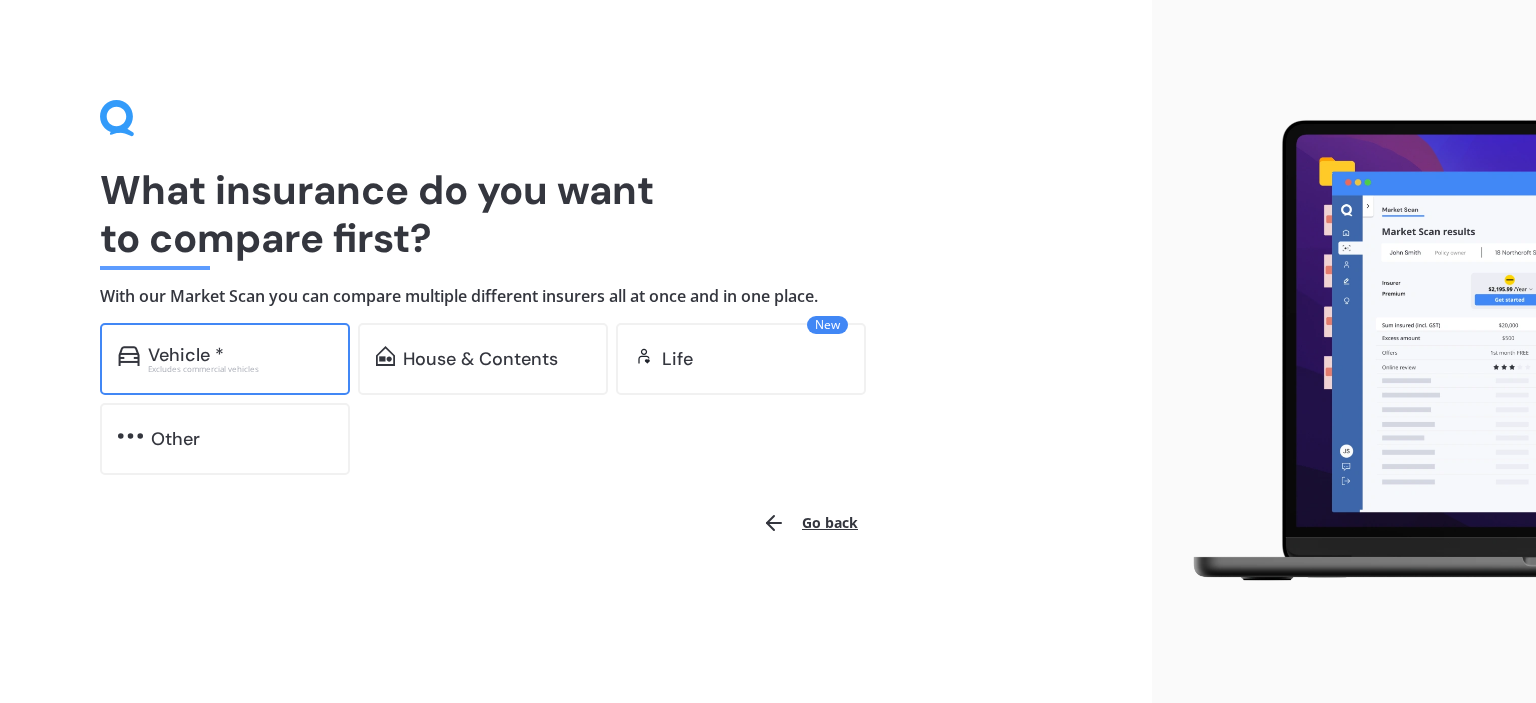 click on "Vehicle *" at bounding box center [186, 355] 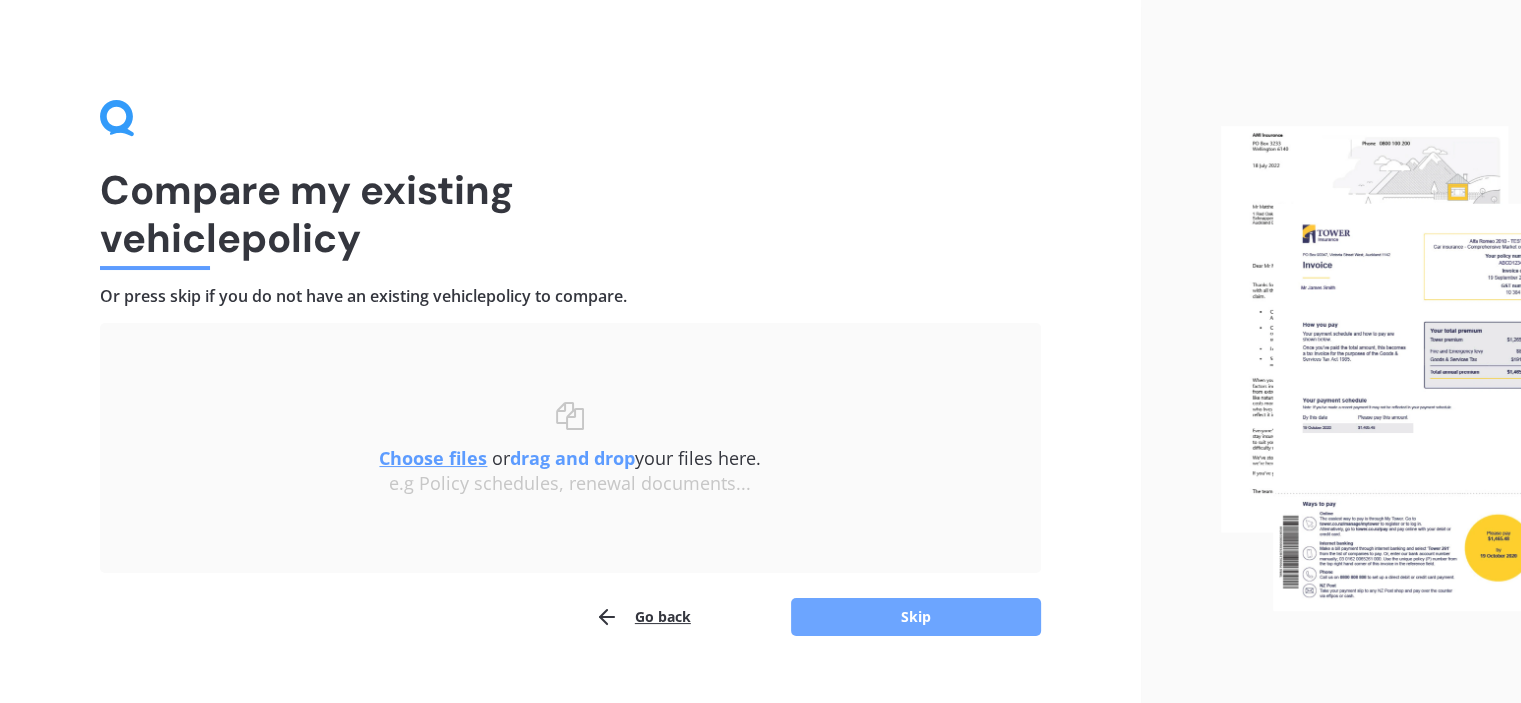 click on "Skip" at bounding box center [916, 617] 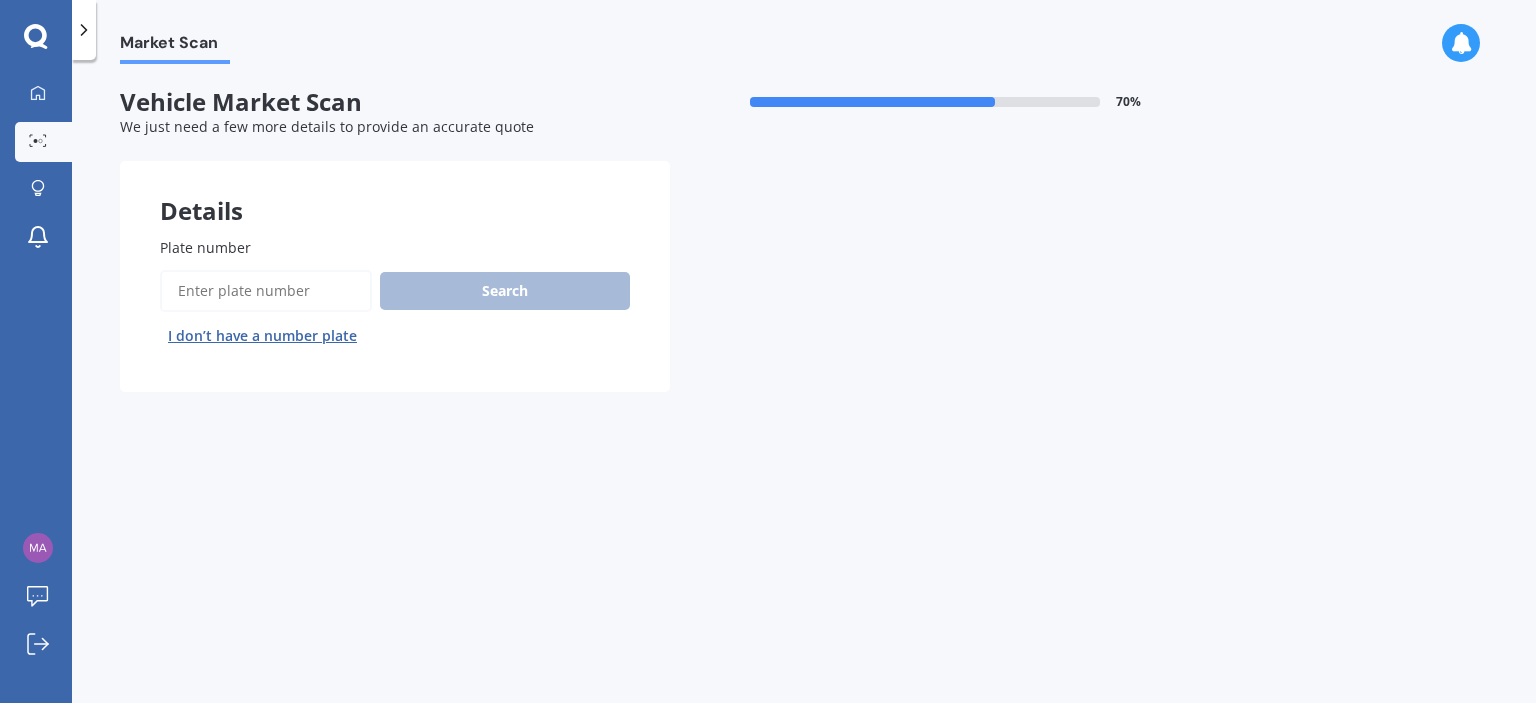 click on "Plate number" at bounding box center [266, 291] 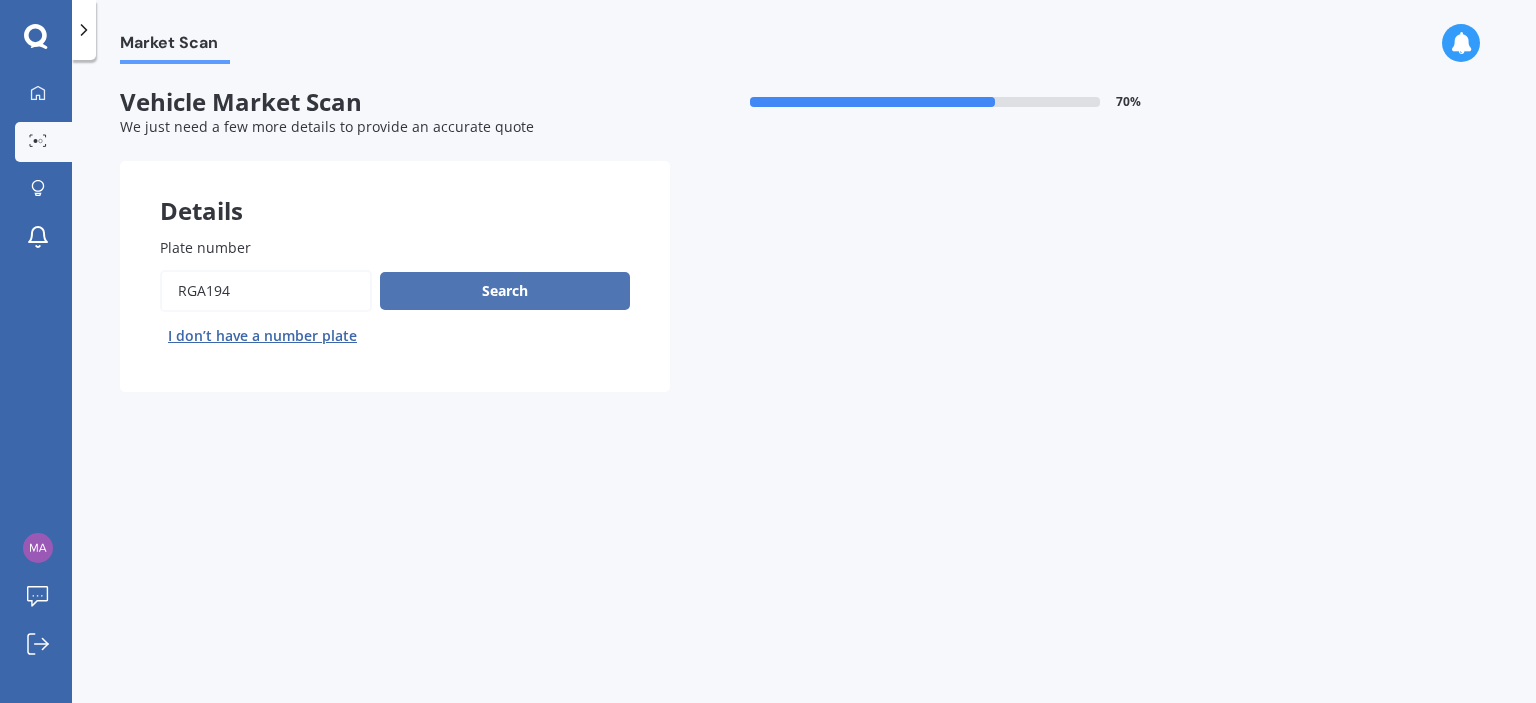 type on "rga194" 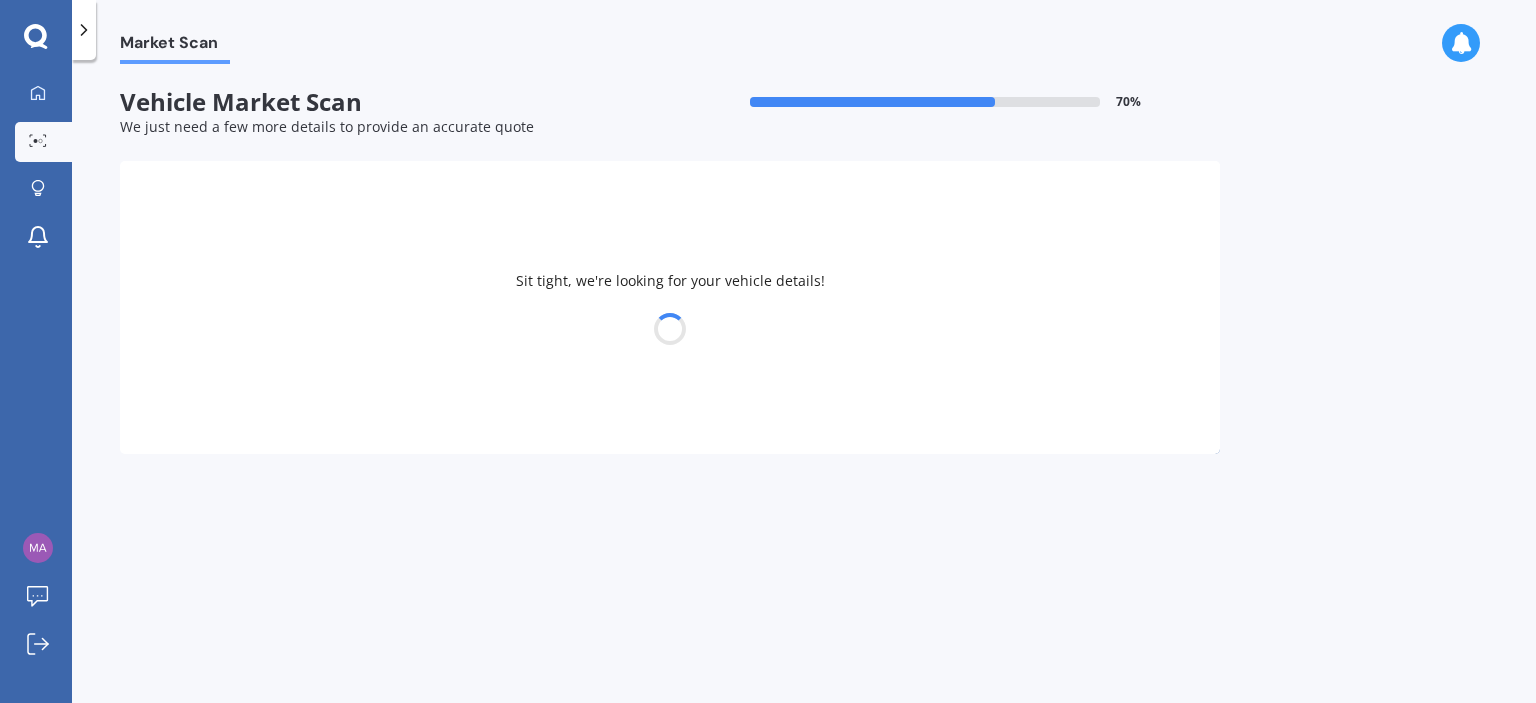 select on "NISSAN" 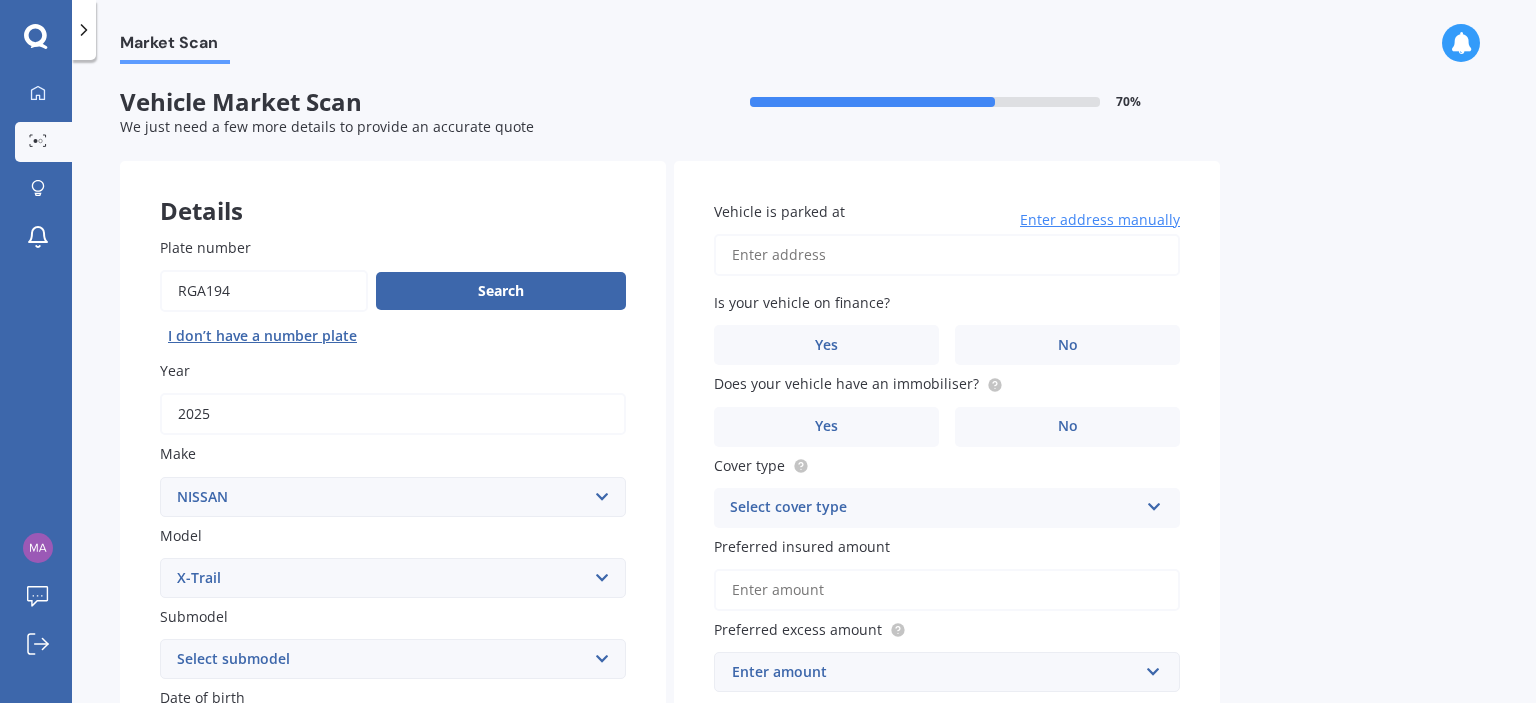 click on "Vehicle is parked at" at bounding box center [947, 255] 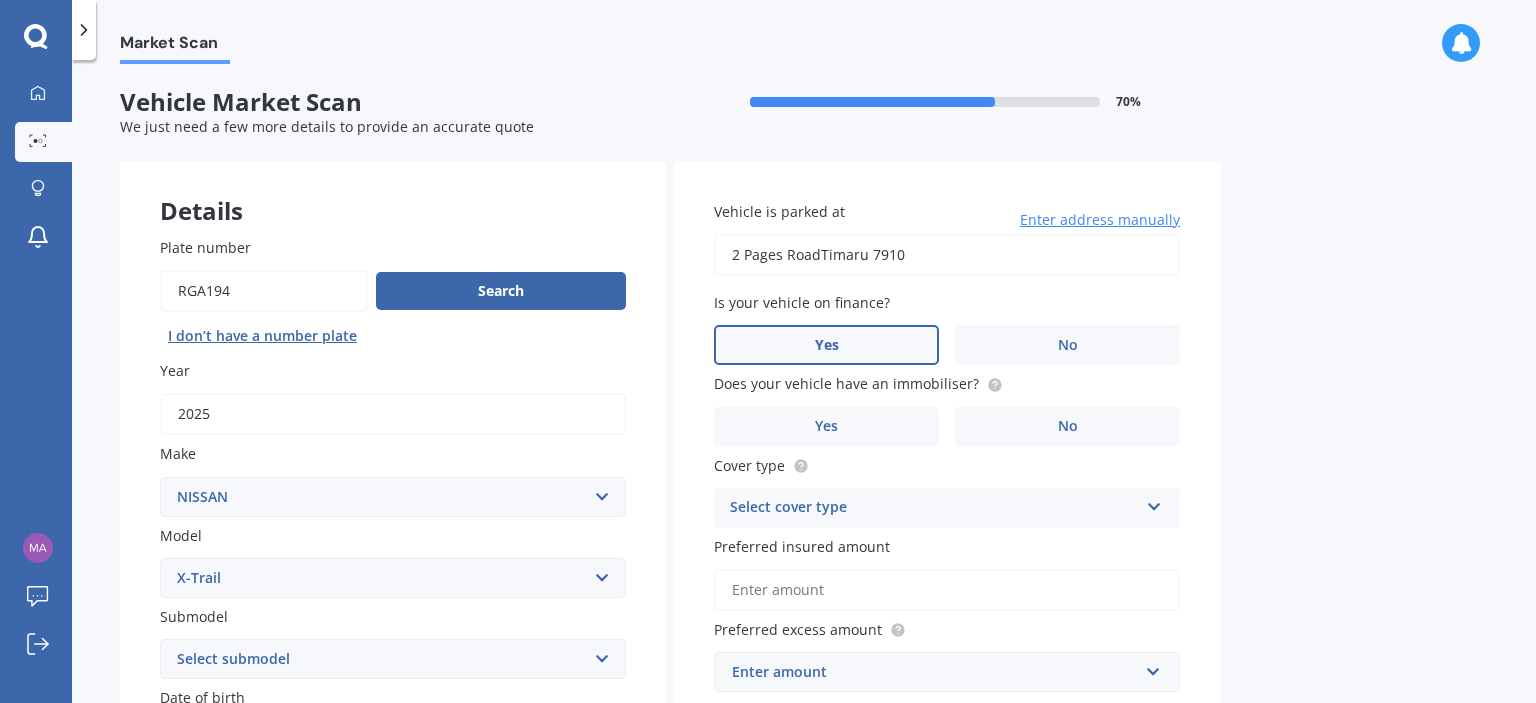 click on "Yes" at bounding box center (827, 345) 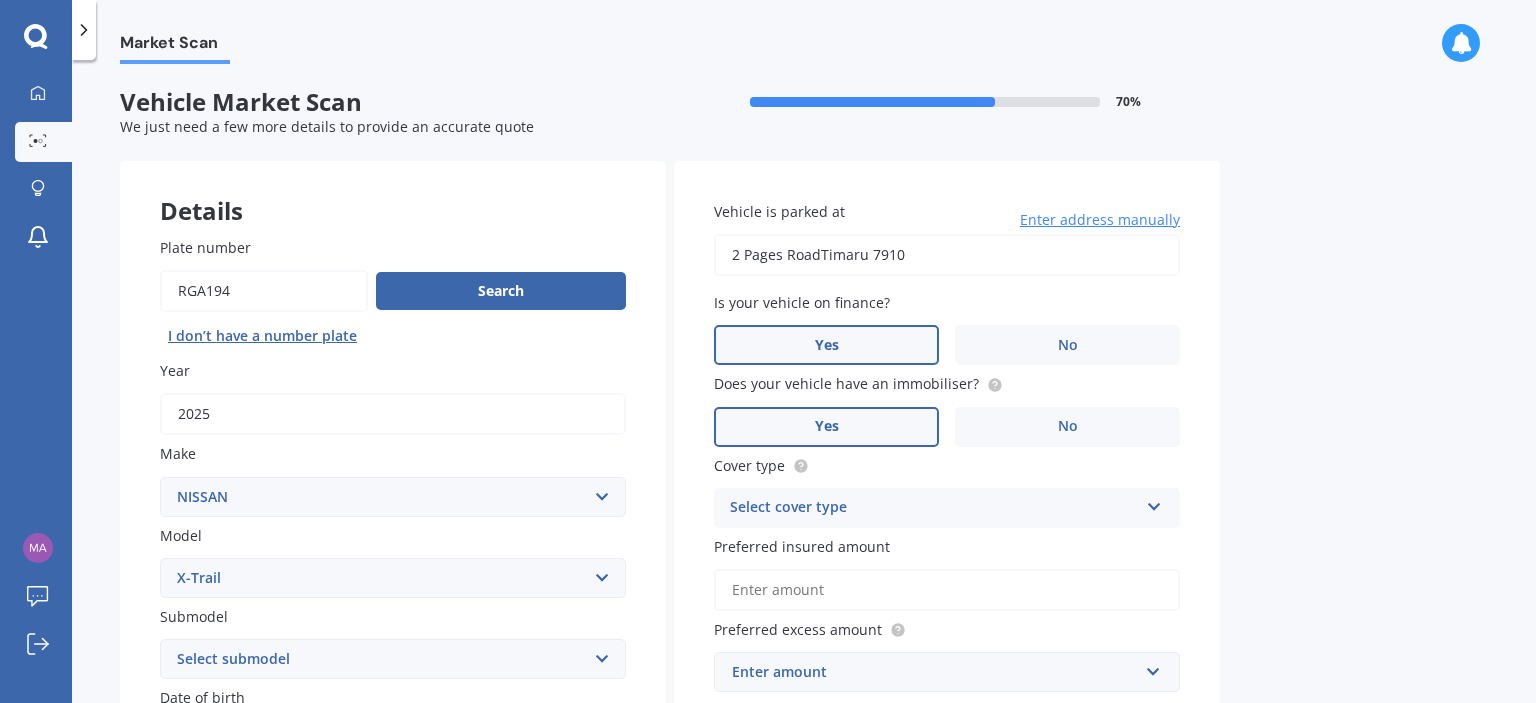 click on "Yes" at bounding box center [826, 427] 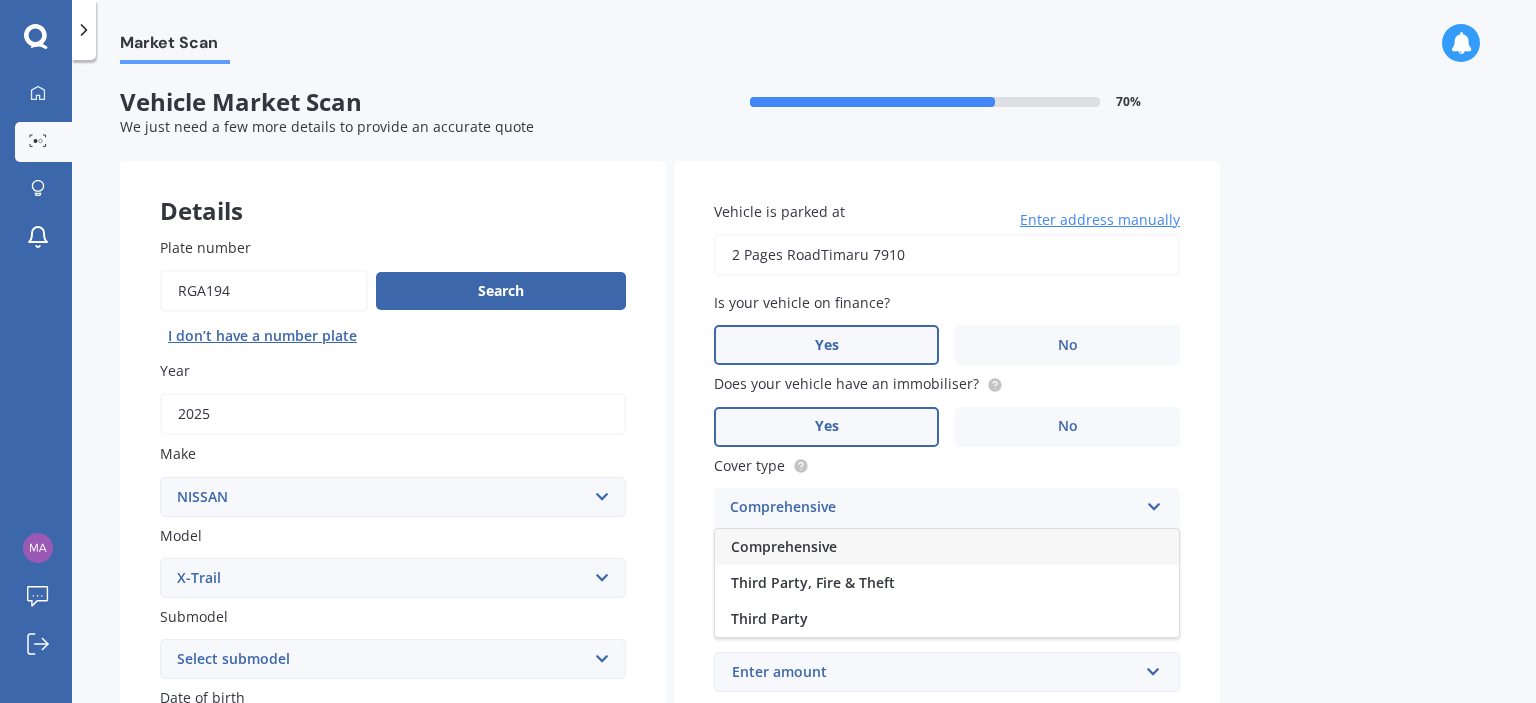 click on "Comprehensive" at bounding box center [784, 546] 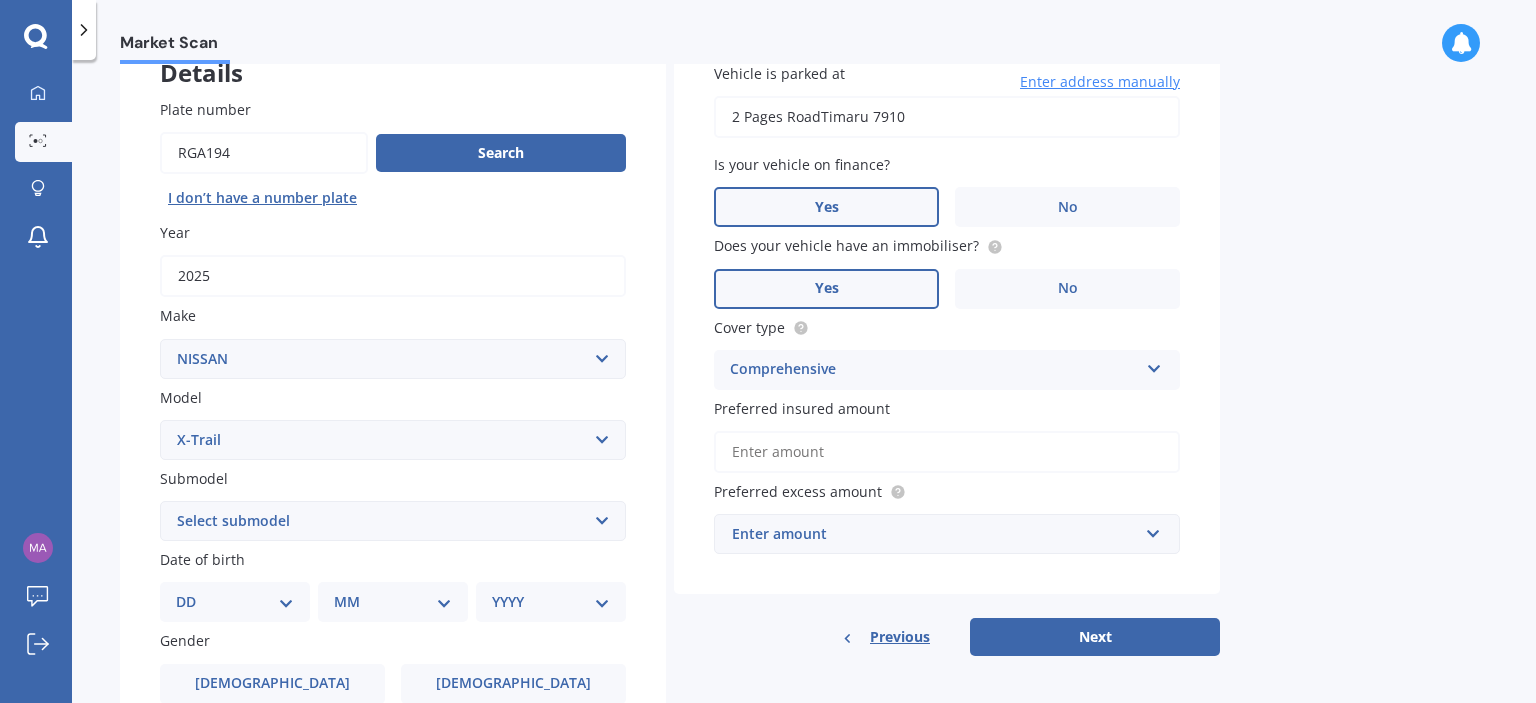 scroll, scrollTop: 200, scrollLeft: 0, axis: vertical 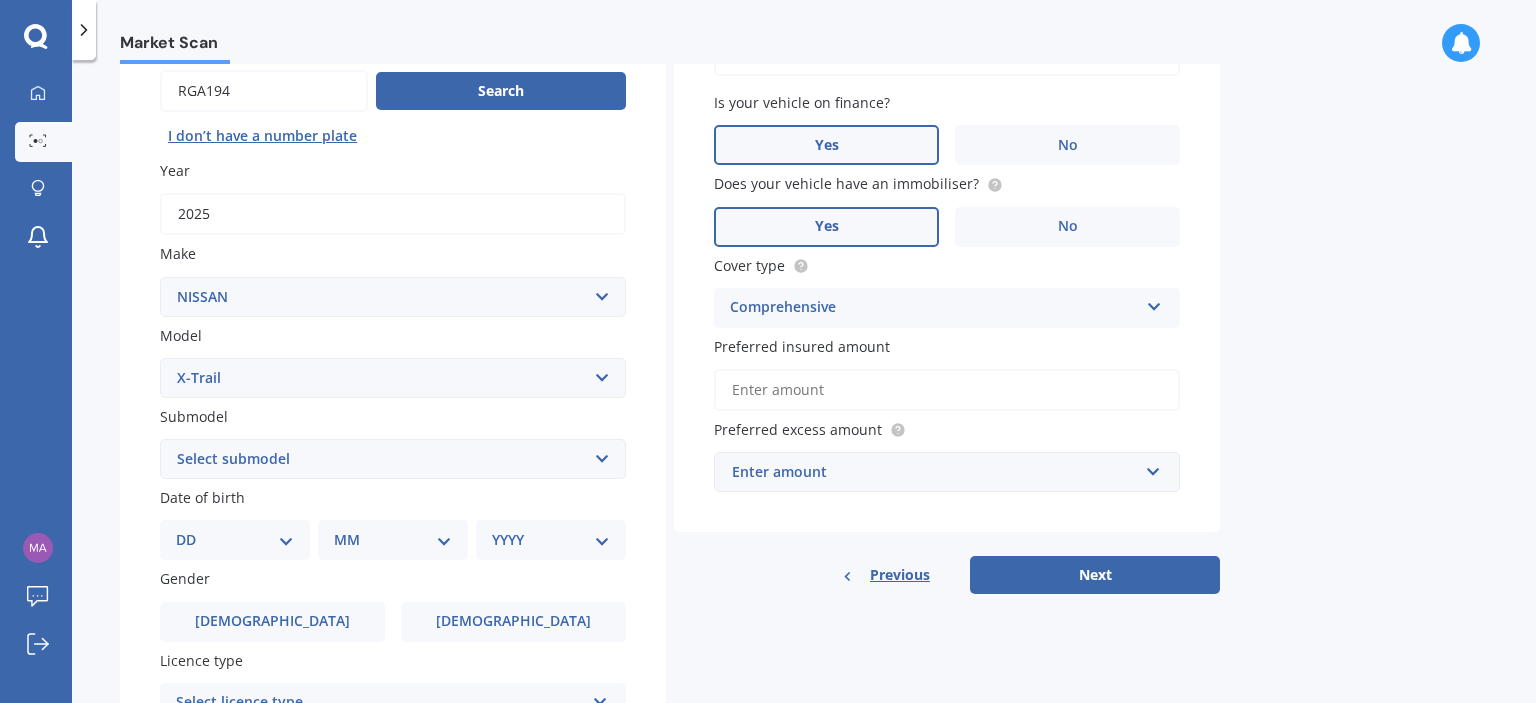 click on "Preferred insured amount" at bounding box center [947, 390] 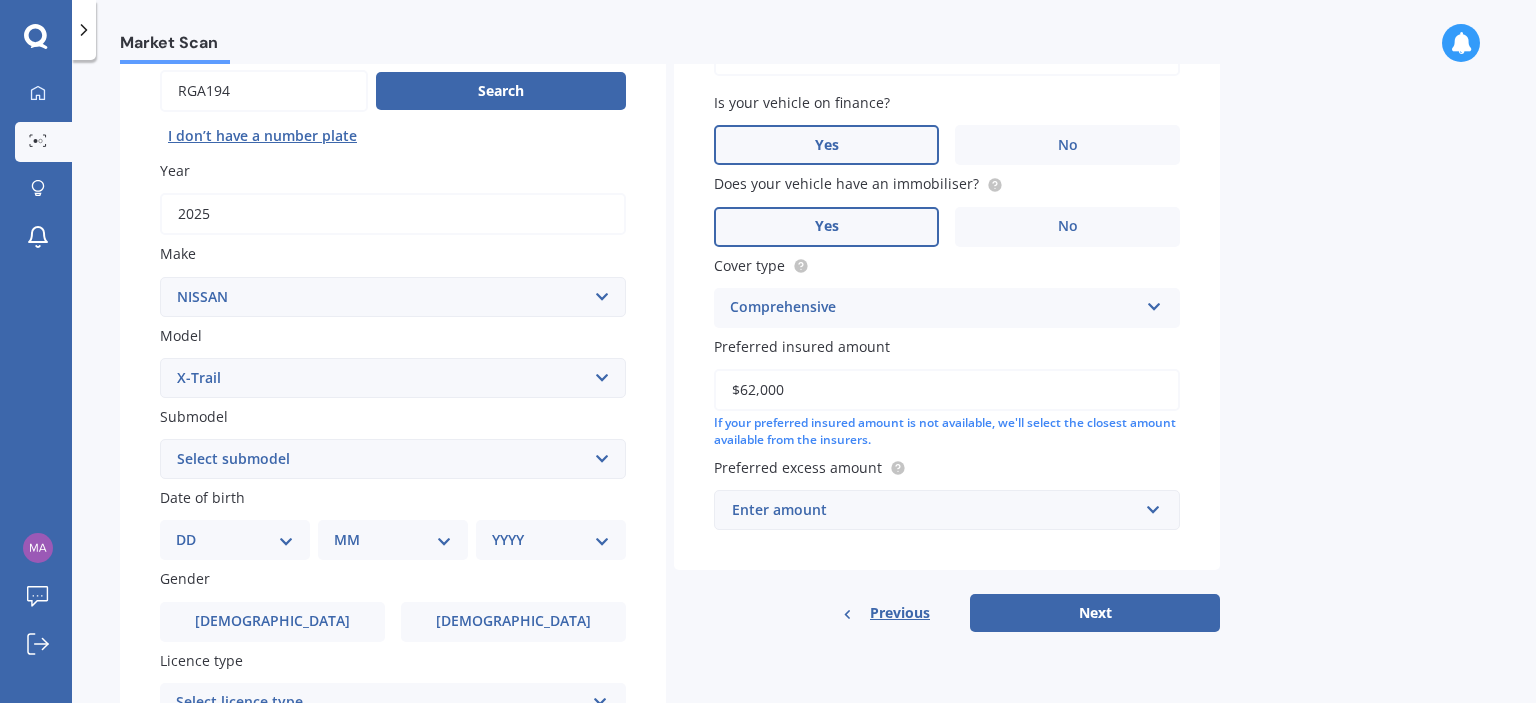 type on "$62,000" 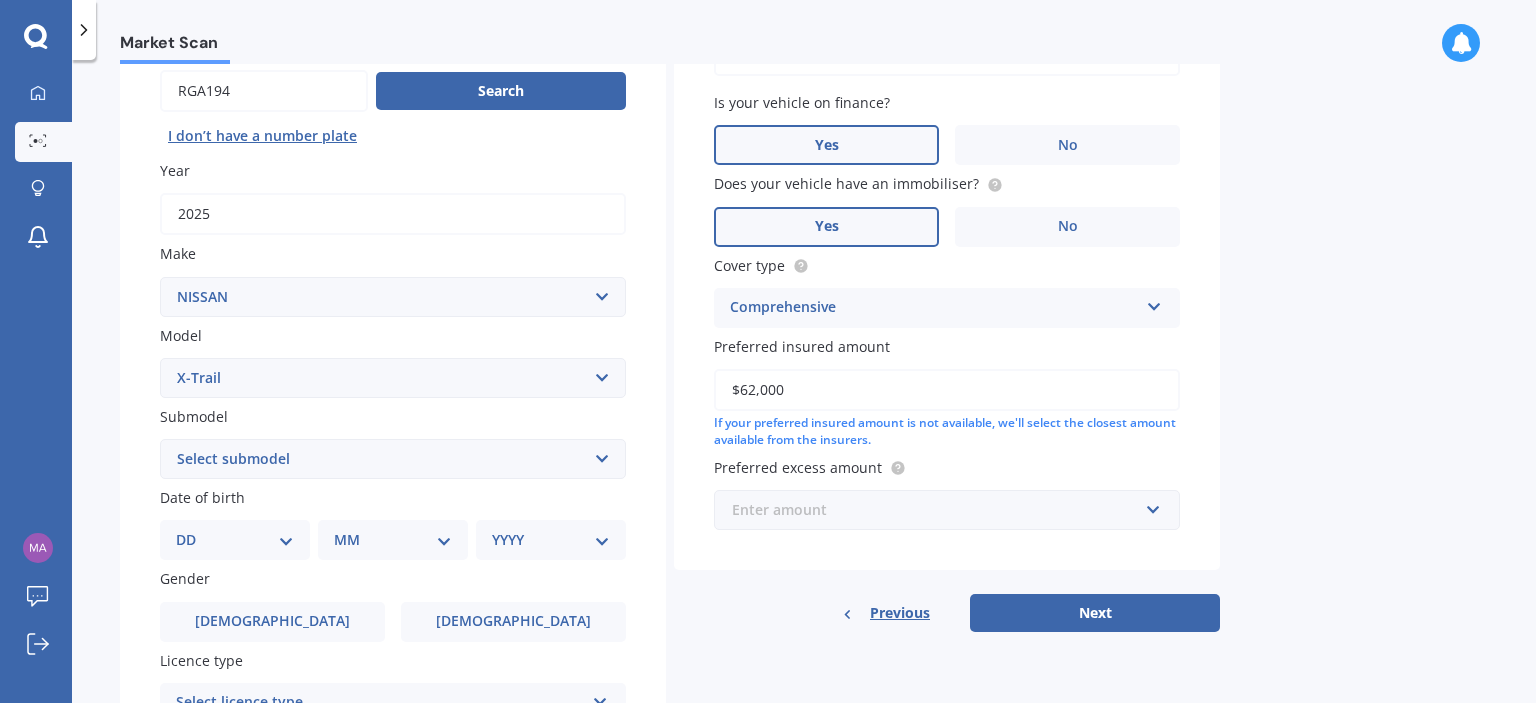click at bounding box center [940, 510] 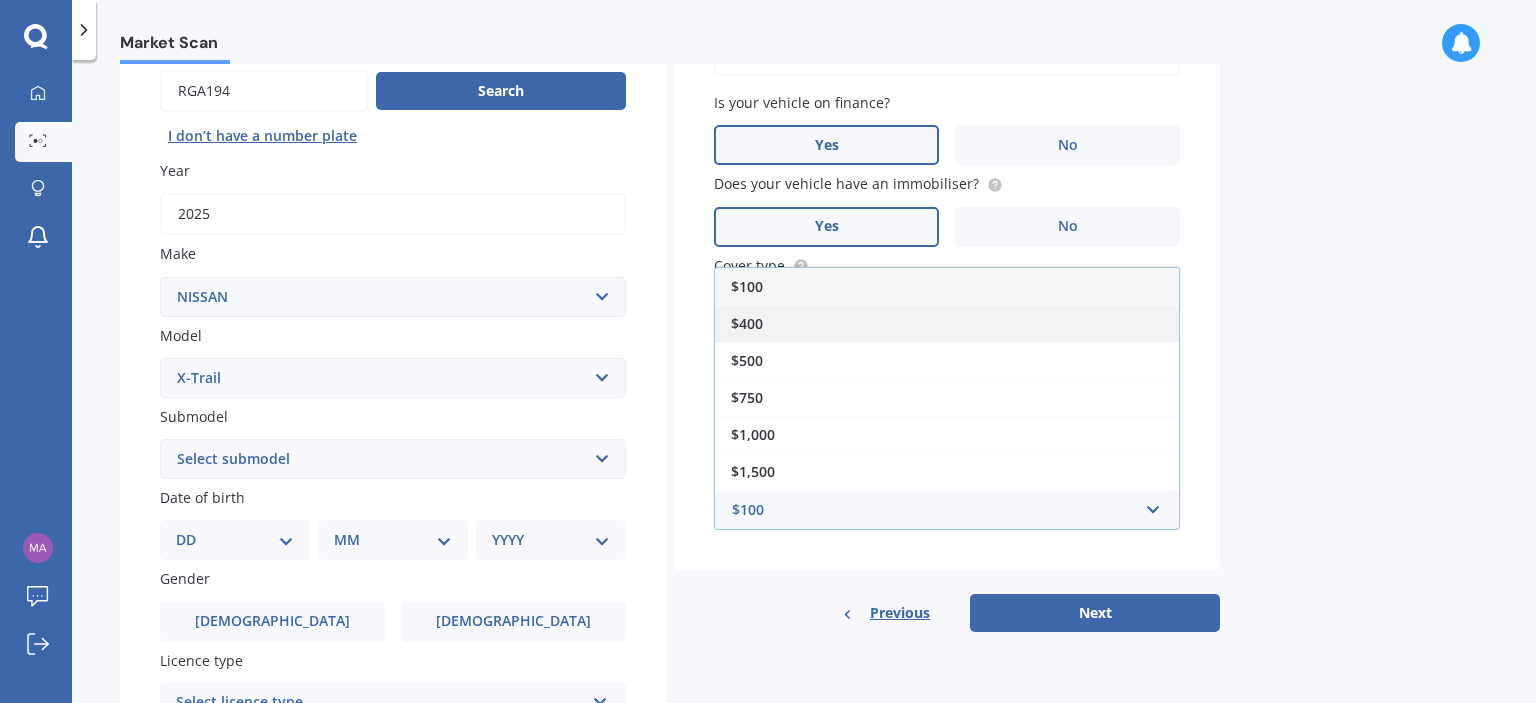 click on "$400" at bounding box center [947, 323] 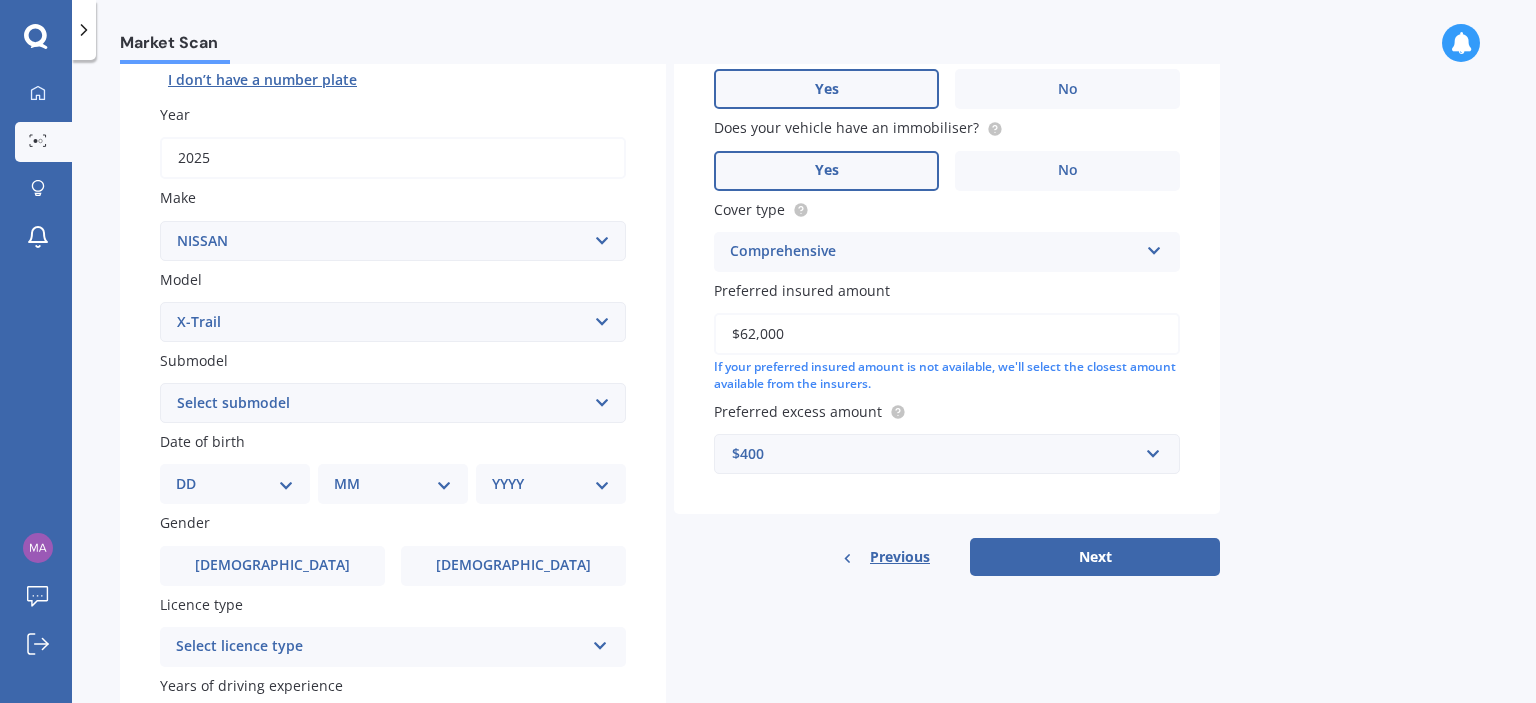 scroll, scrollTop: 300, scrollLeft: 0, axis: vertical 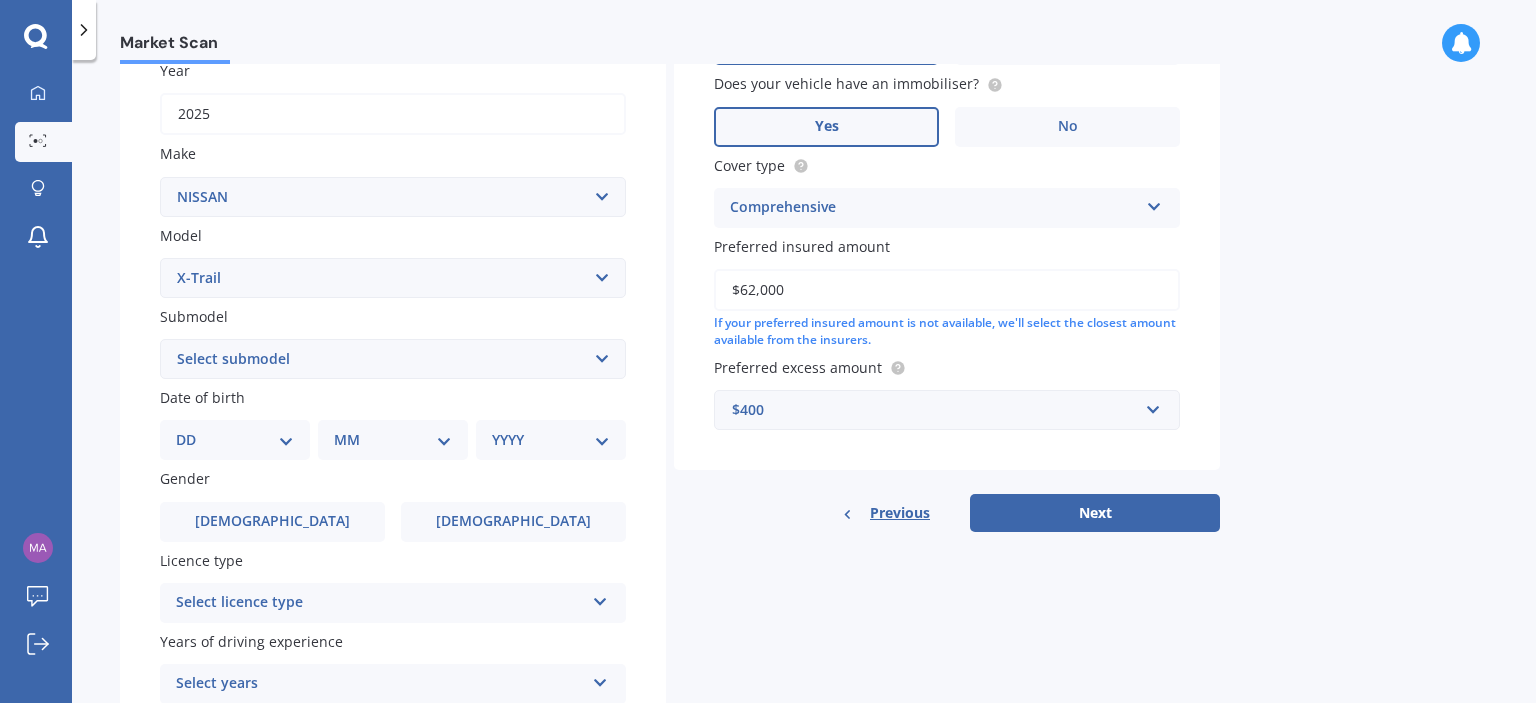 click on "Select submodel (All Other) 2000cc Hybrid 2WD non-turbo 4WD 20X Petrol ST ST 4WD Petrol 5 seater ST-L ST-L 2.5P/6CVT/SW/5D ST-LE-Power 1.5PEH Station Wagon Station Wagon 2.0 Diesel TS AT Station Wagon 4WD diesel turbo Station Wagon 4WD petrol Station Wagon Petrol Ti TI 4WD TI-L2.5P4WD/CVT TI_L_E_POWER 1.5PEH TL TS" at bounding box center (393, 359) 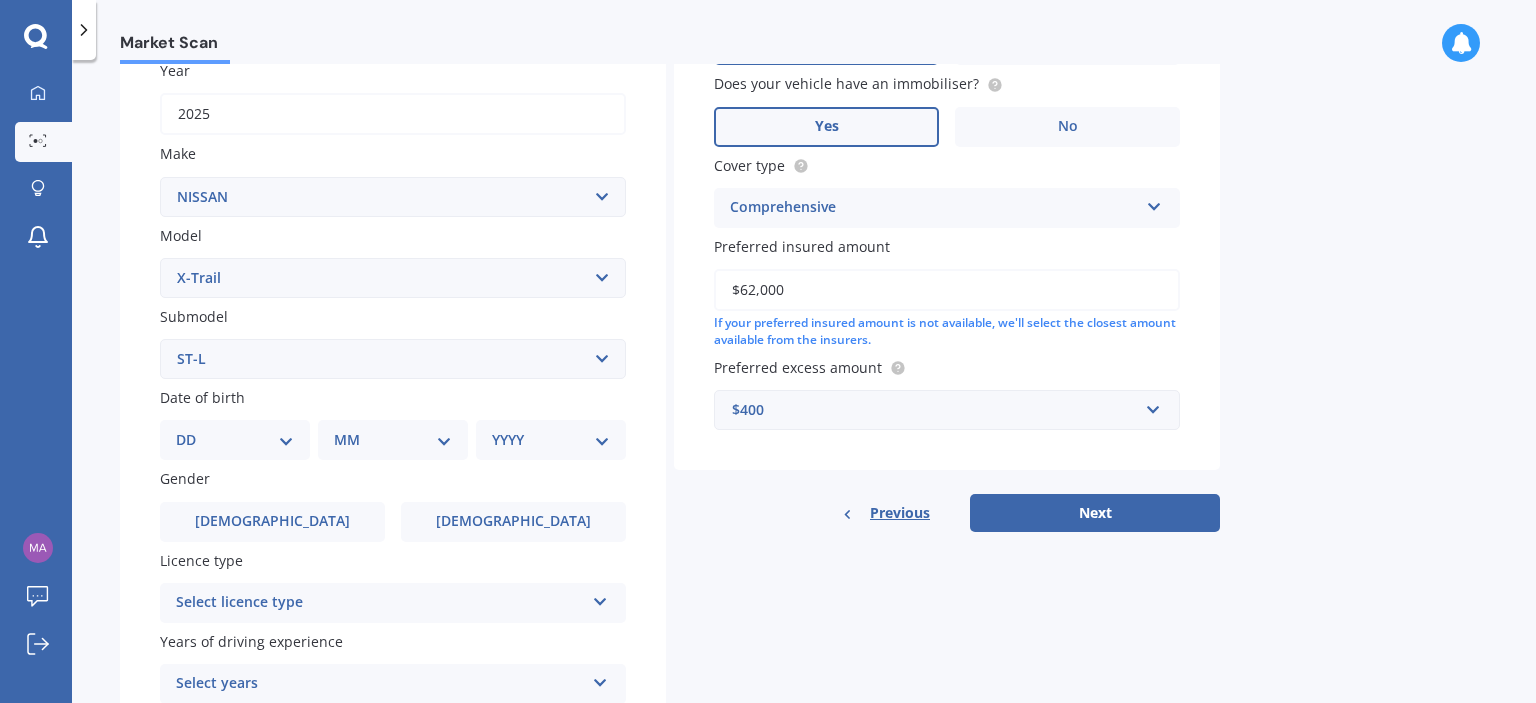 click on "Select submodel (All Other) 2000cc Hybrid 2WD non-turbo 4WD 20X Petrol ST ST 4WD Petrol 5 seater ST-L ST-L 2.5P/6CVT/SW/5D ST-LE-Power 1.5PEH Station Wagon Station Wagon 2.0 Diesel TS AT Station Wagon 4WD diesel turbo Station Wagon 4WD petrol Station Wagon Petrol Ti TI 4WD TI-L2.5P4WD/CVT TI_L_E_POWER 1.5PEH TL TS" at bounding box center [393, 359] 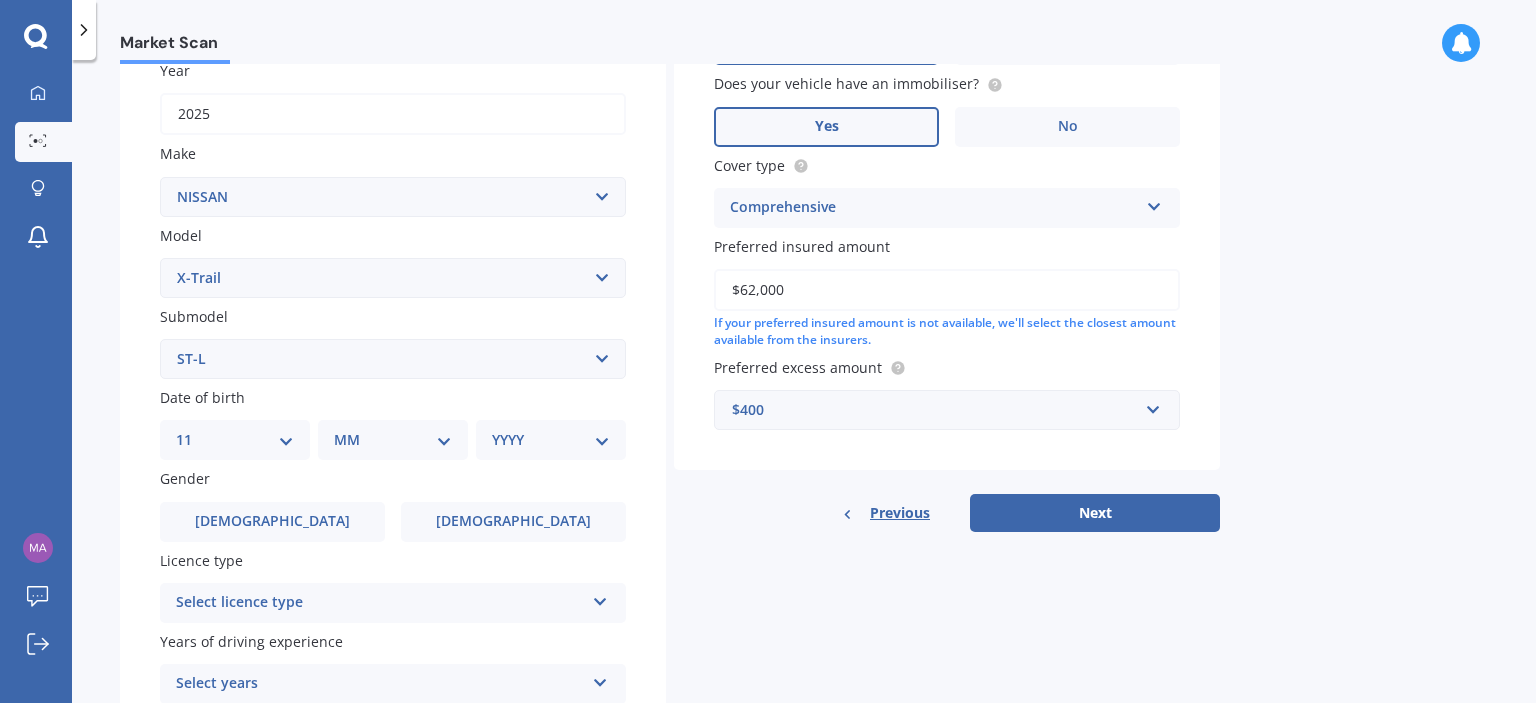 click on "DD 01 02 03 04 05 06 07 08 09 10 11 12 13 14 15 16 17 18 19 20 21 22 23 24 25 26 27 28 29 30 31" at bounding box center (235, 440) 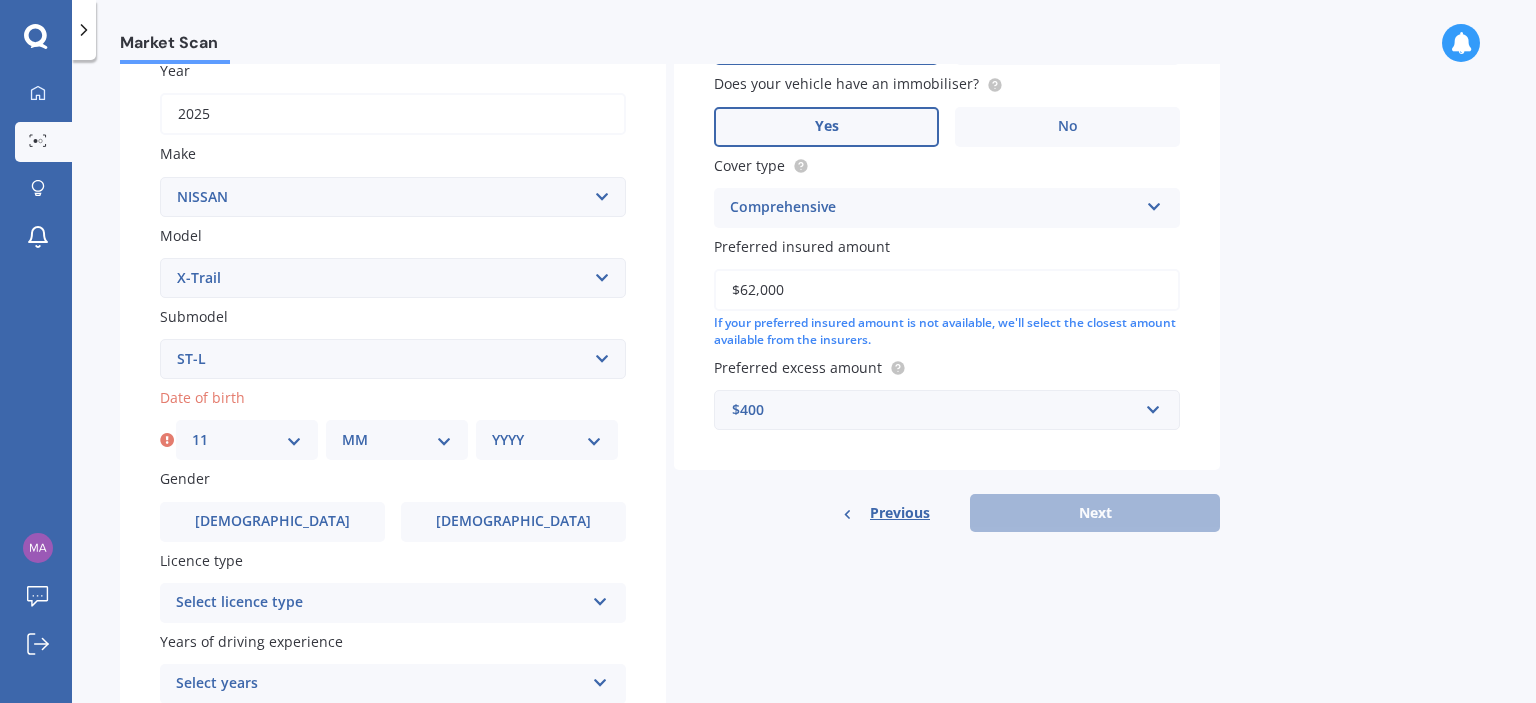 click on "MM 01 02 03 04 05 06 07 08 09 10 11 12" at bounding box center [397, 440] 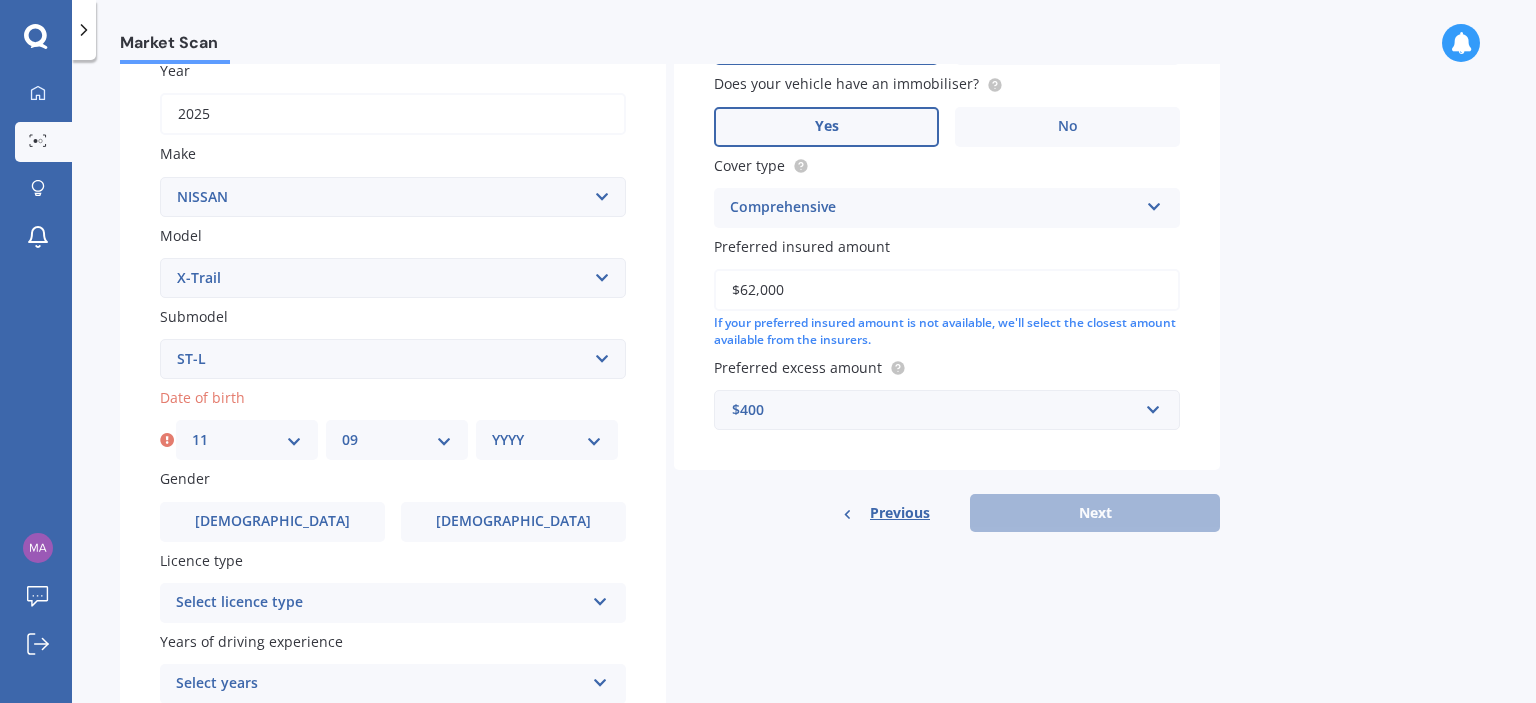 click on "MM 01 02 03 04 05 06 07 08 09 10 11 12" at bounding box center [397, 440] 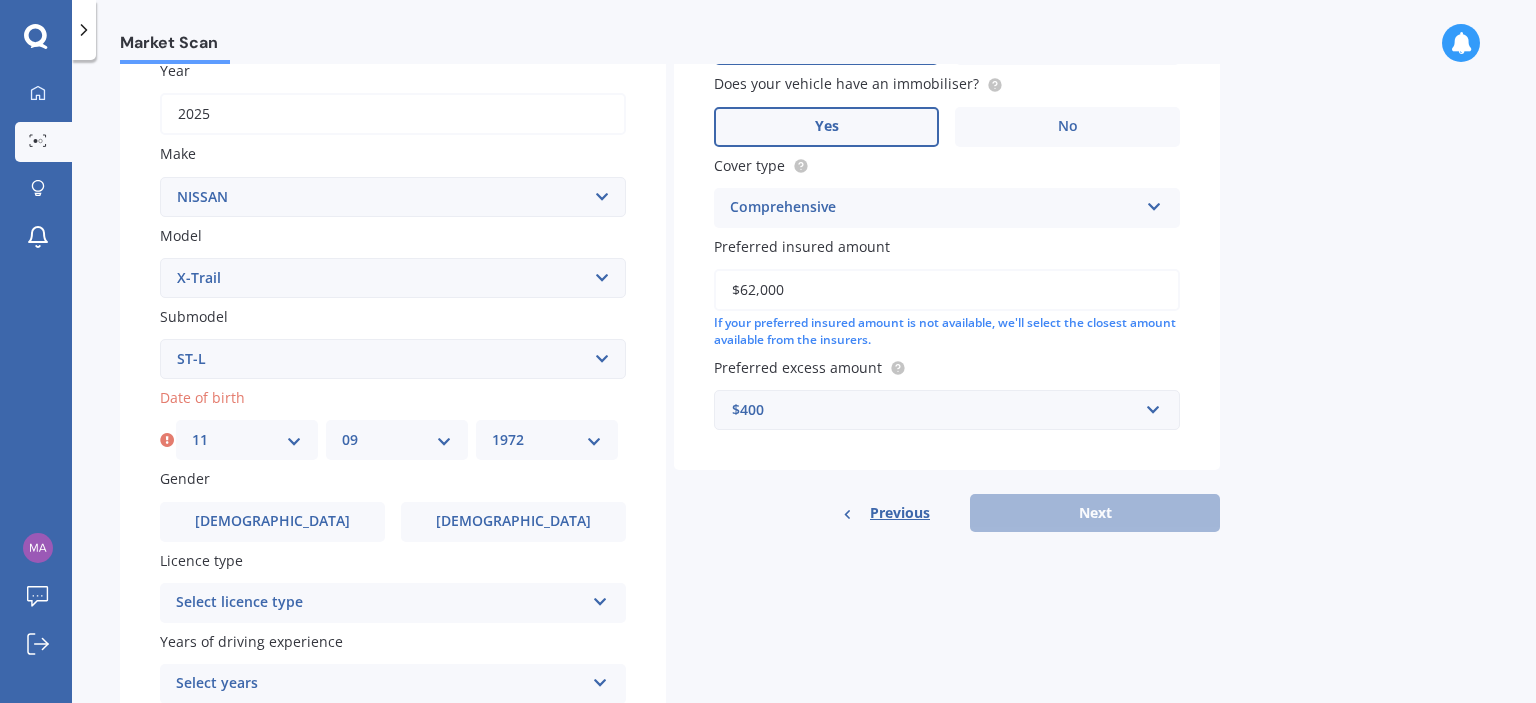 click on "YYYY 2025 2024 2023 2022 2021 2020 2019 2018 2017 2016 2015 2014 2013 2012 2011 2010 2009 2008 2007 2006 2005 2004 2003 2002 2001 2000 1999 1998 1997 1996 1995 1994 1993 1992 1991 1990 1989 1988 1987 1986 1985 1984 1983 1982 1981 1980 1979 1978 1977 1976 1975 1974 1973 1972 1971 1970 1969 1968 1967 1966 1965 1964 1963 1962 1961 1960 1959 1958 1957 1956 1955 1954 1953 1952 1951 1950 1949 1948 1947 1946 1945 1944 1943 1942 1941 1940 1939 1938 1937 1936 1935 1934 1933 1932 1931 1930 1929 1928 1927 1926" at bounding box center [547, 440] 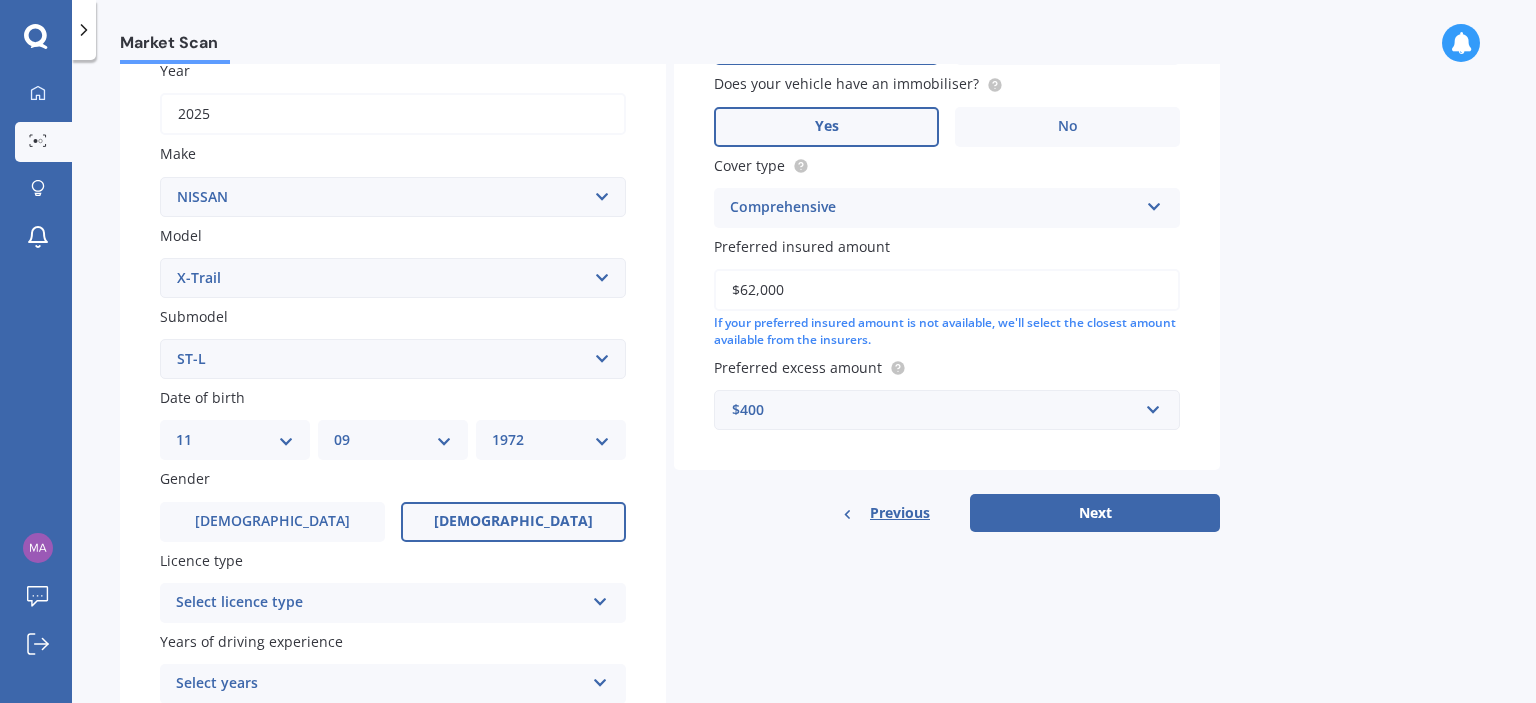click on "Female" at bounding box center [513, 521] 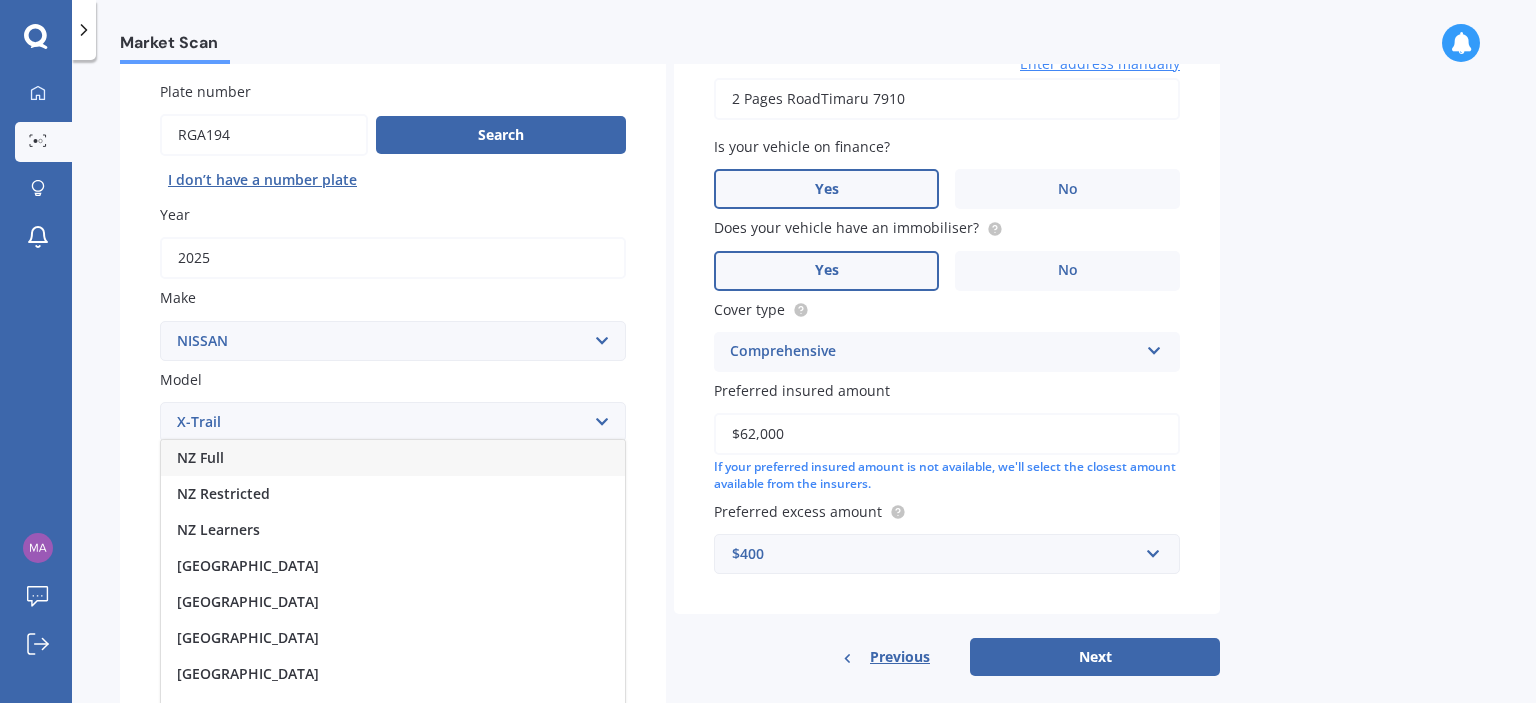 scroll, scrollTop: 200, scrollLeft: 0, axis: vertical 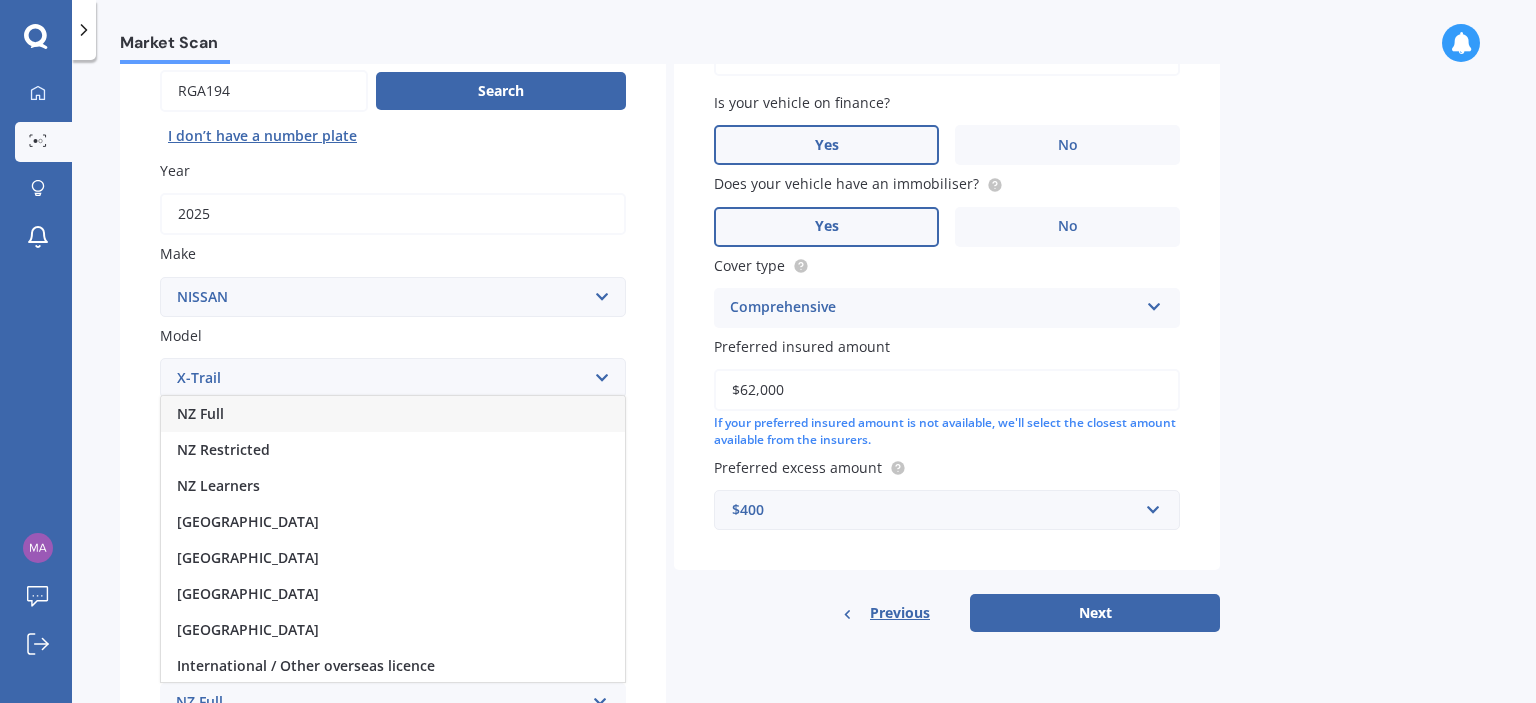 click on "NZ Full" at bounding box center (393, 414) 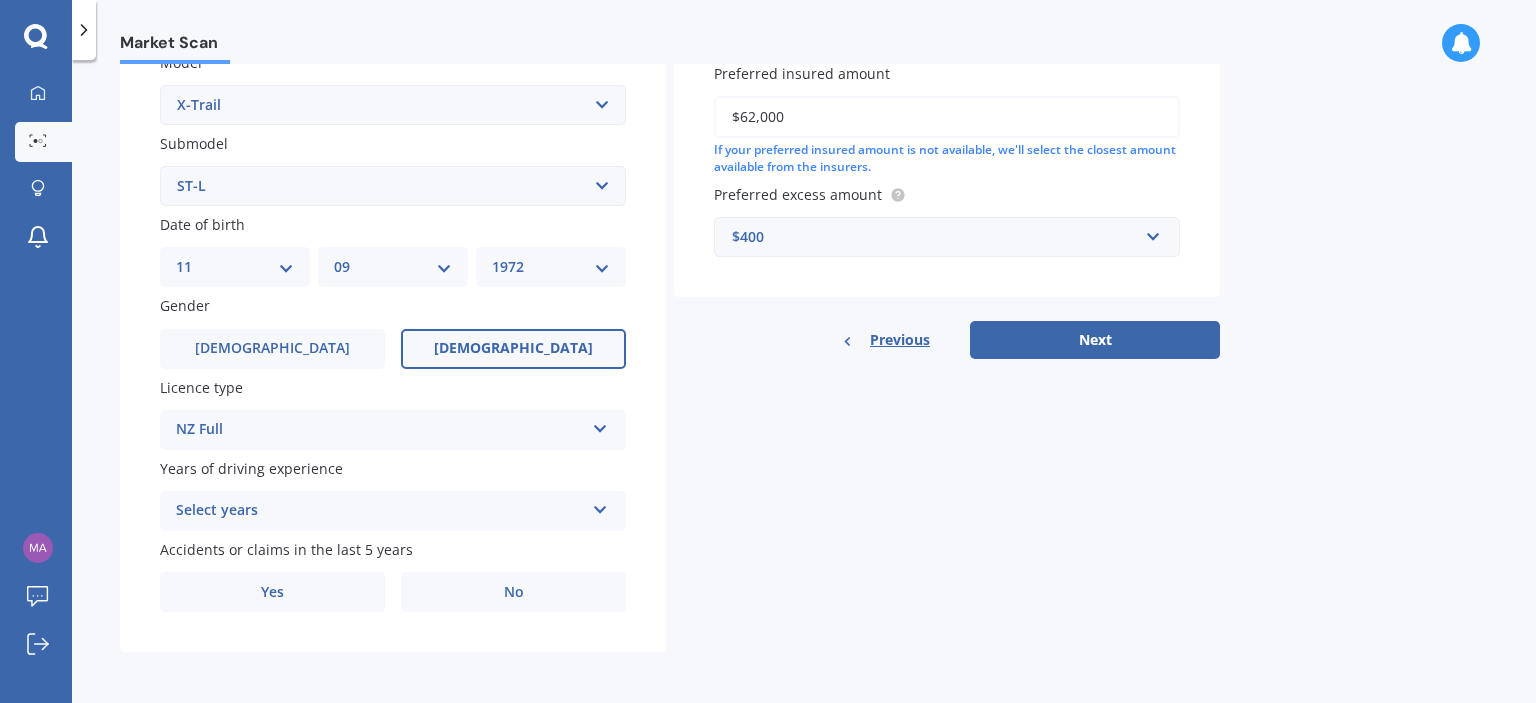 scroll, scrollTop: 474, scrollLeft: 0, axis: vertical 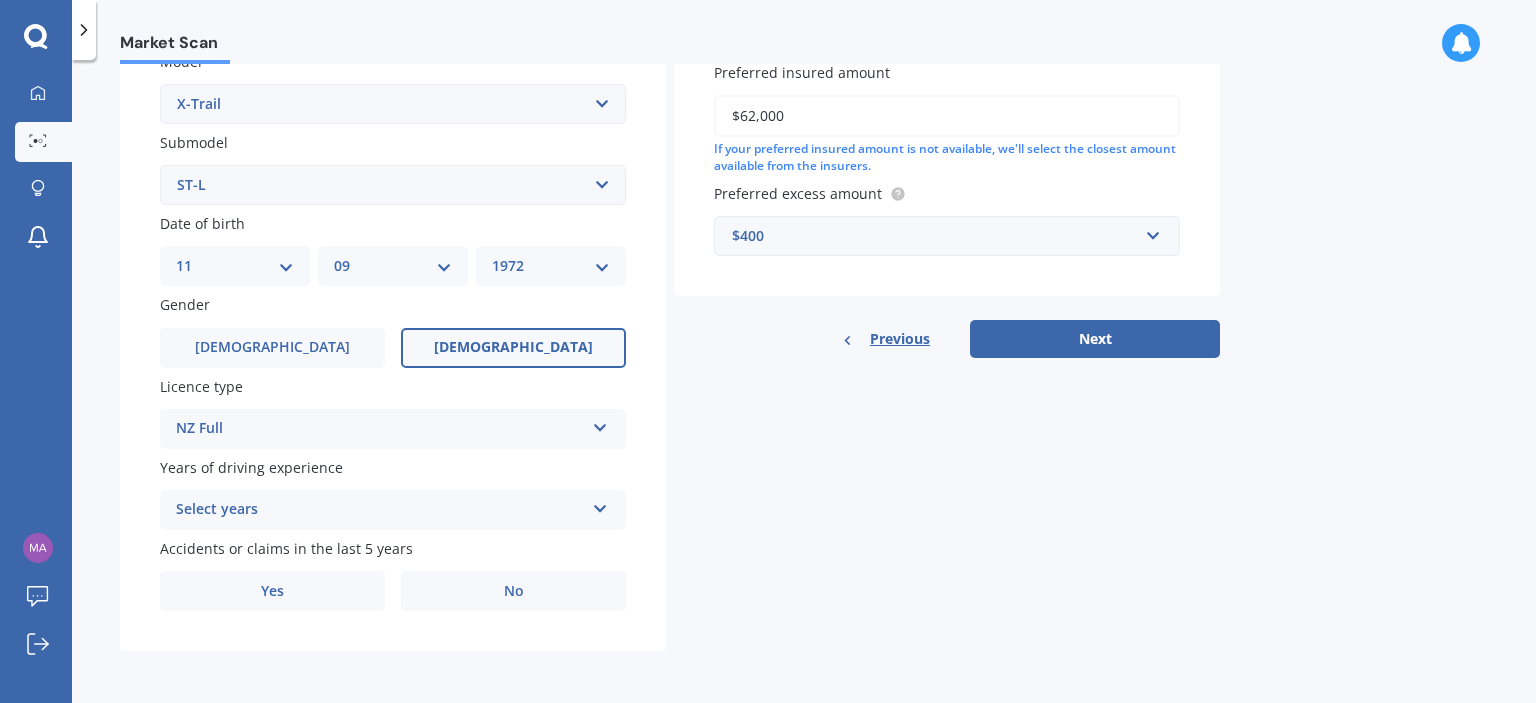 click at bounding box center (600, 505) 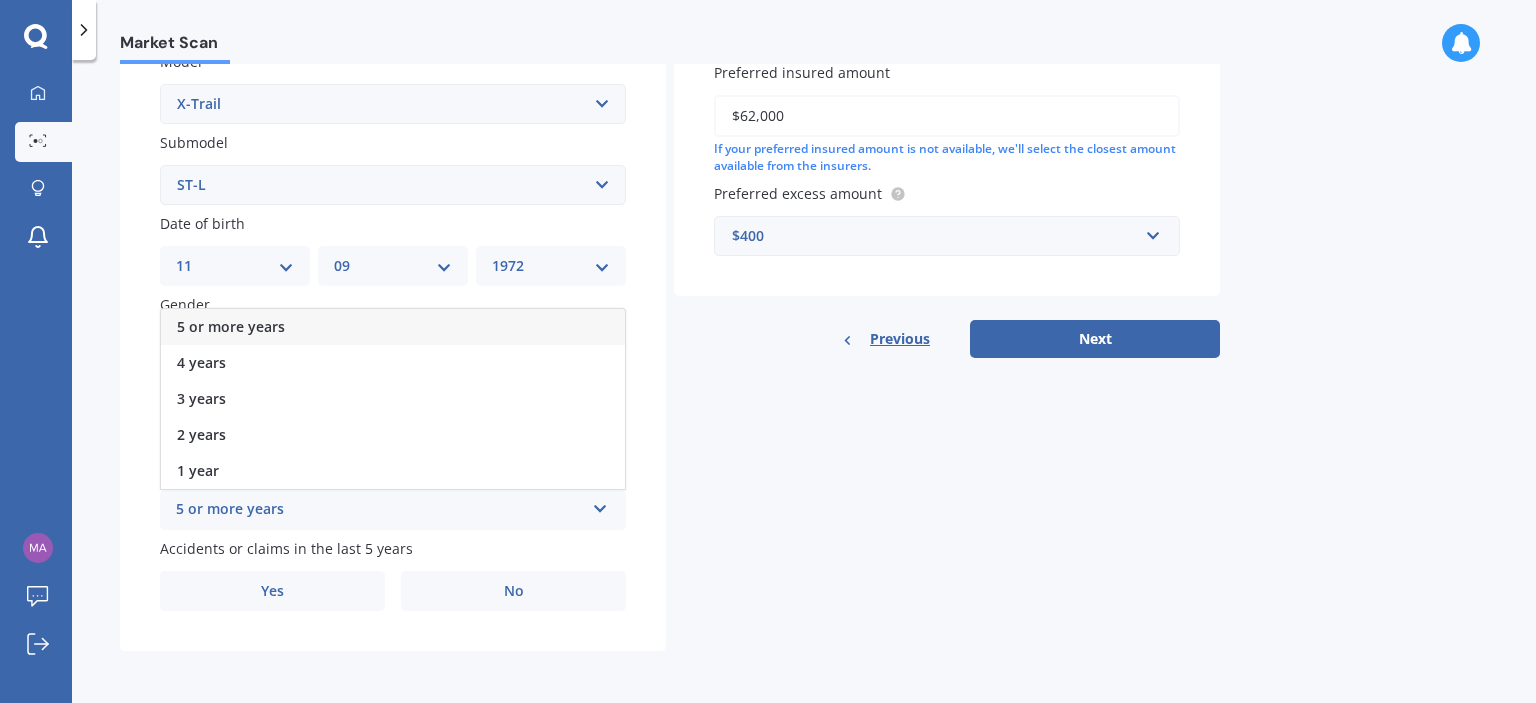 click on "5 or more years" at bounding box center [393, 327] 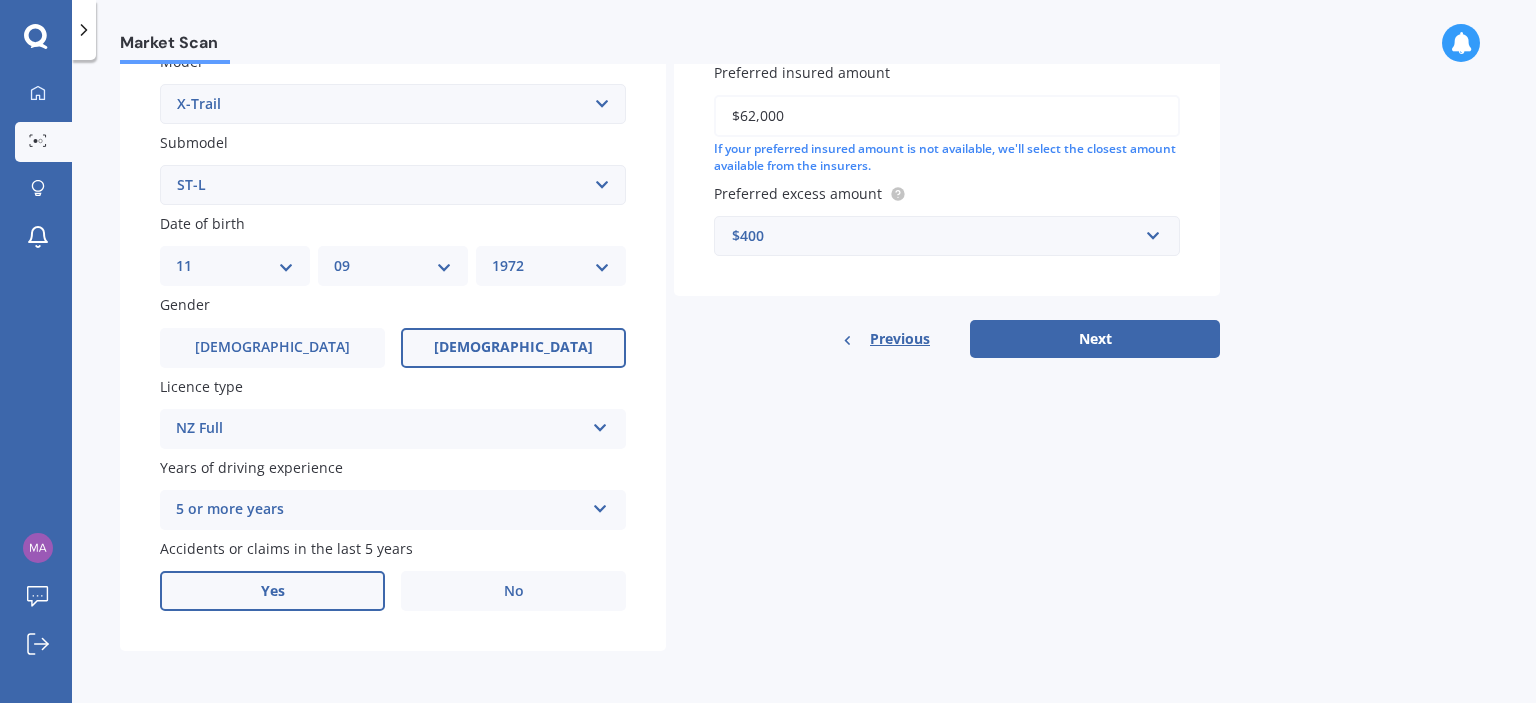 click on "Yes" at bounding box center [272, 591] 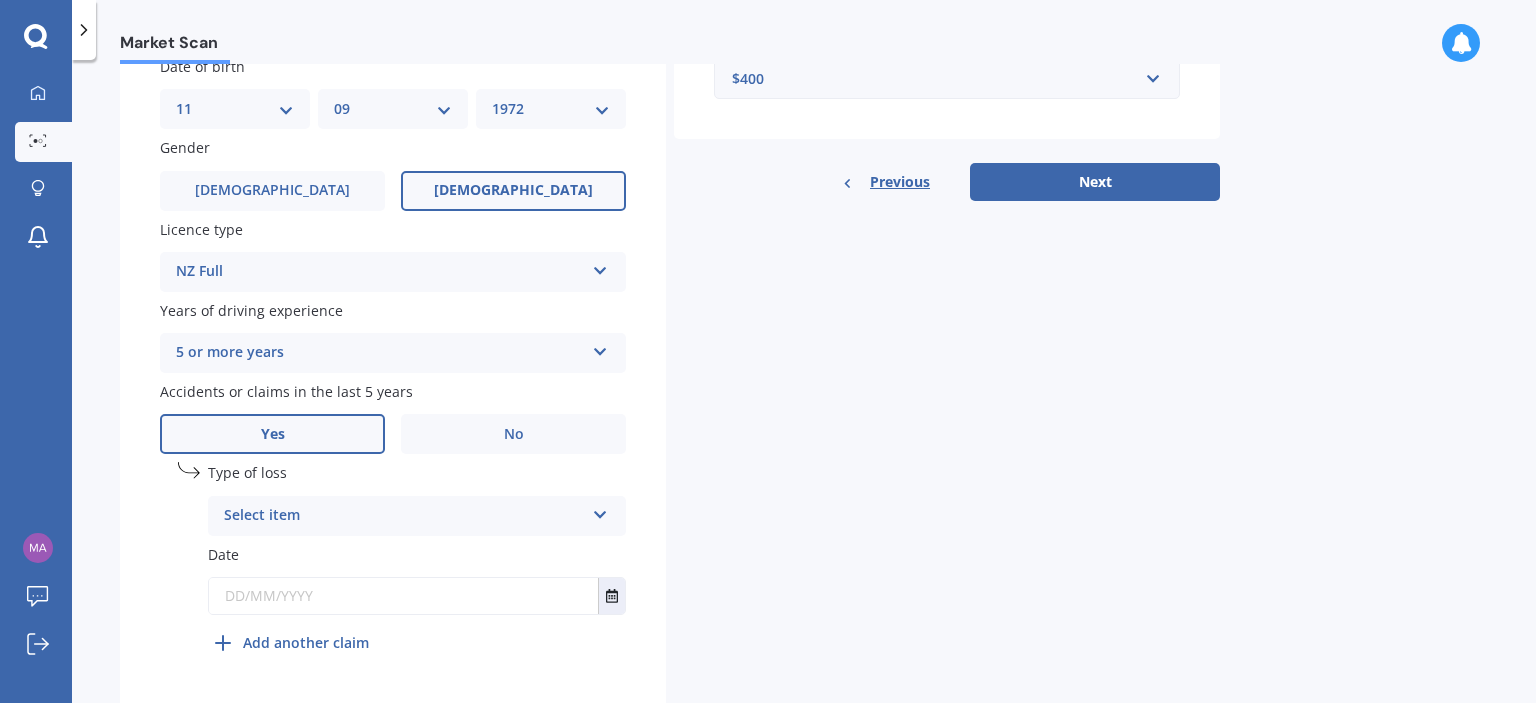 scroll, scrollTop: 674, scrollLeft: 0, axis: vertical 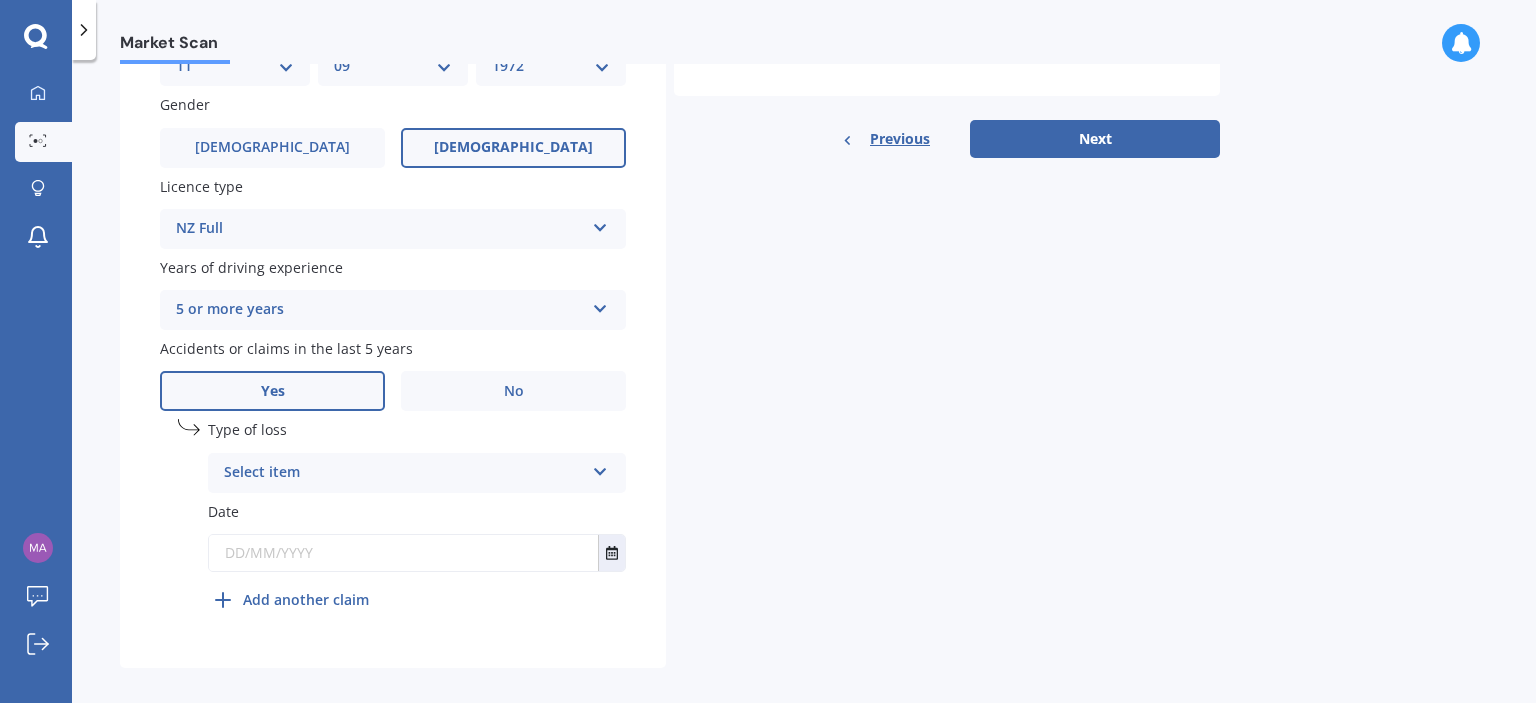 click at bounding box center (600, 468) 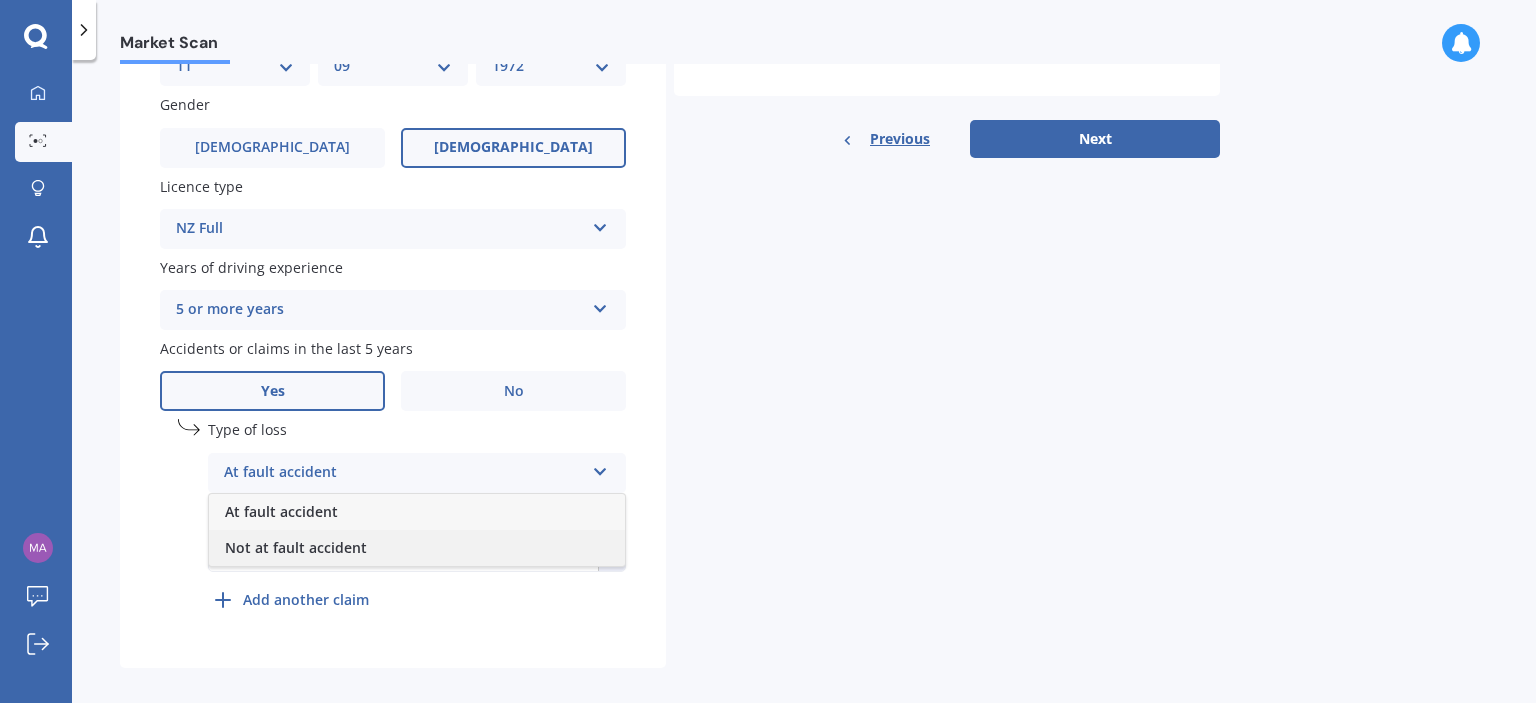 click on "Not at fault accident" at bounding box center [296, 547] 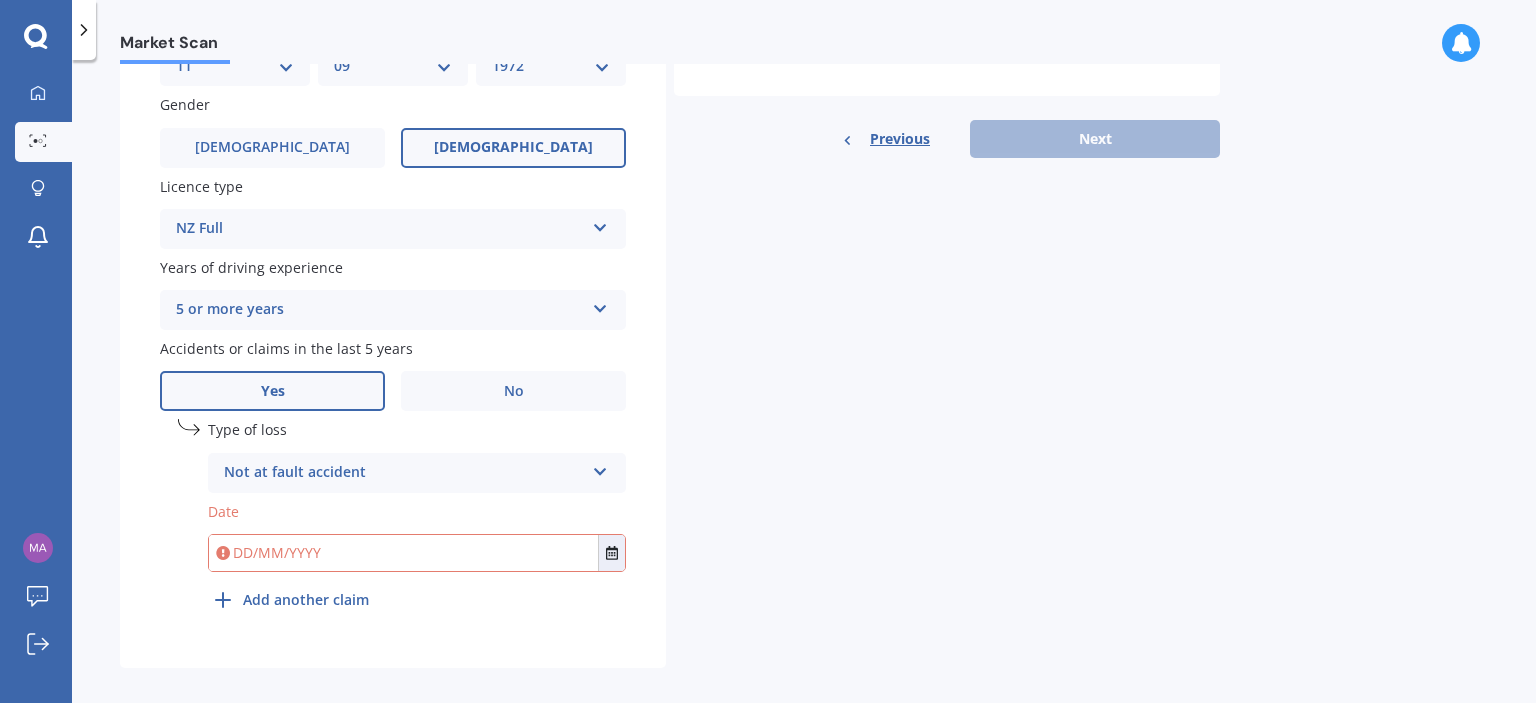 click at bounding box center (403, 553) 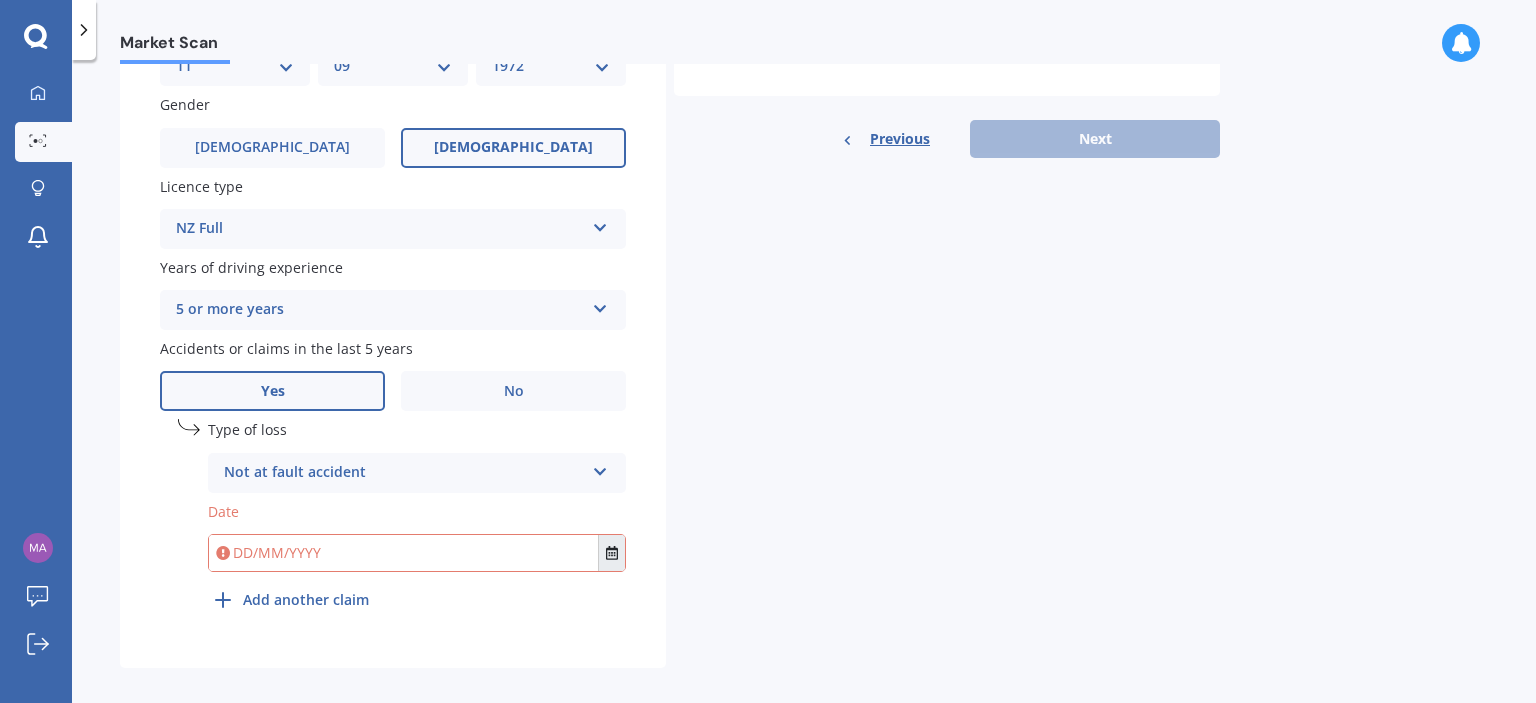click 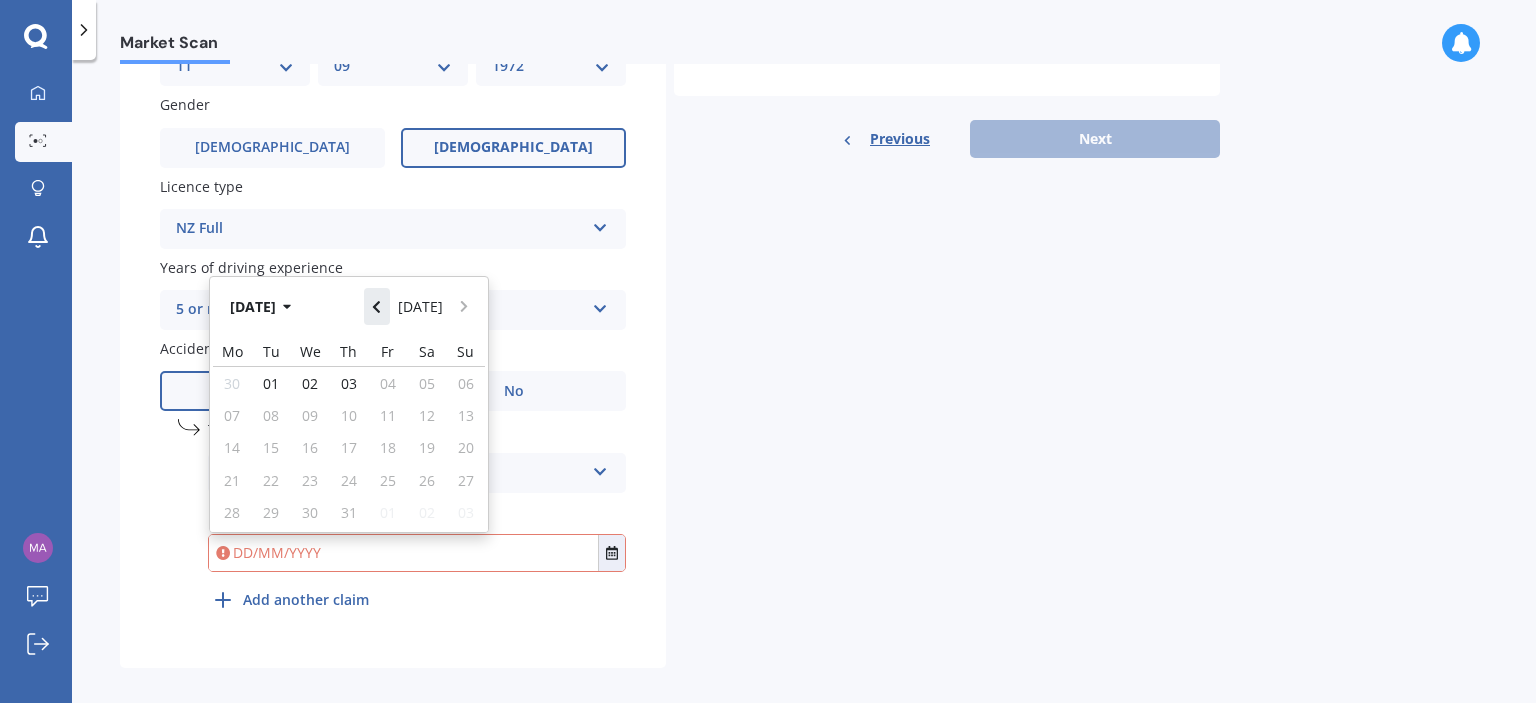 click at bounding box center (377, 306) 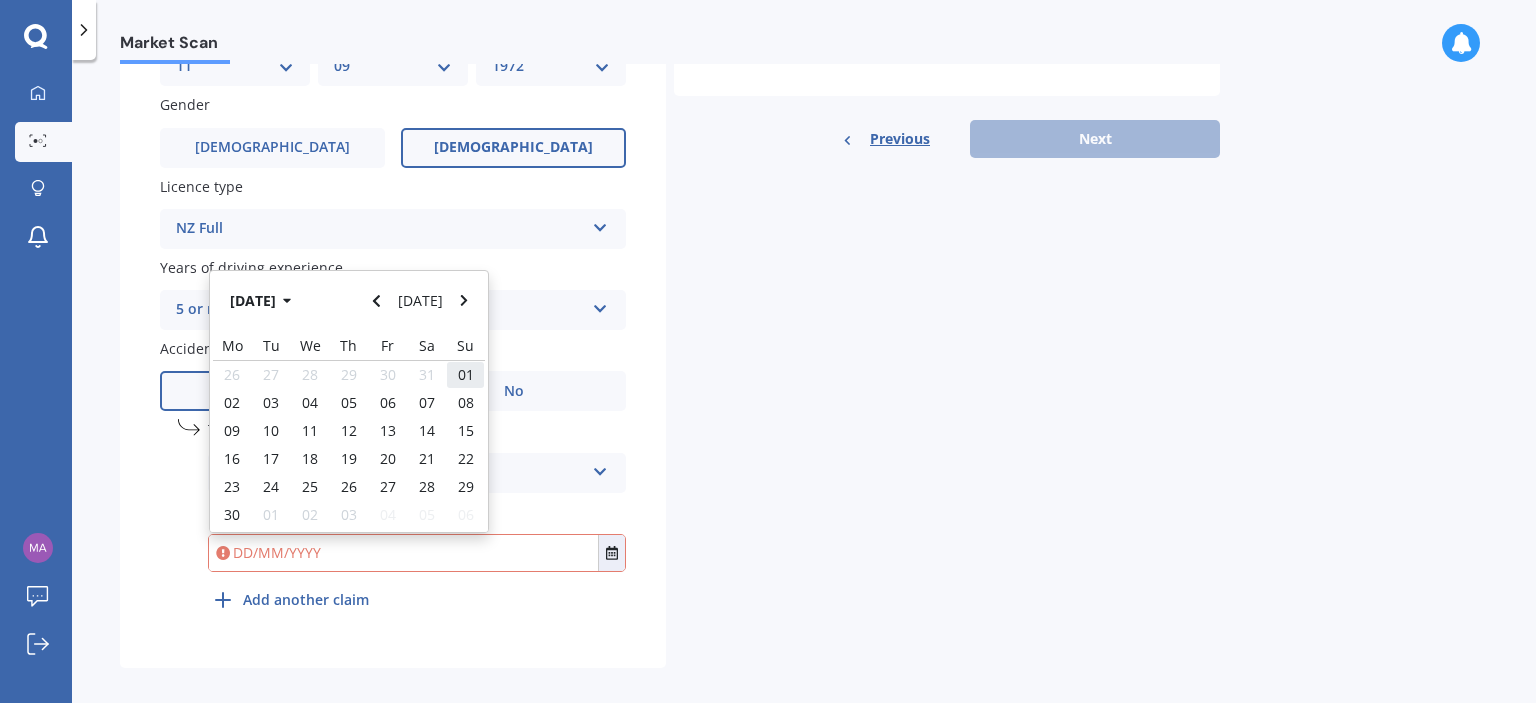 click on "01" at bounding box center [466, 374] 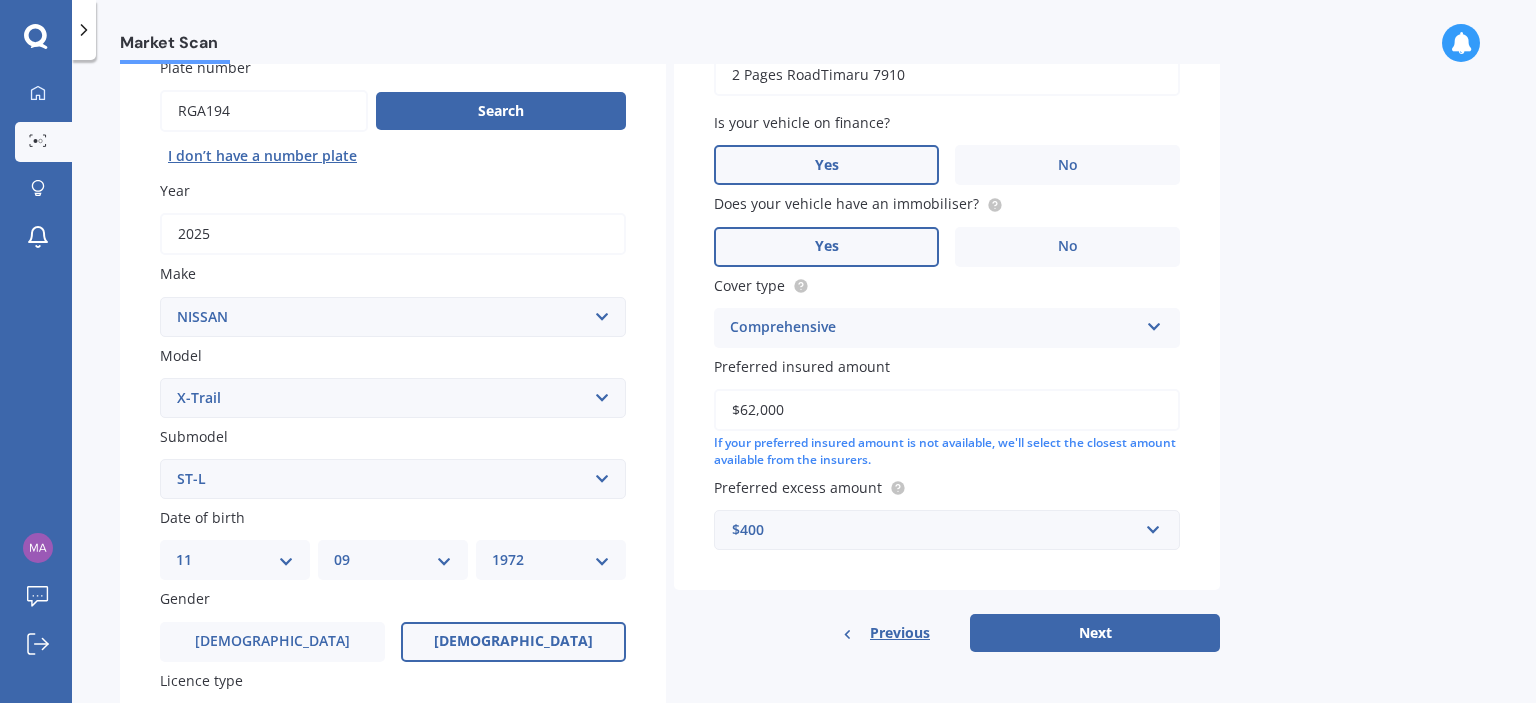scroll, scrollTop: 200, scrollLeft: 0, axis: vertical 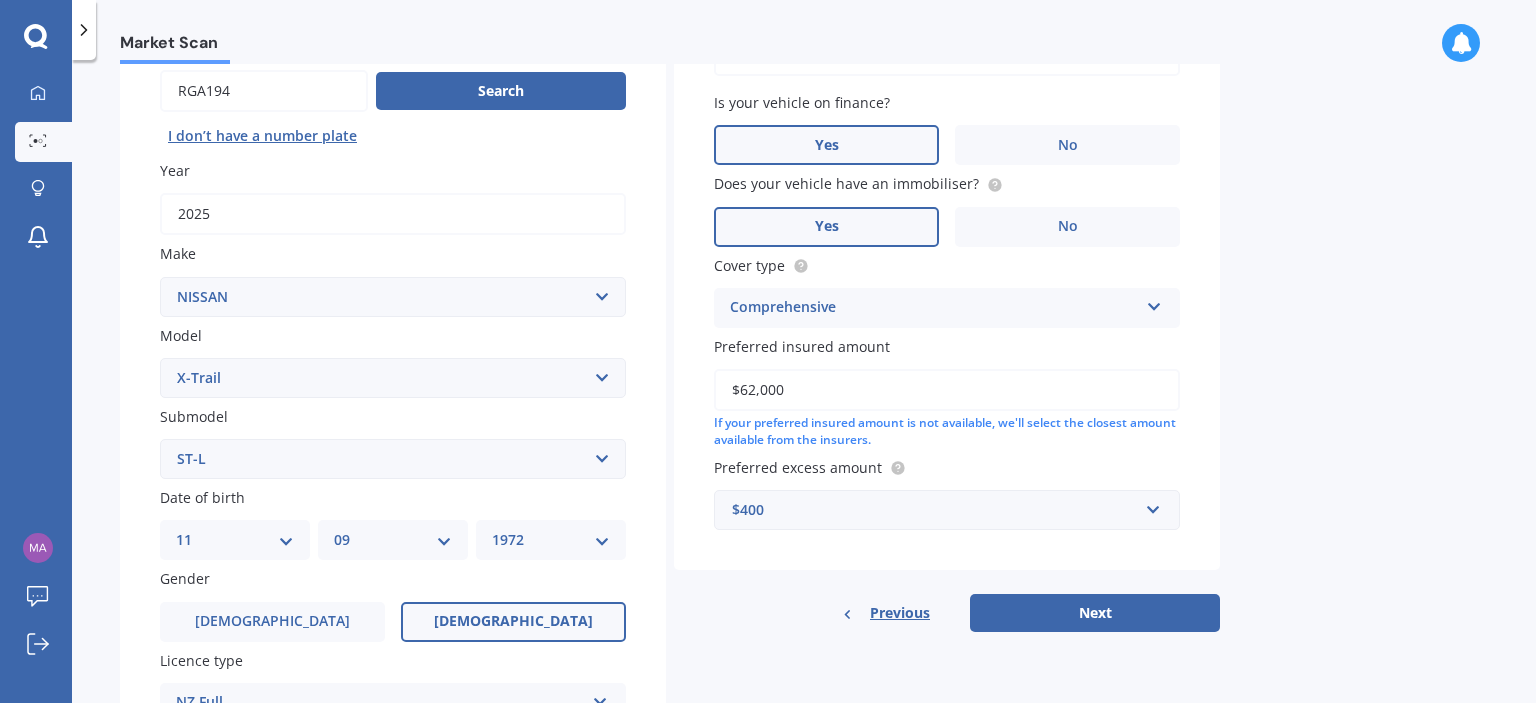 click on "Next" at bounding box center [1095, 613] 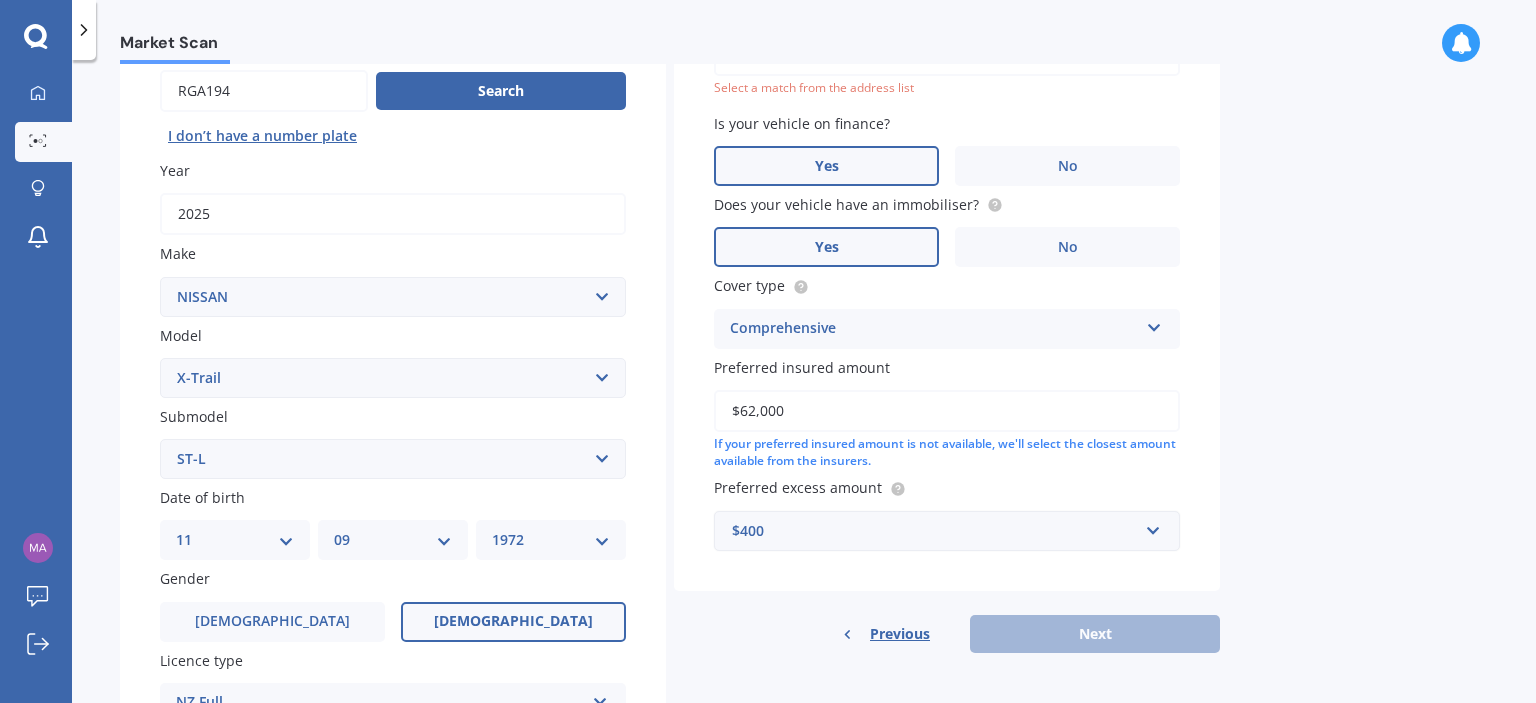 scroll, scrollTop: 136, scrollLeft: 0, axis: vertical 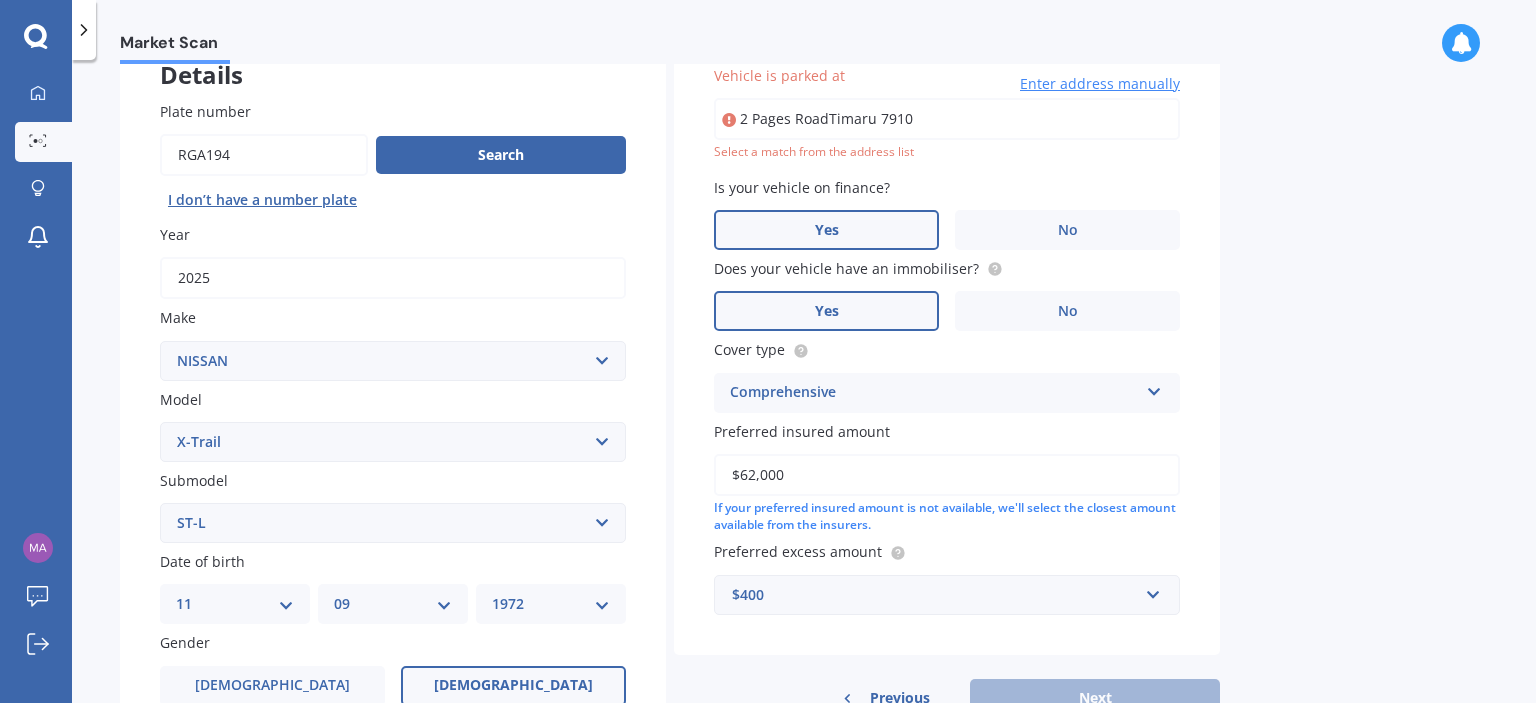 click on "2 Pages RoadTimaru 7910" at bounding box center (947, 119) 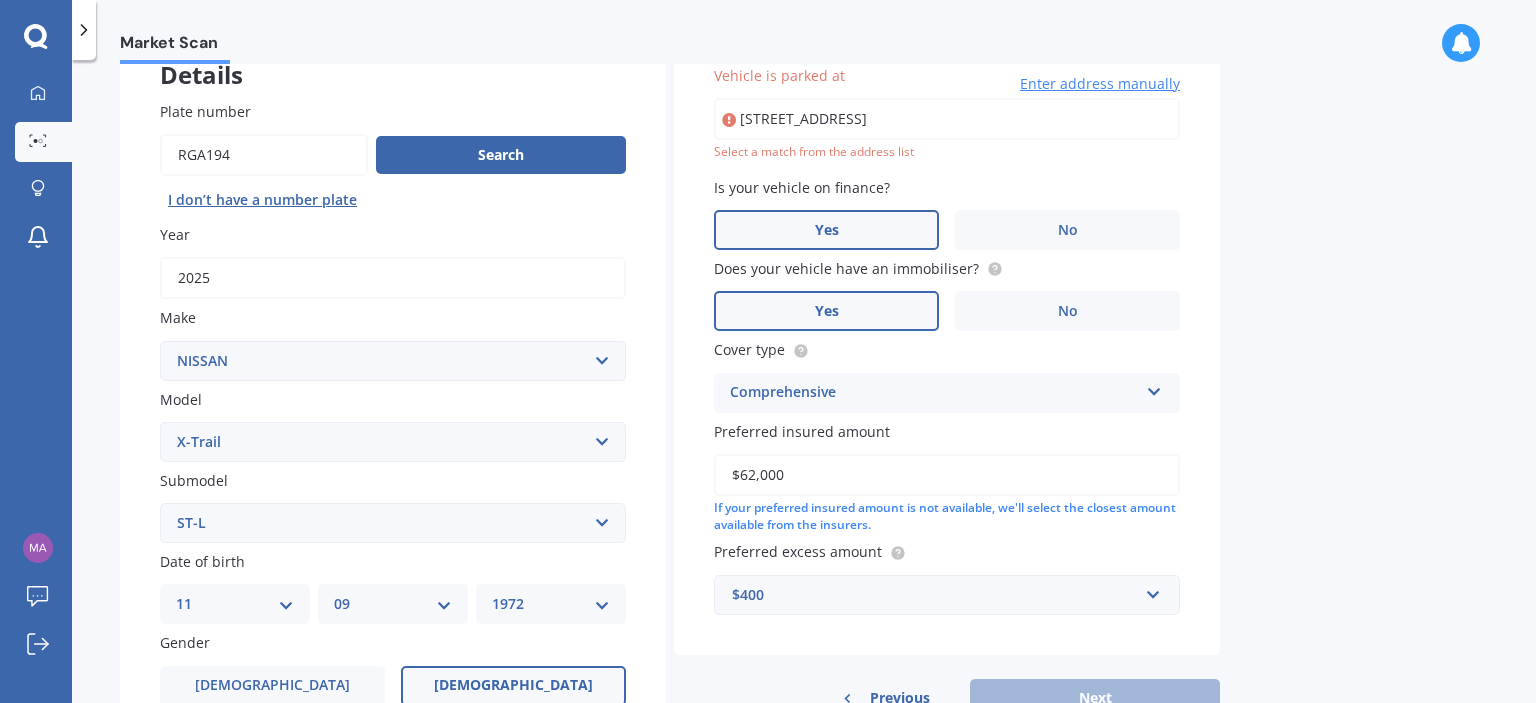 type on "2 Pages Road, Marchwiel, Timaru 7910" 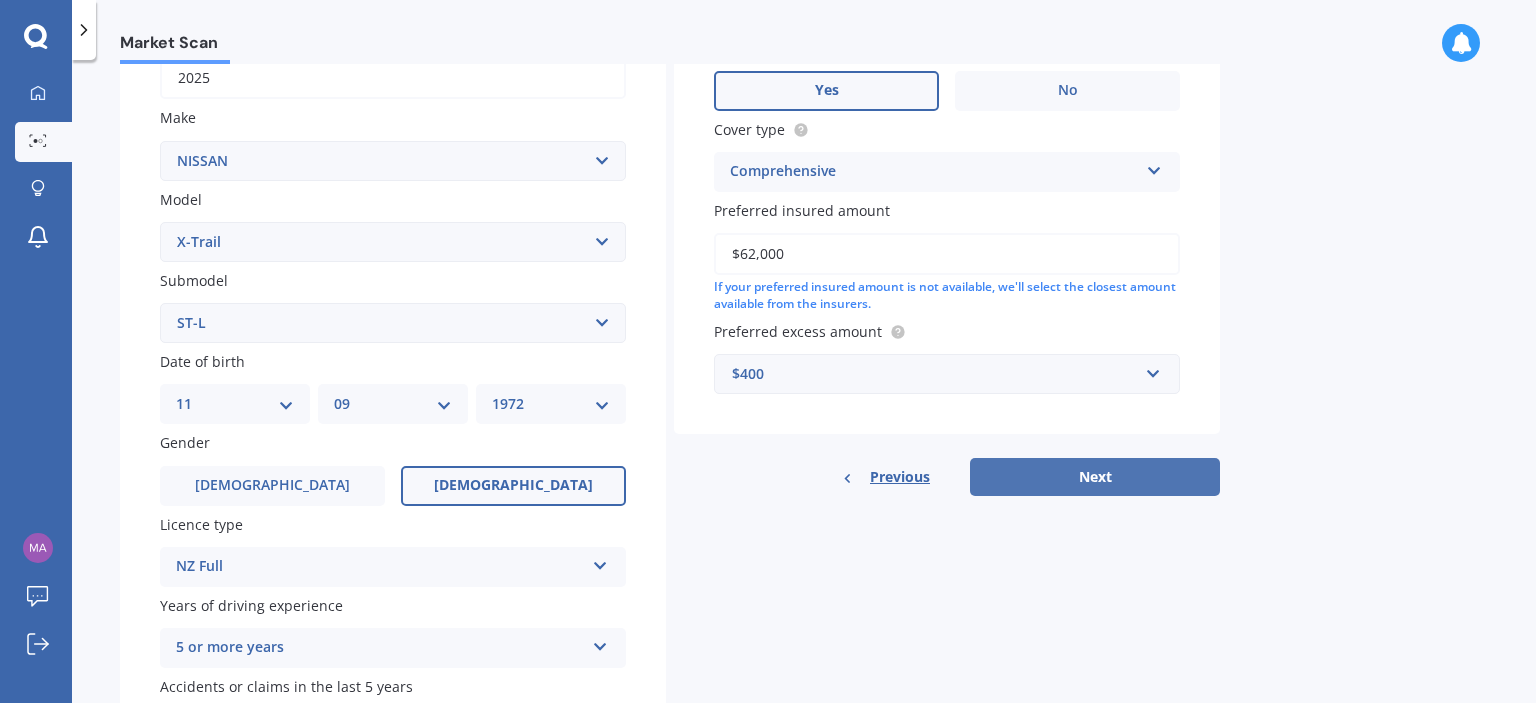 click on "Next" at bounding box center [1095, 477] 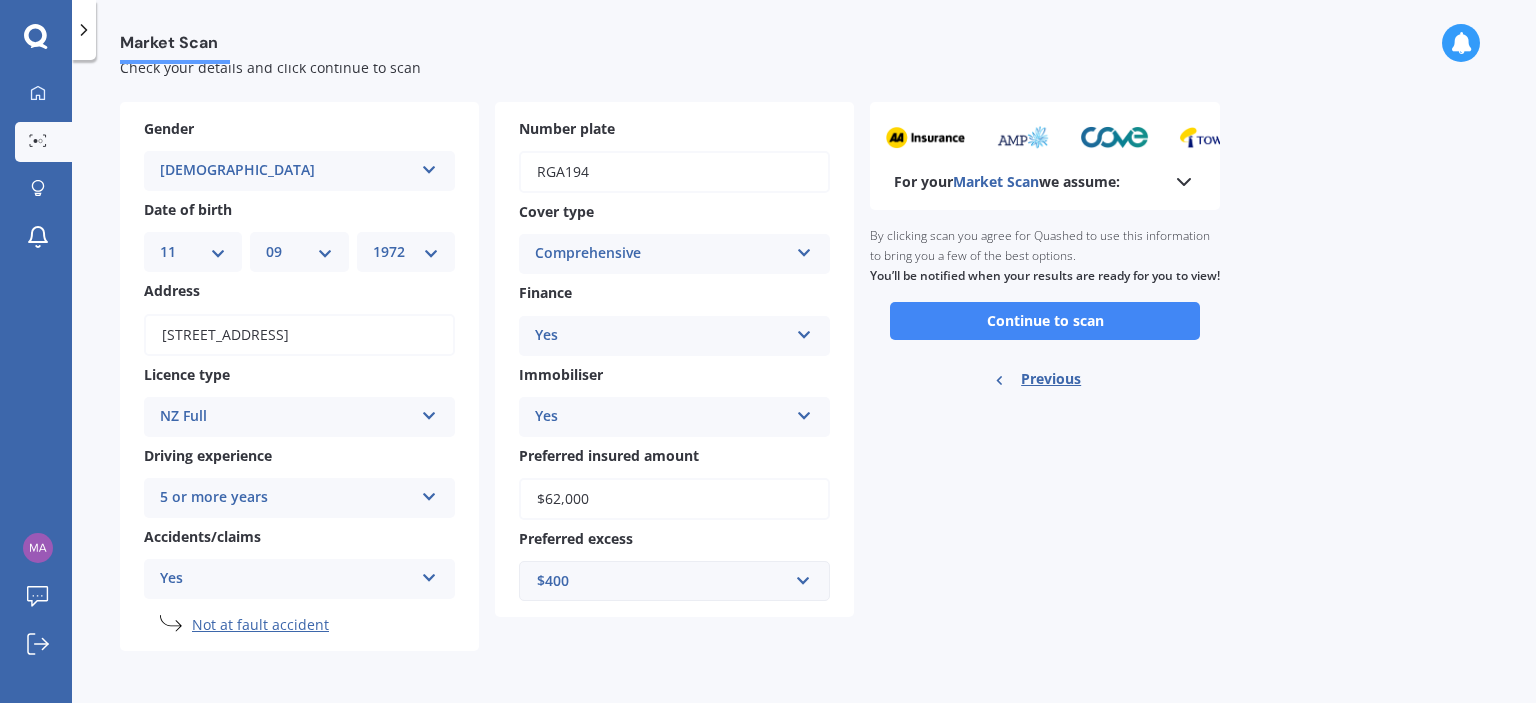 scroll, scrollTop: 0, scrollLeft: 0, axis: both 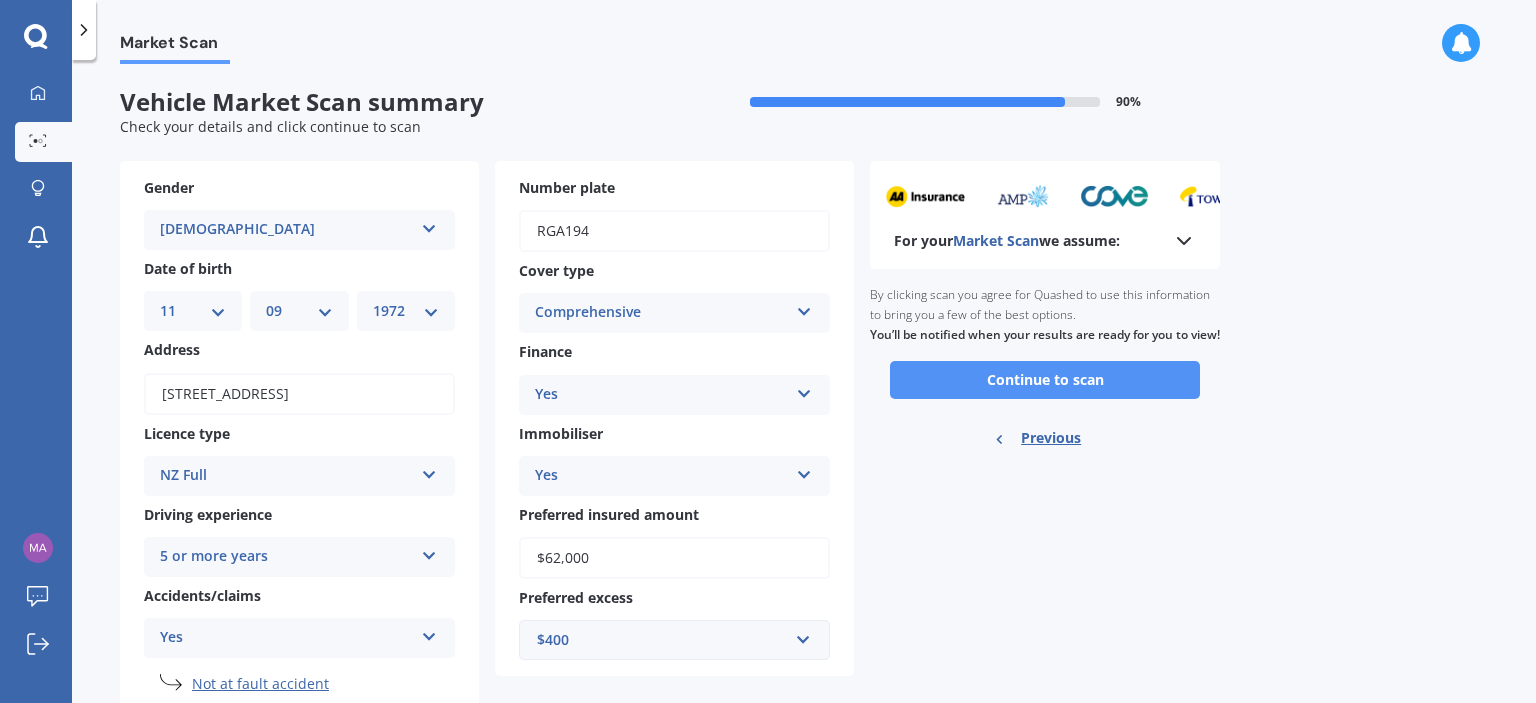 click on "Continue to scan" at bounding box center (1045, 380) 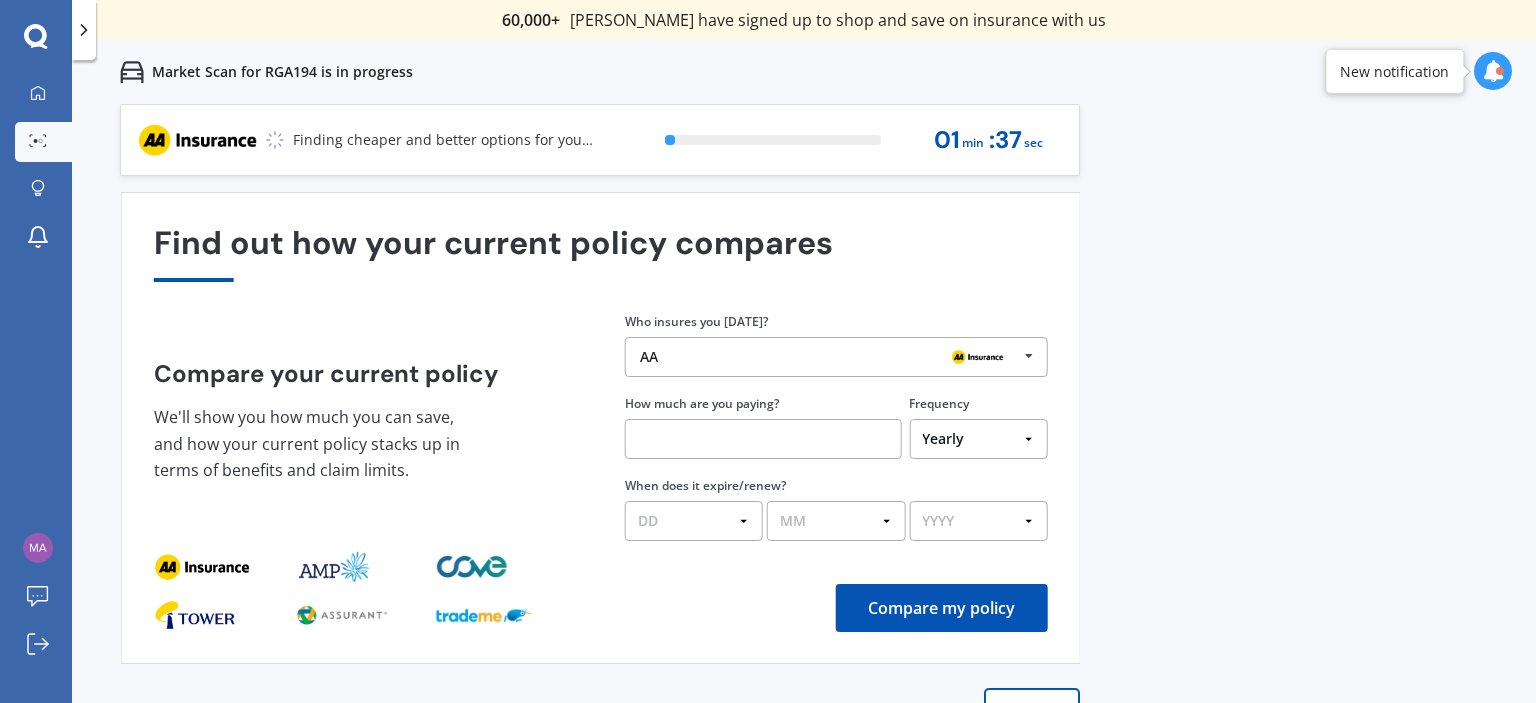 click on "AA AA Tower AMI State AMP ANZ ASB BNZ Trade Me Insurance Westpac Other" at bounding box center (836, 357) 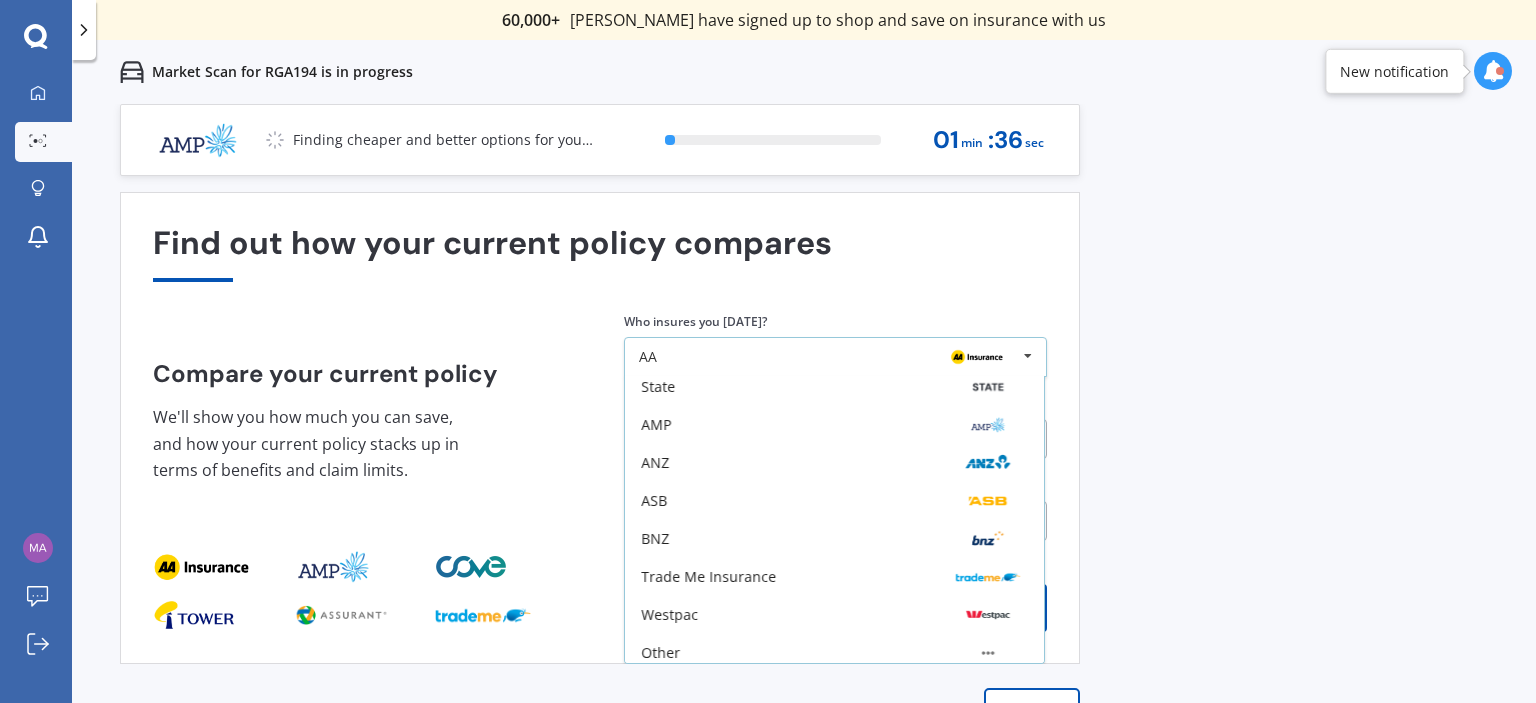 scroll, scrollTop: 131, scrollLeft: 0, axis: vertical 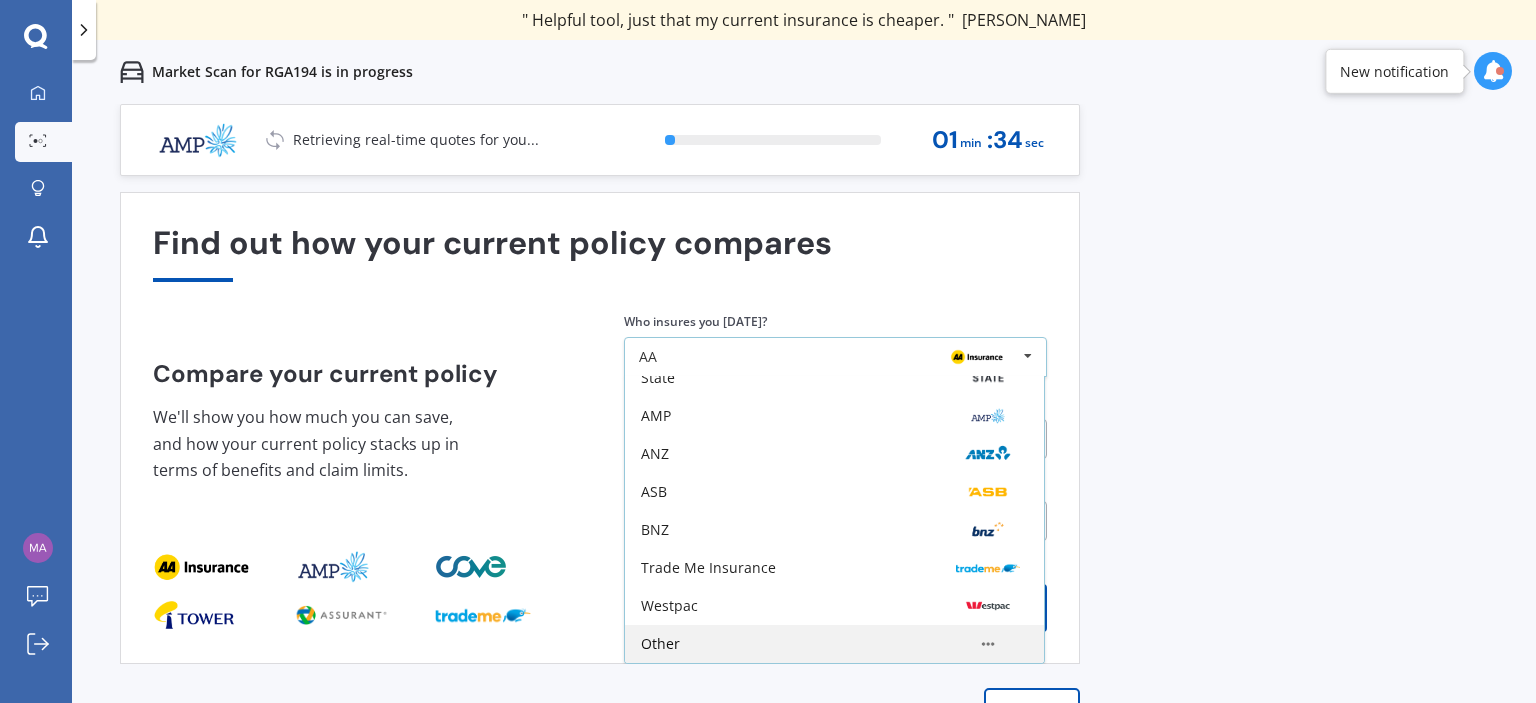 click on "Other" at bounding box center [834, 644] 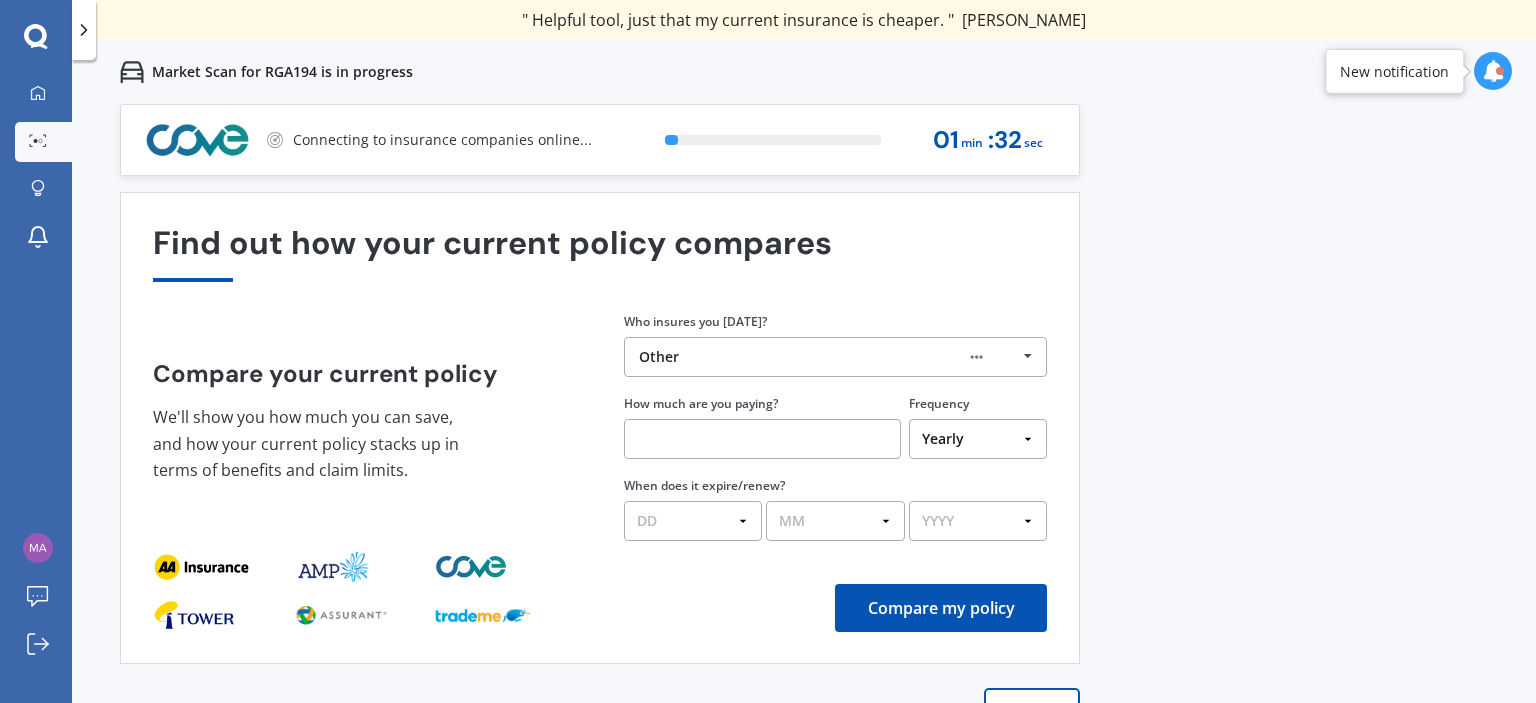 click on "Yearly Six-Monthly Quarterly Monthly Fortnightly Weekly One-Off" at bounding box center [978, 439] 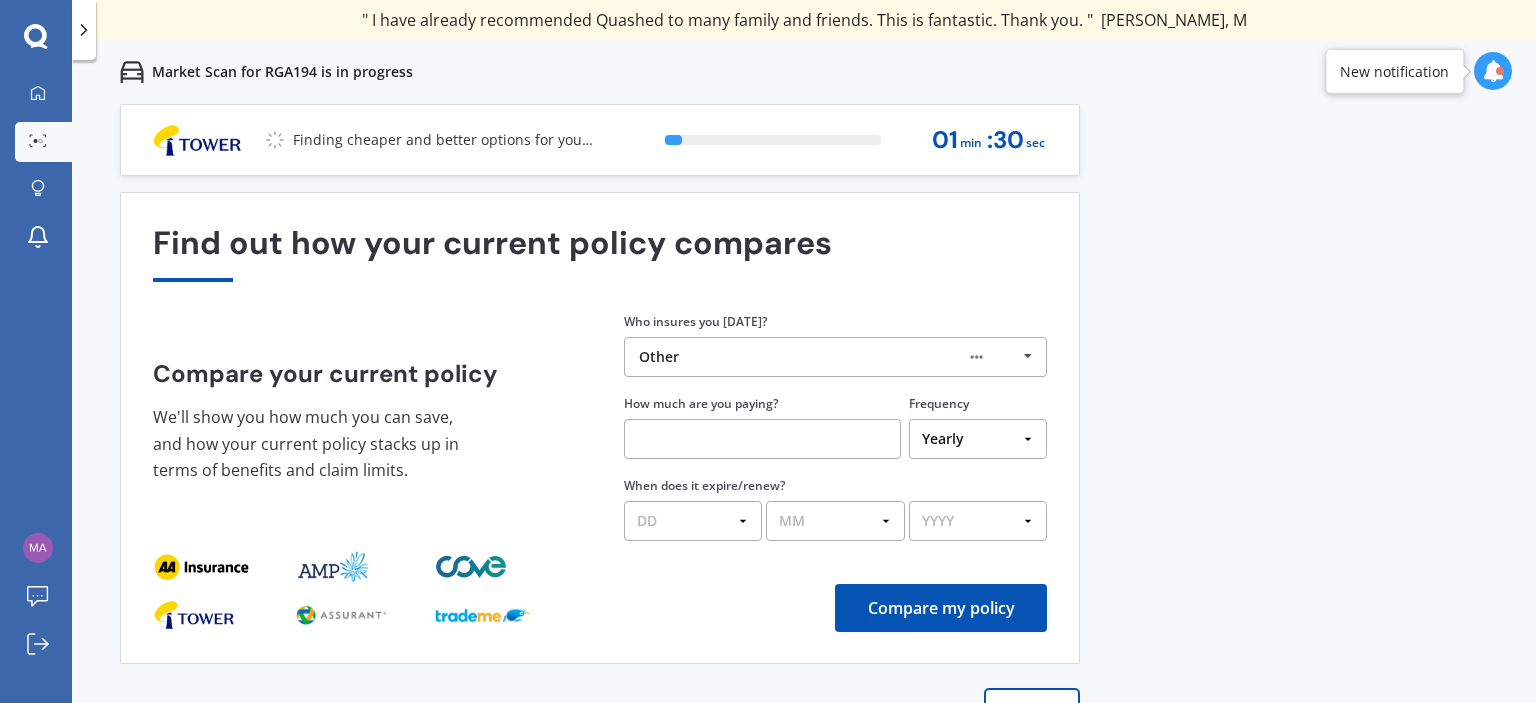 select on "Fortnightly" 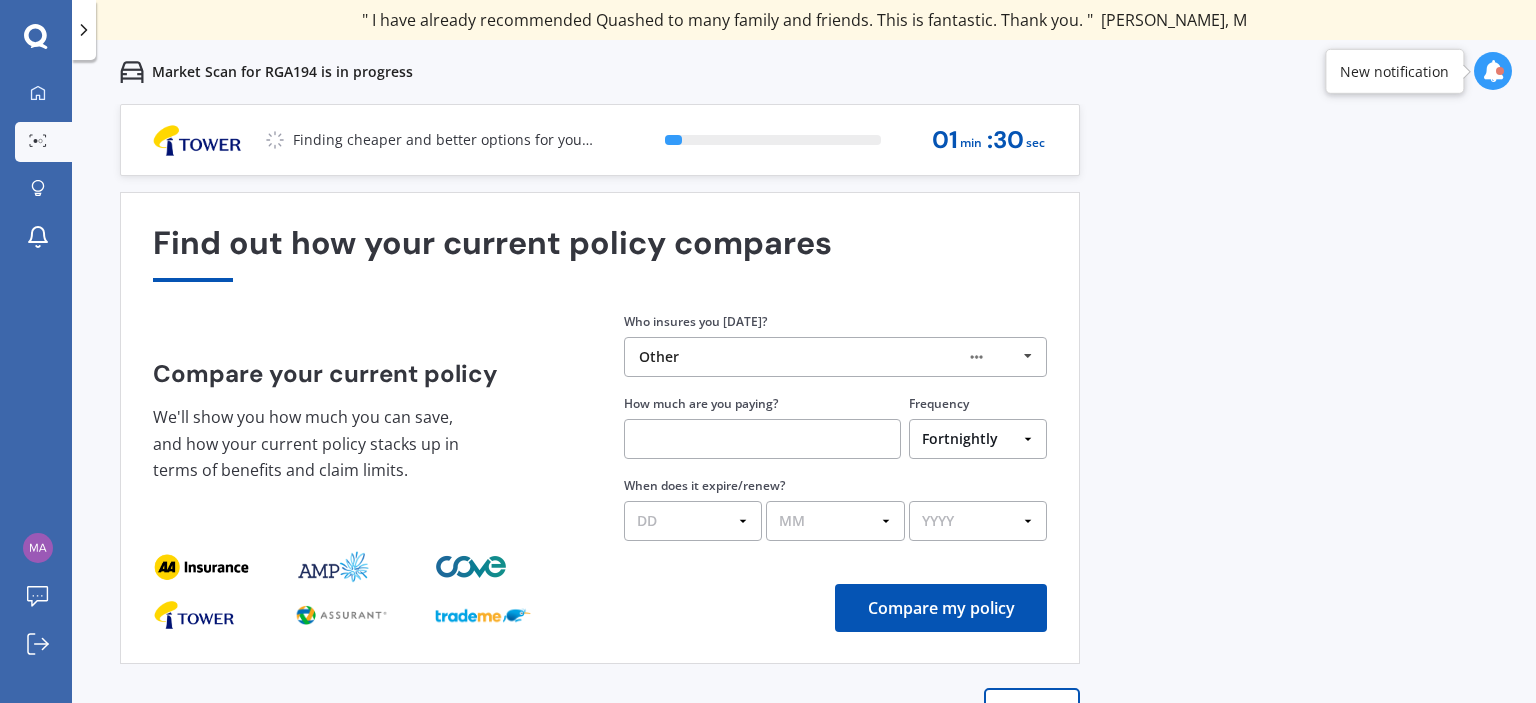 click on "Yearly Six-Monthly Quarterly Monthly Fortnightly Weekly One-Off" at bounding box center [978, 439] 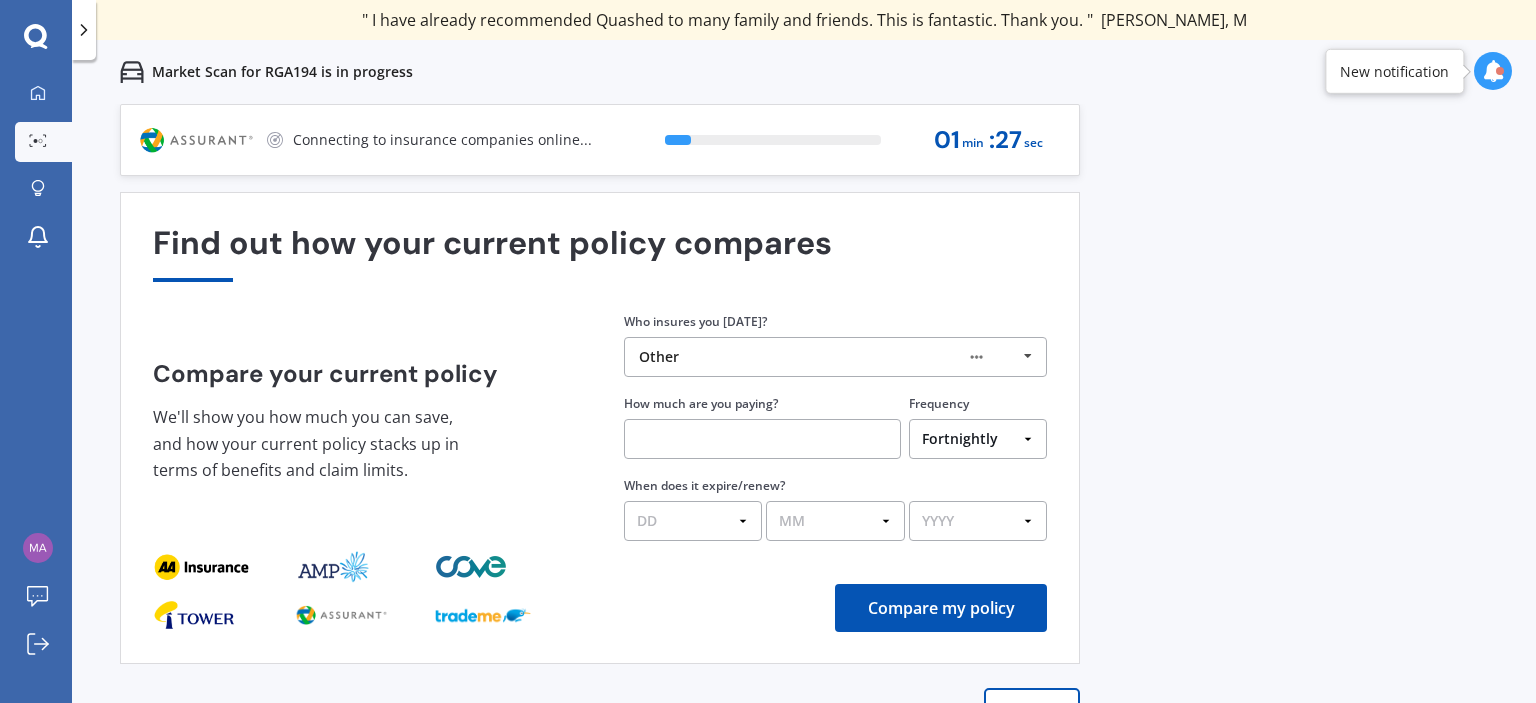 click at bounding box center [762, 439] 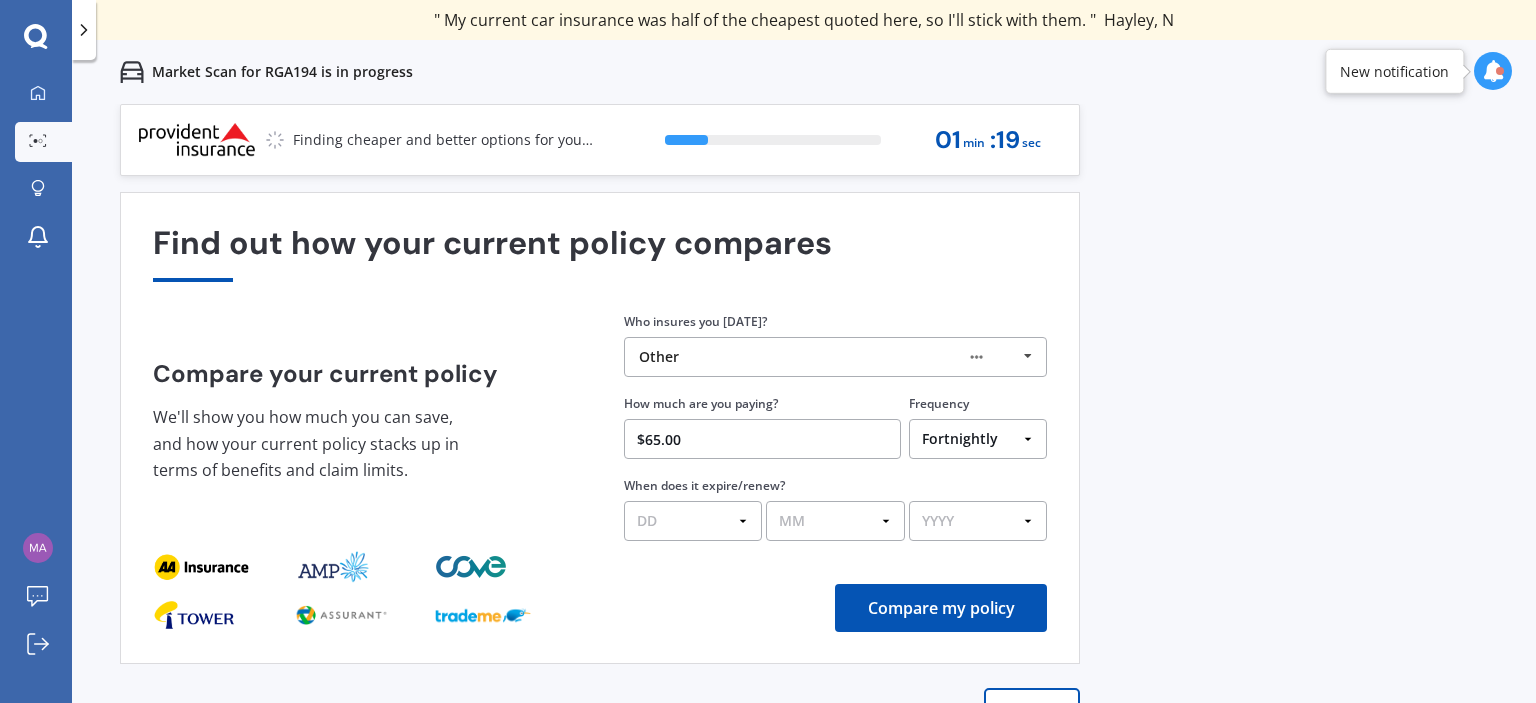 type on "$65.00" 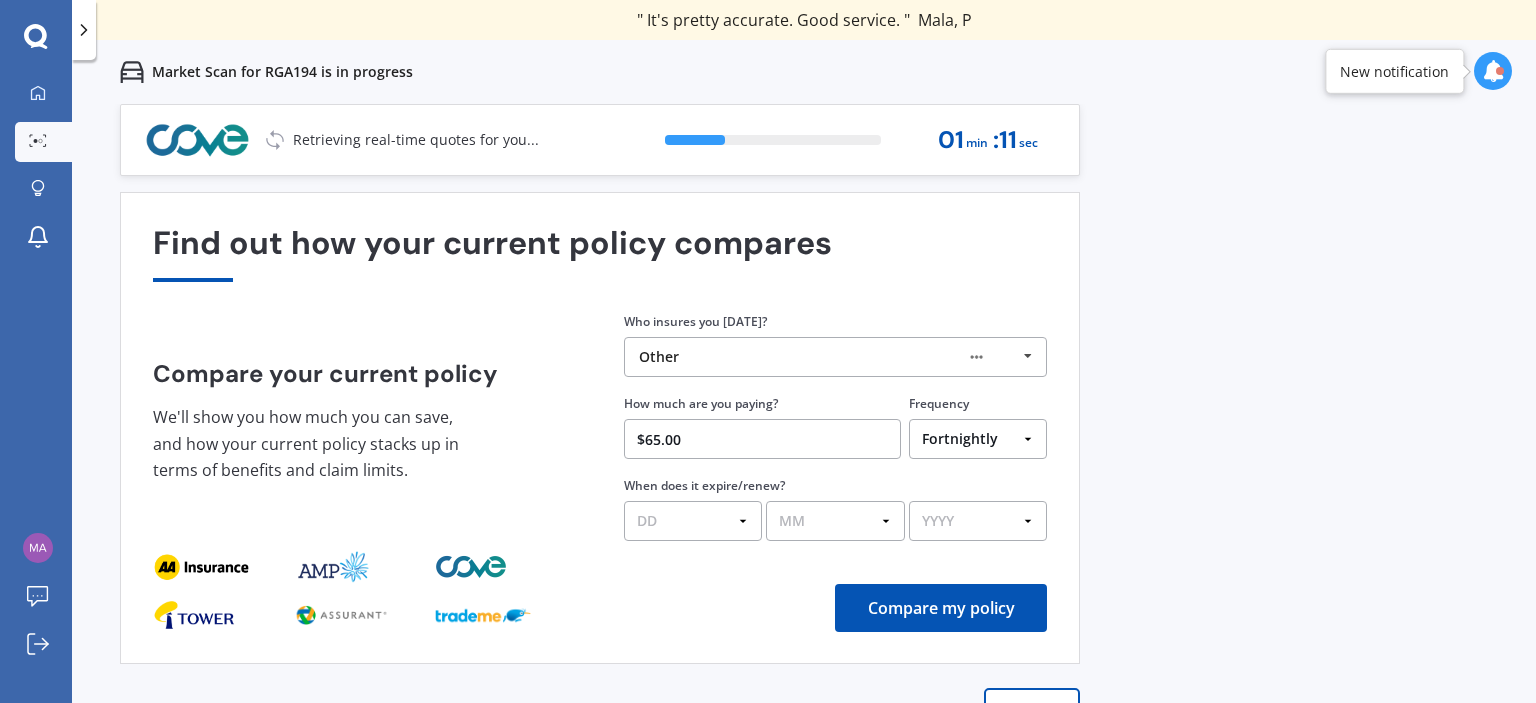 select on "15" 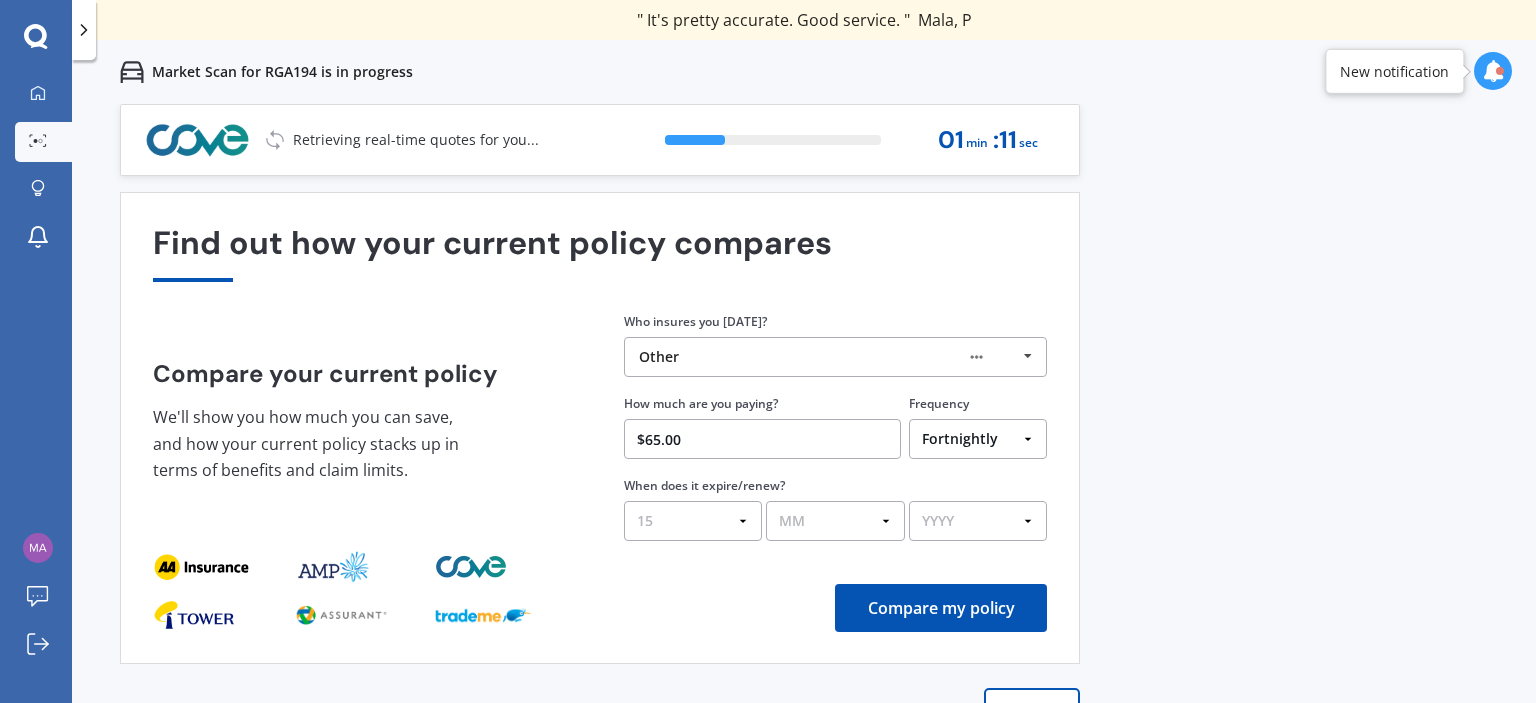 click on "DD 01 02 03 04 05 06 07 08 09 10 11 12 13 14 15 16 17 18 19 20 21 22 23 24 25 26 27 28 29 30 31" at bounding box center [693, 521] 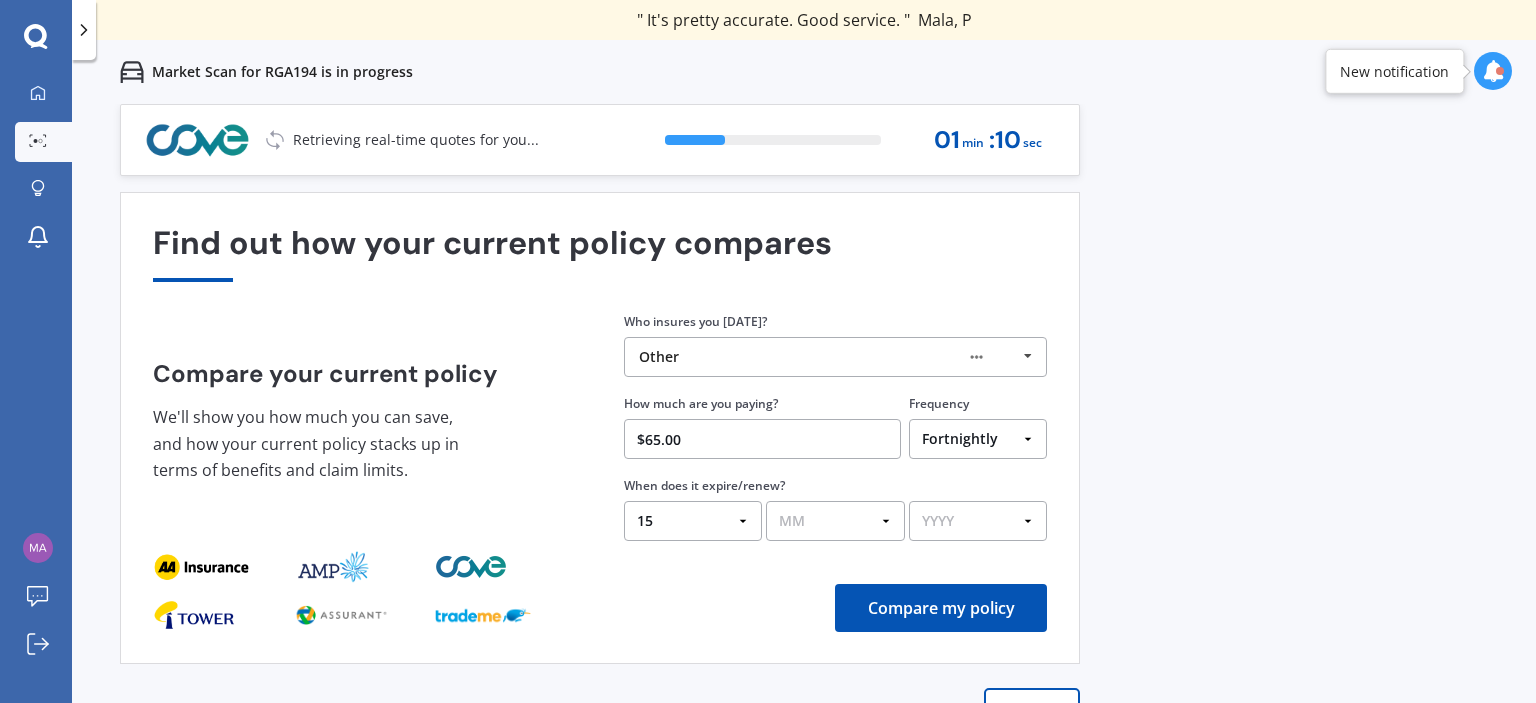 click on "MM 01 02 03 04 05 06 07 08 09 10 11 12" at bounding box center (835, 521) 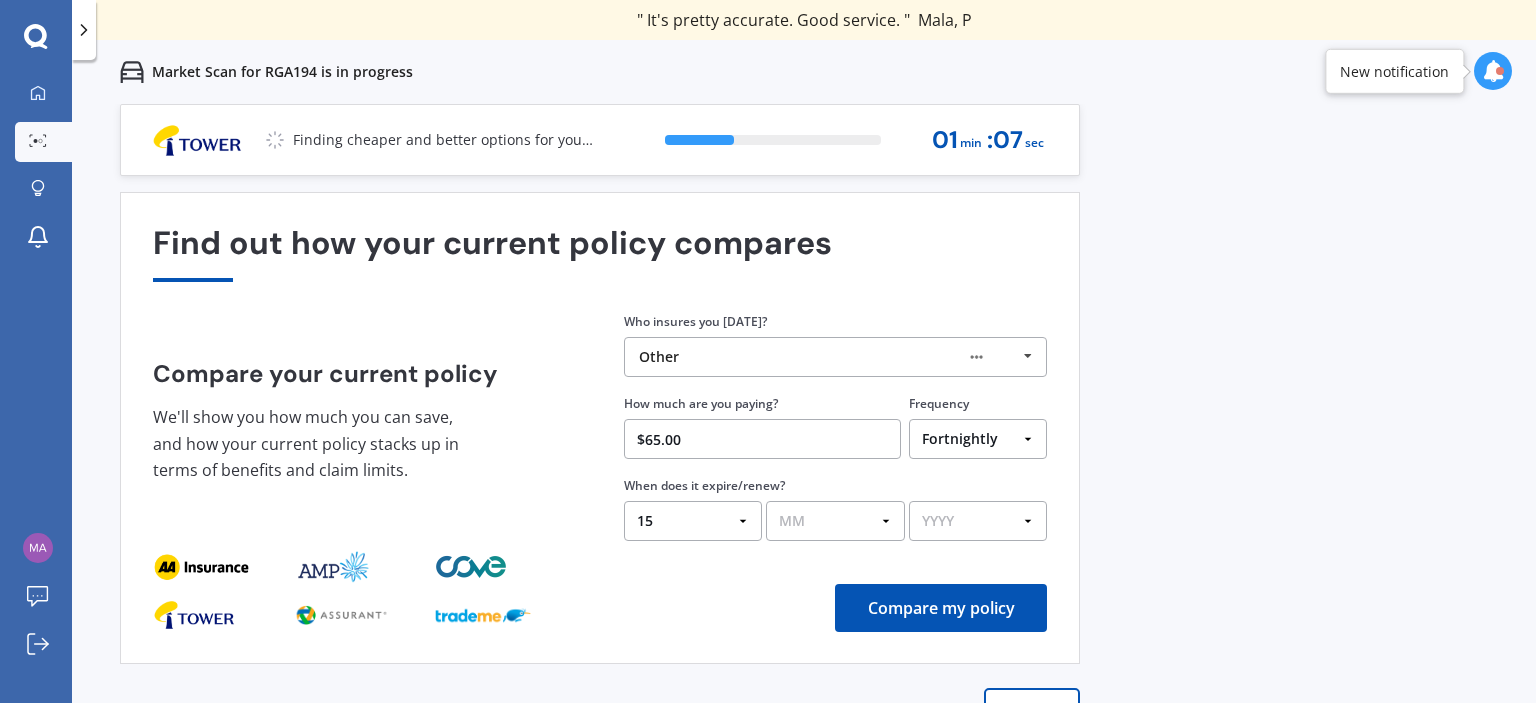select on "07" 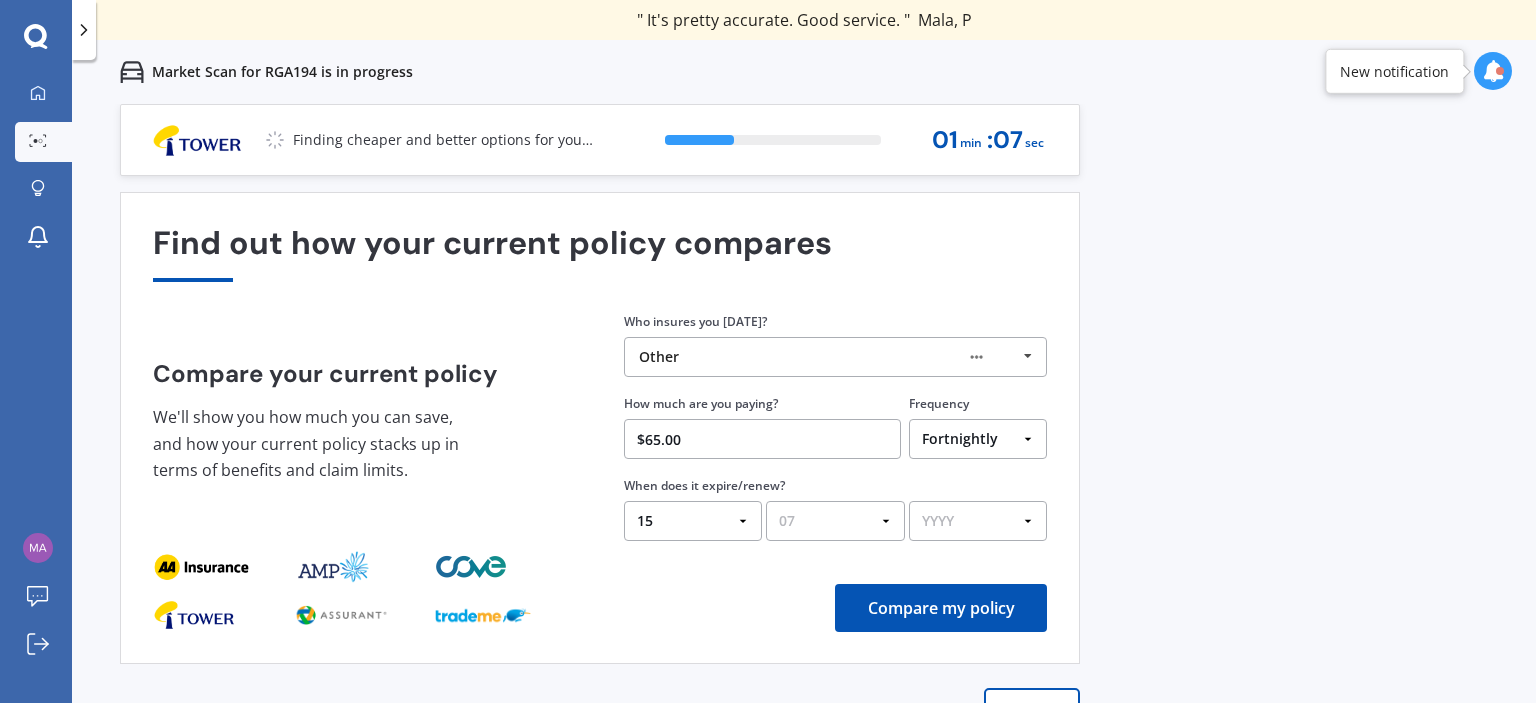click on "MM 01 02 03 04 05 06 07 08 09 10 11 12" at bounding box center (835, 521) 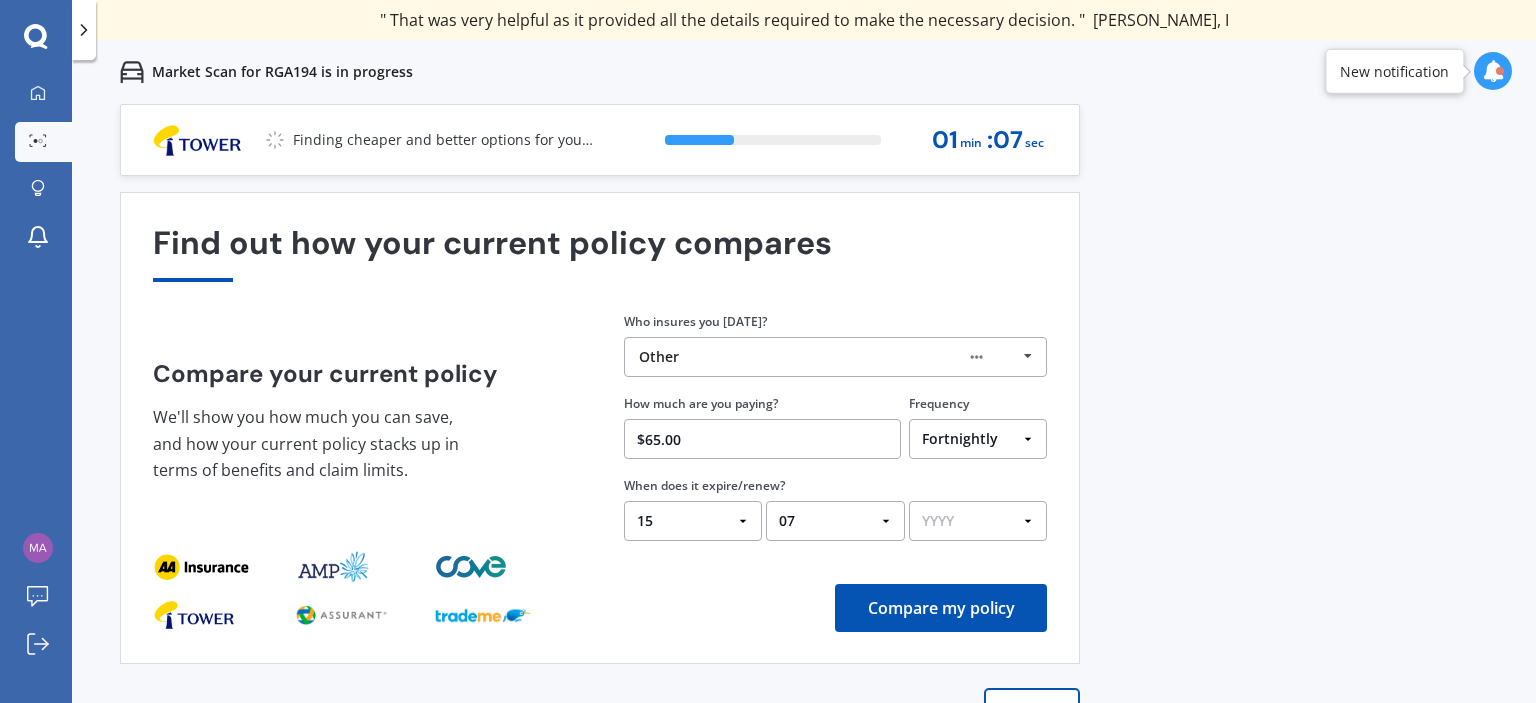 click on "YYYY 2026 2025 2024" at bounding box center [978, 521] 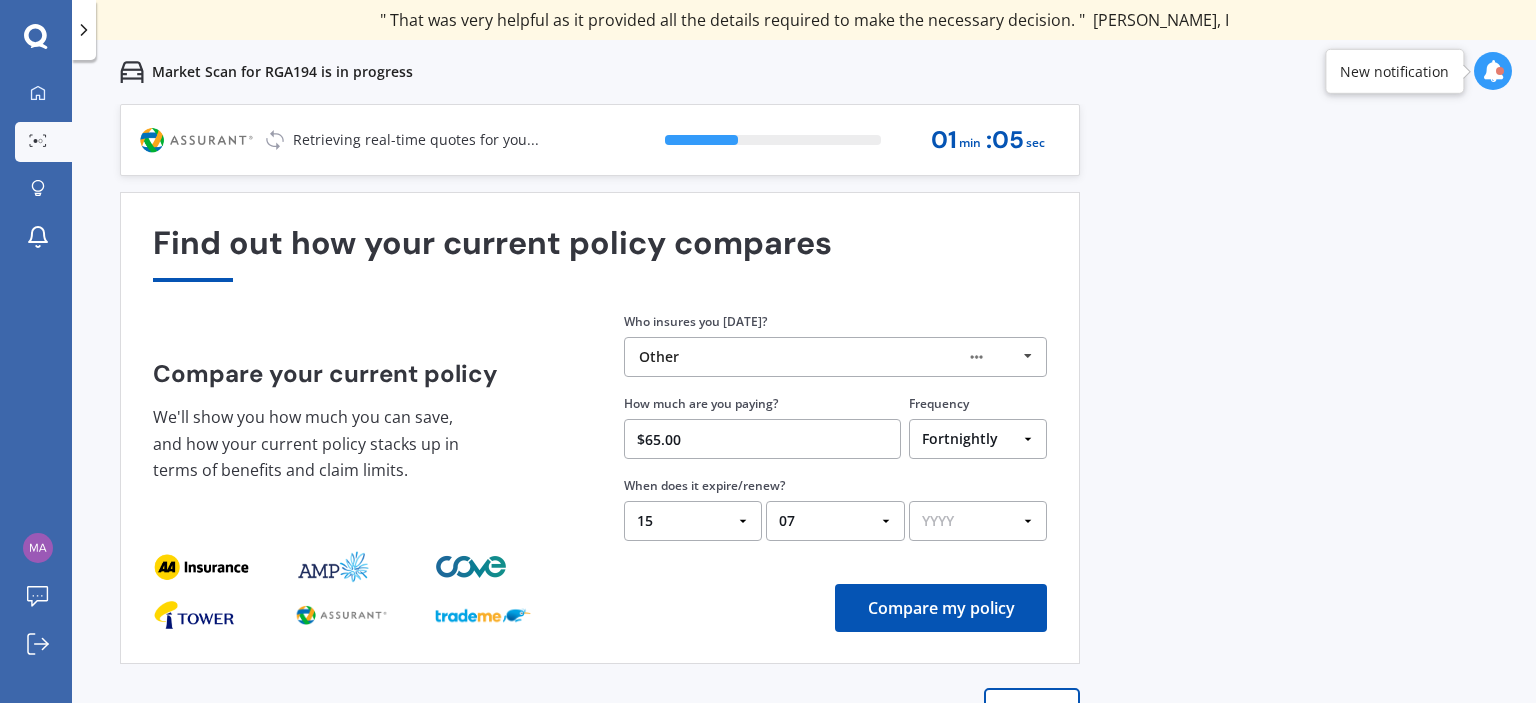 select on "2026" 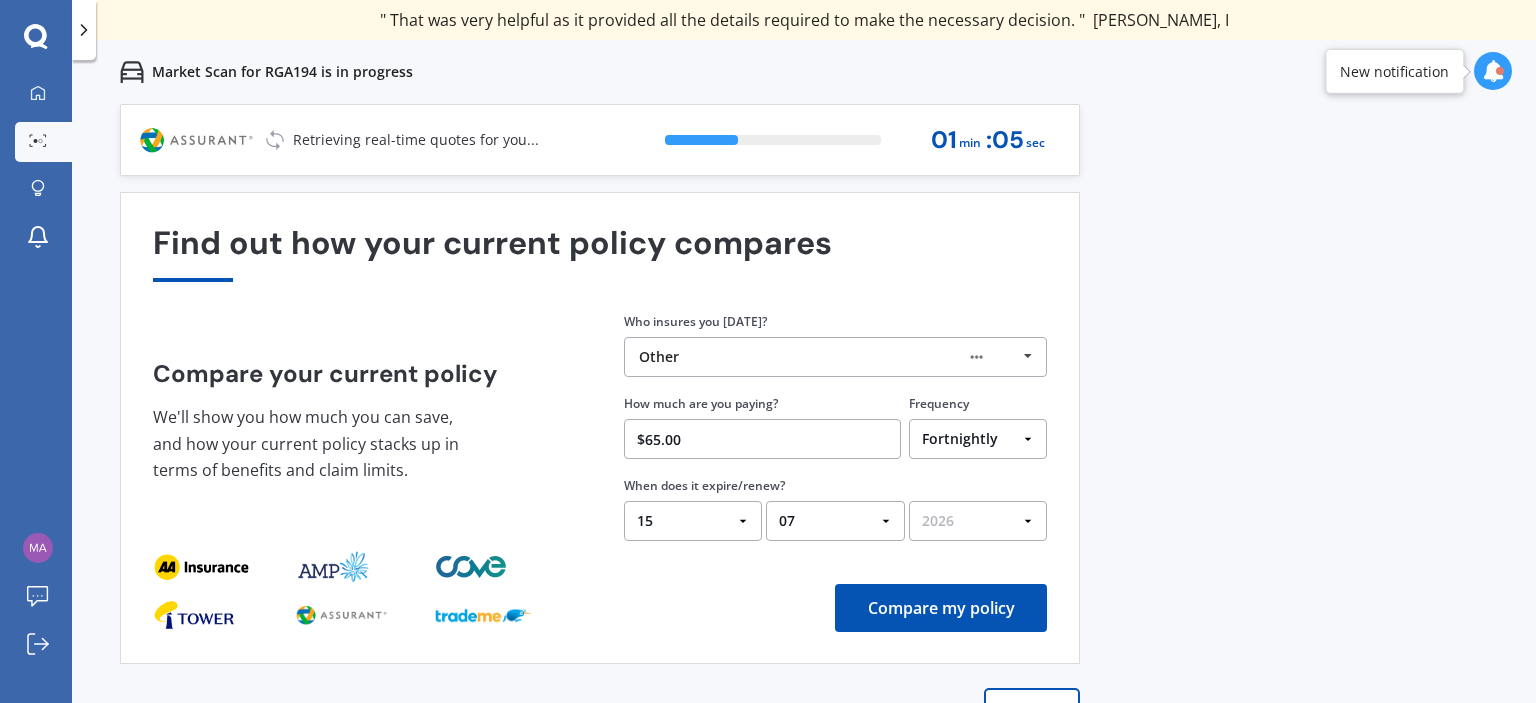 click on "YYYY 2026 2025 2024" at bounding box center (978, 521) 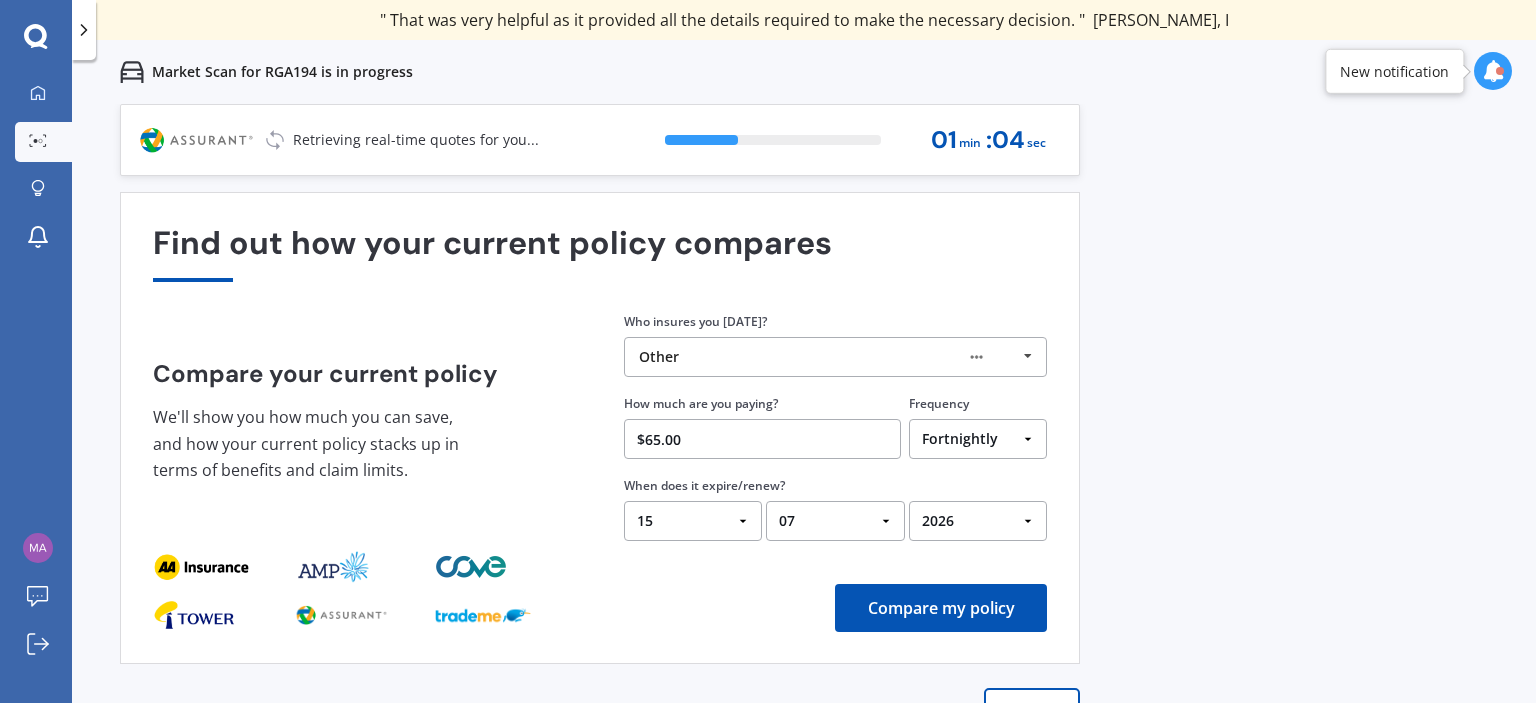 click on "Compare my policy" at bounding box center (941, 608) 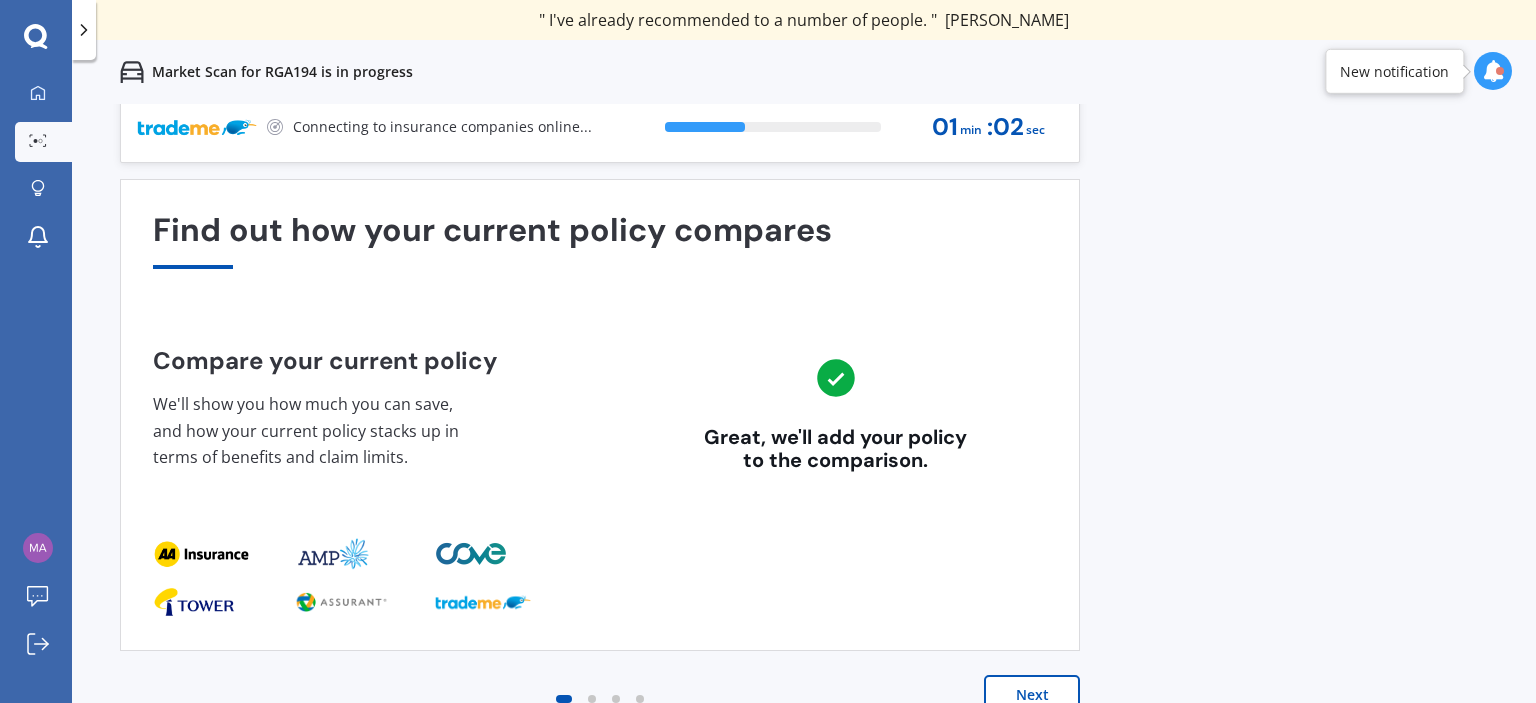 scroll, scrollTop: 20, scrollLeft: 0, axis: vertical 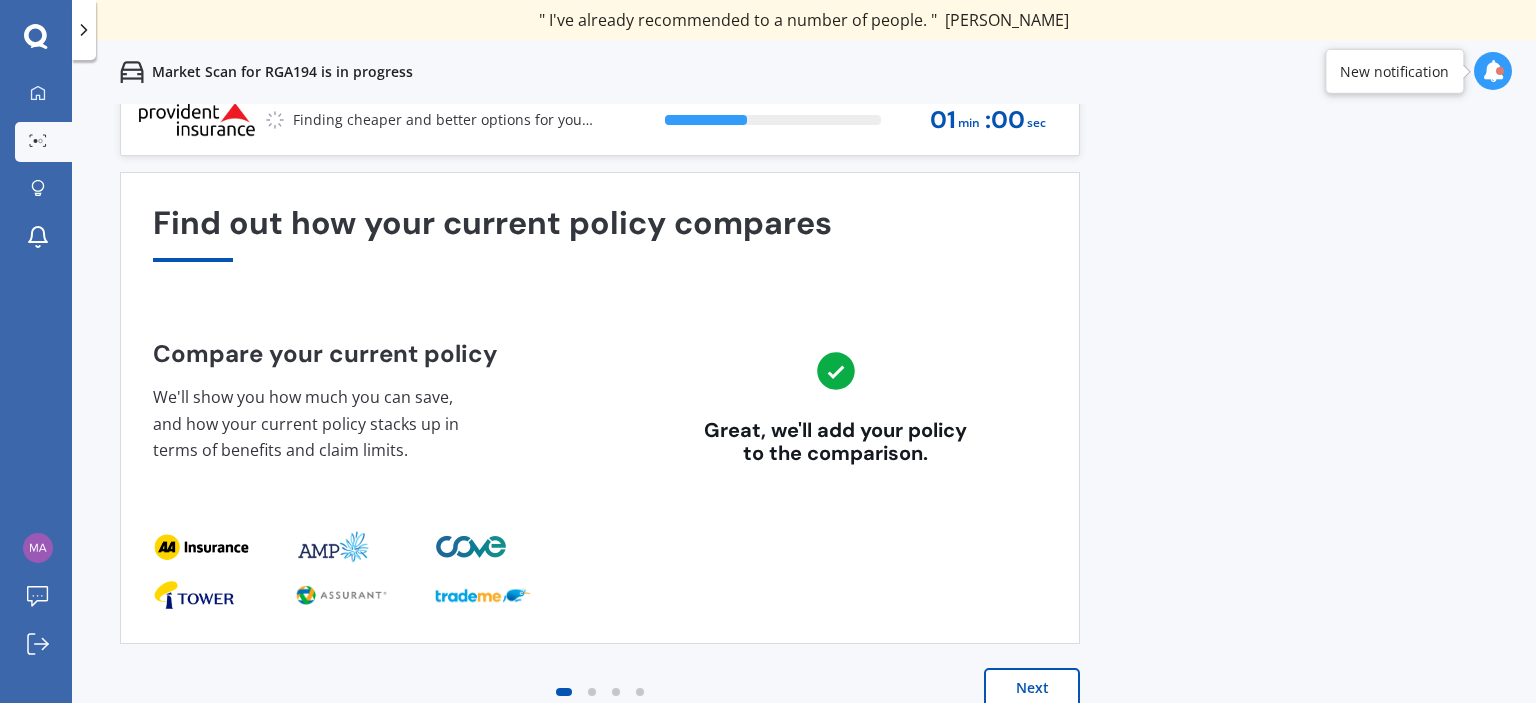 click on "Next" at bounding box center (1032, 688) 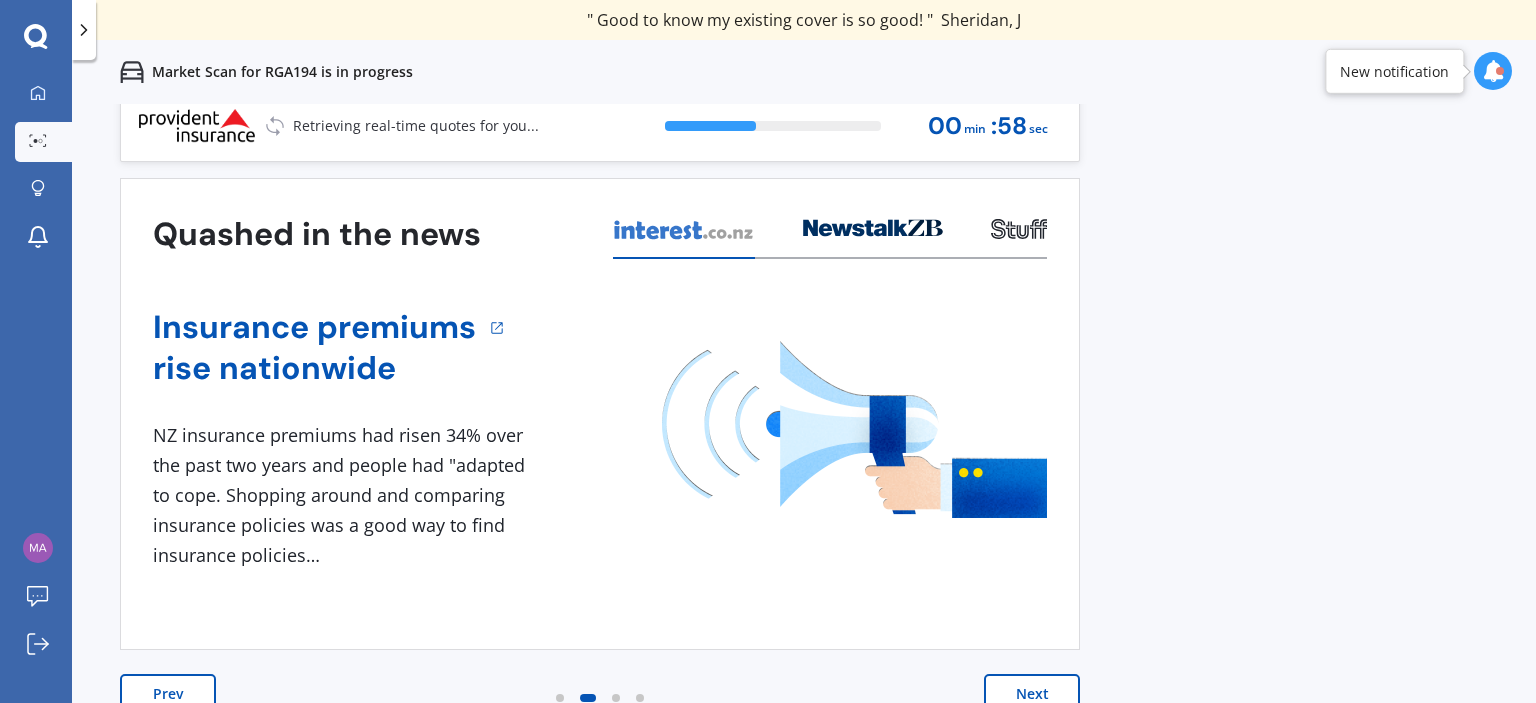 scroll, scrollTop: 20, scrollLeft: 0, axis: vertical 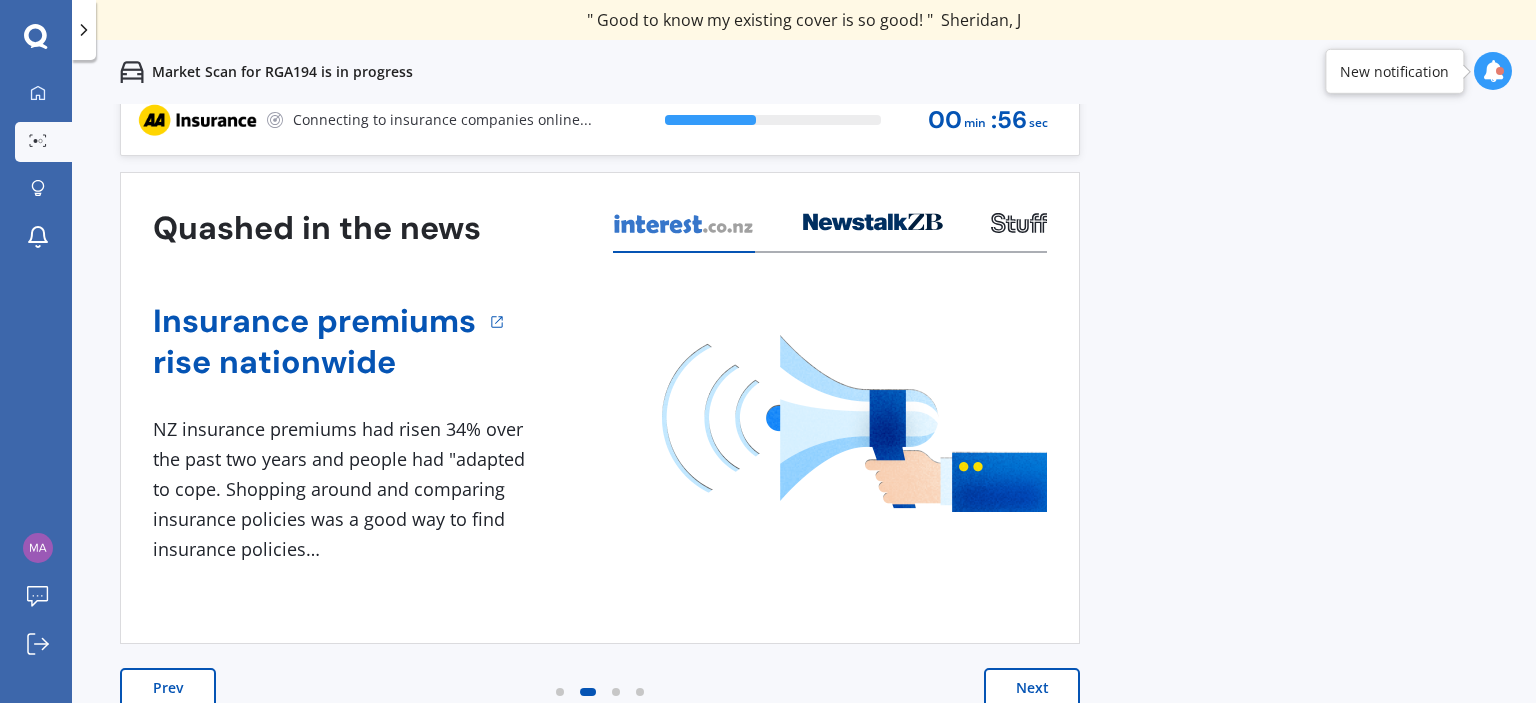 click on "Next" at bounding box center (1032, 688) 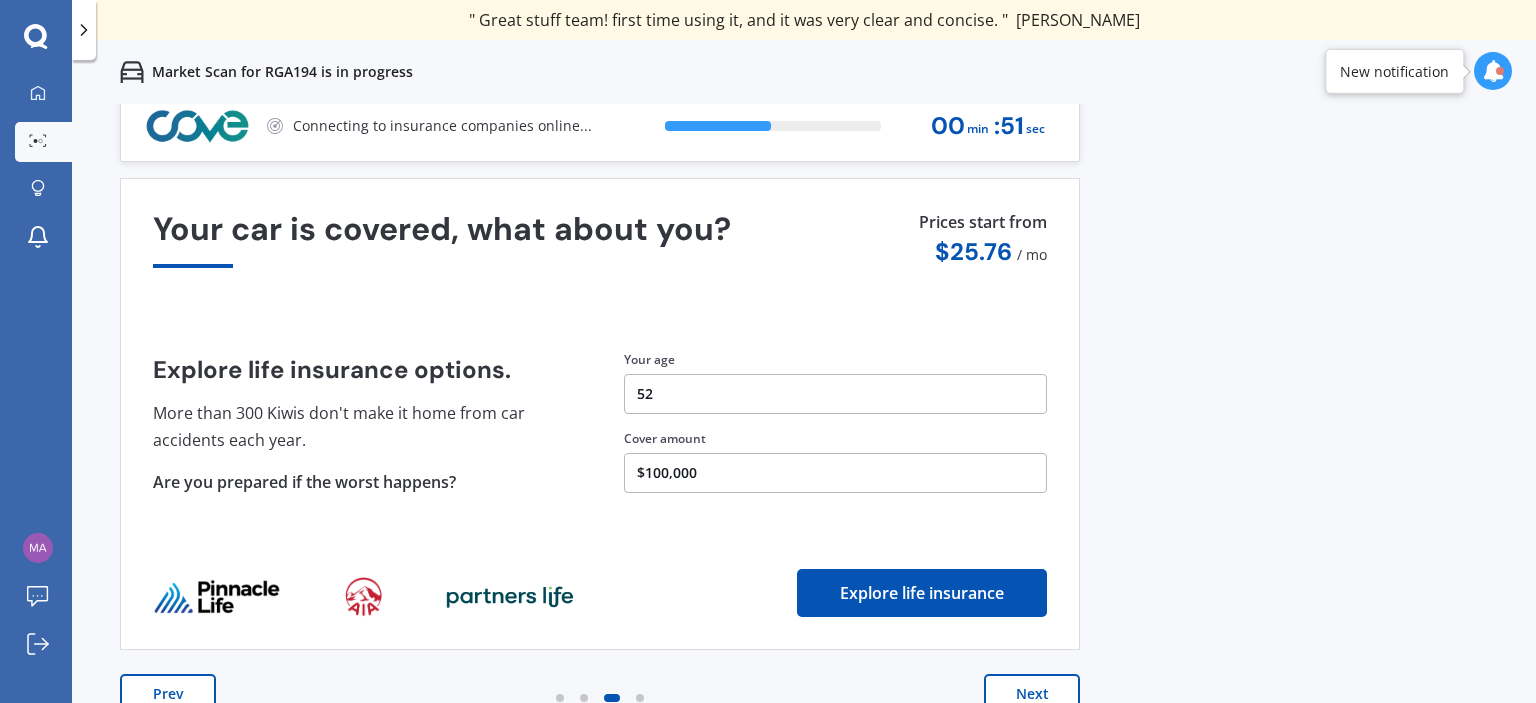scroll, scrollTop: 20, scrollLeft: 0, axis: vertical 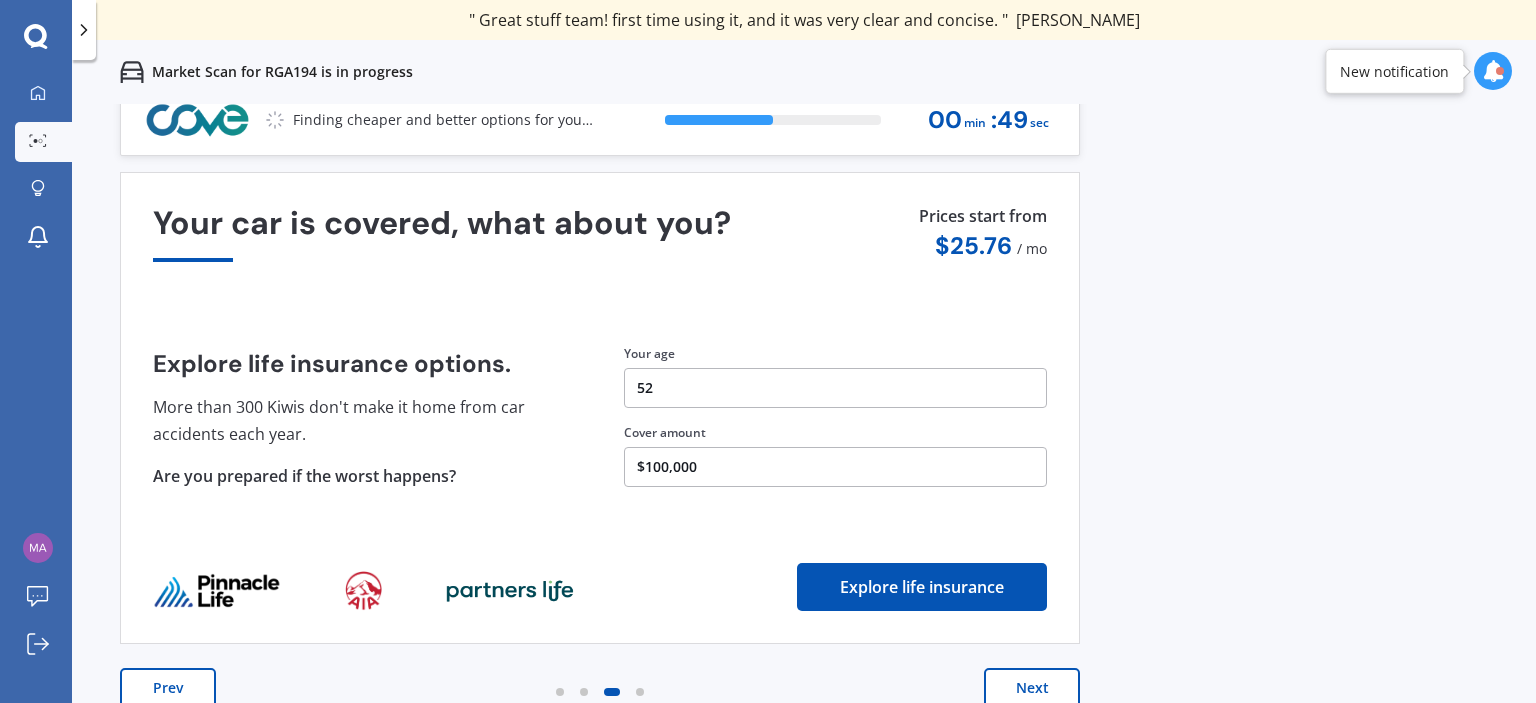 click on "Next" at bounding box center [1032, 688] 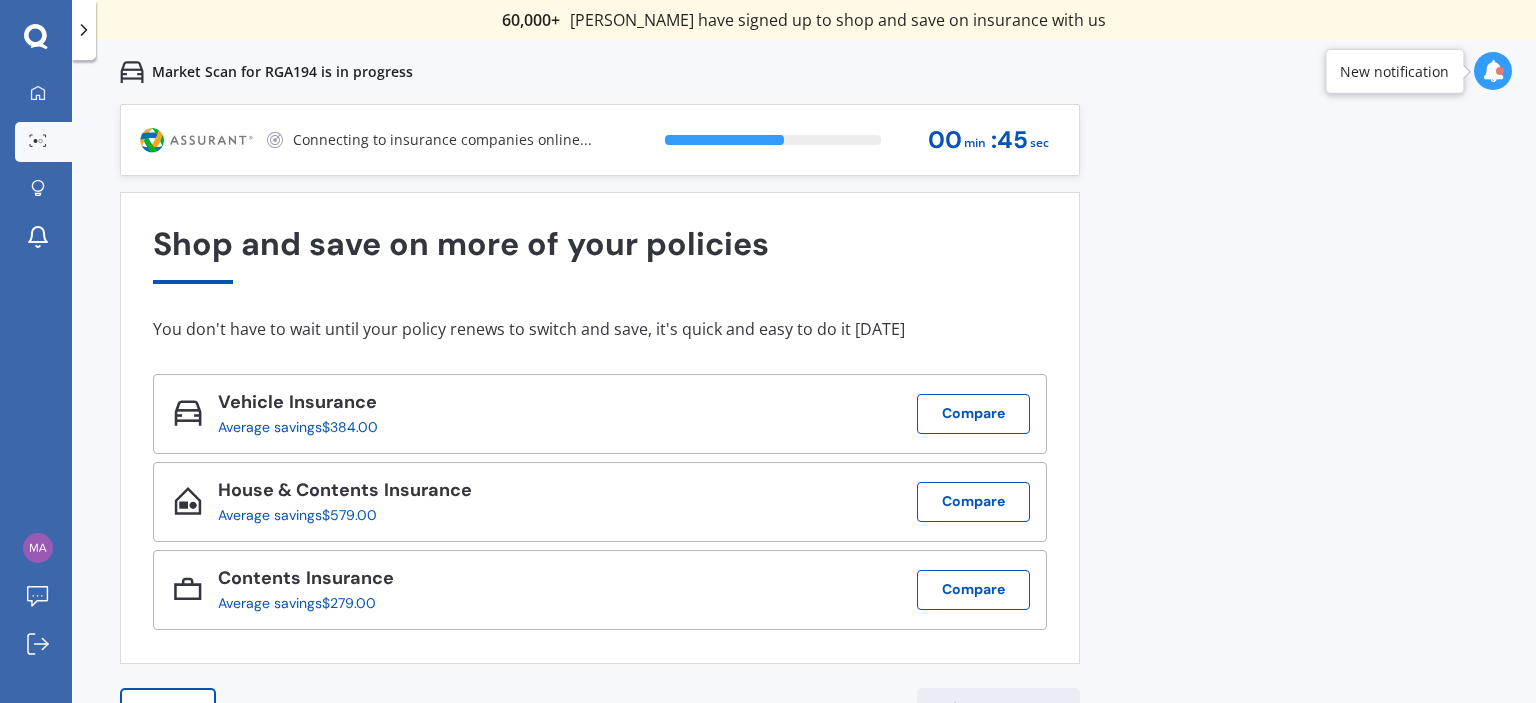 scroll, scrollTop: 20, scrollLeft: 0, axis: vertical 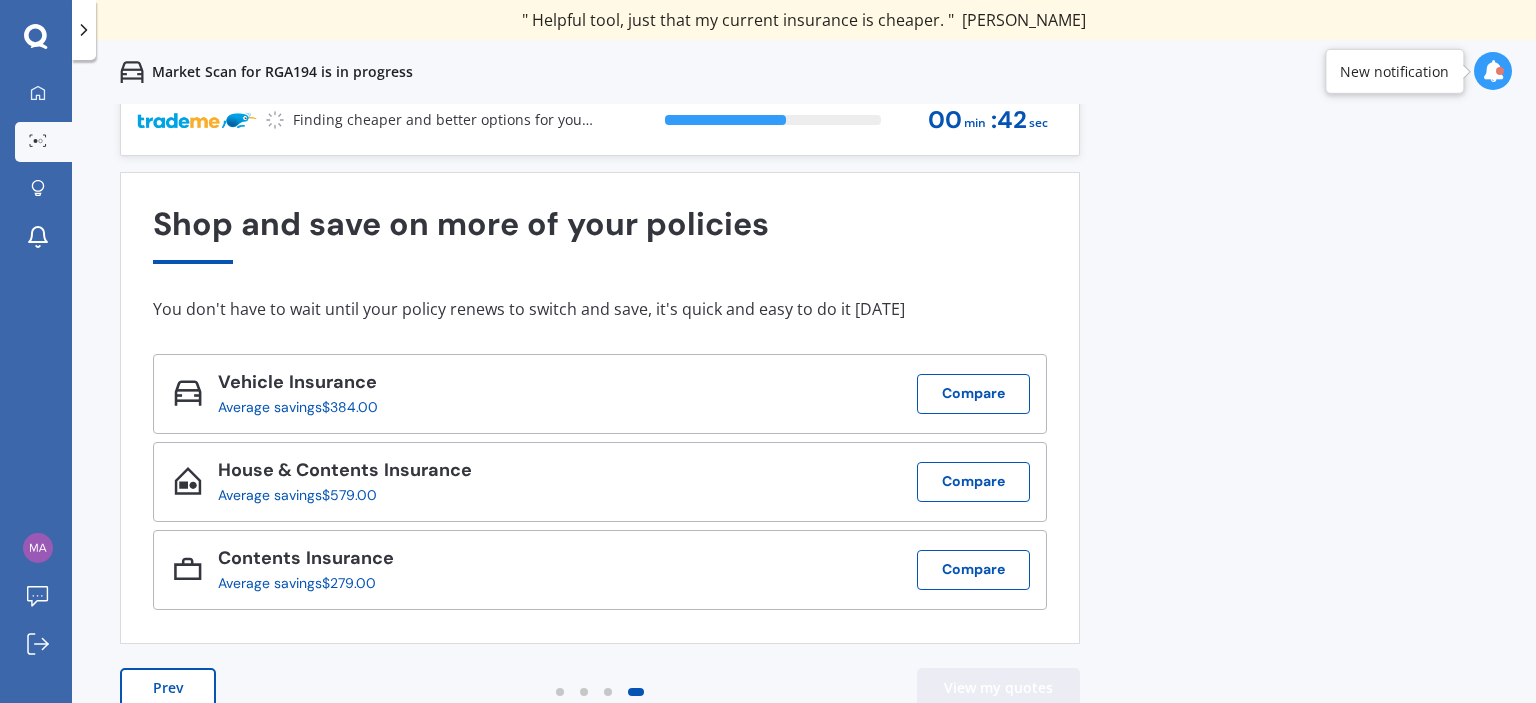 click on "View my quotes" at bounding box center [998, 688] 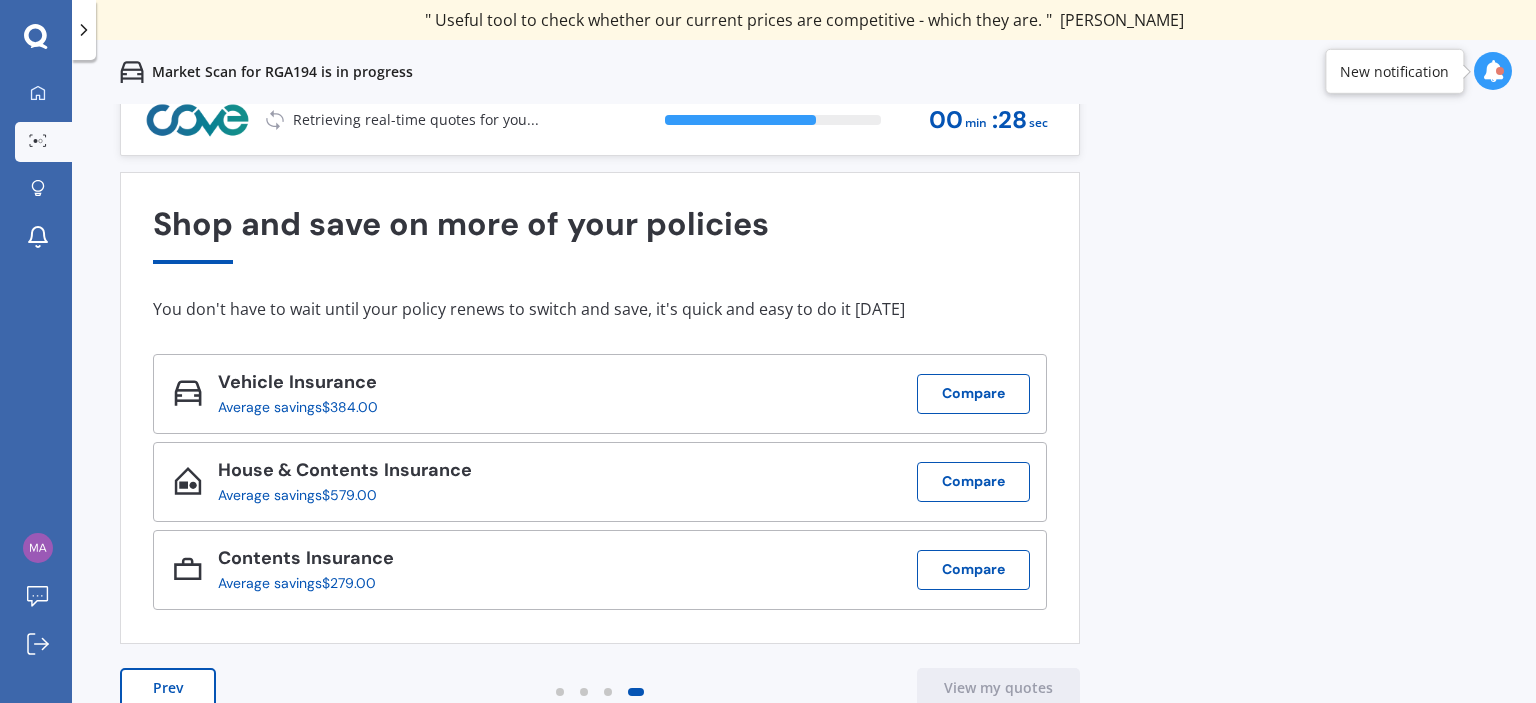 click at bounding box center [1493, 71] 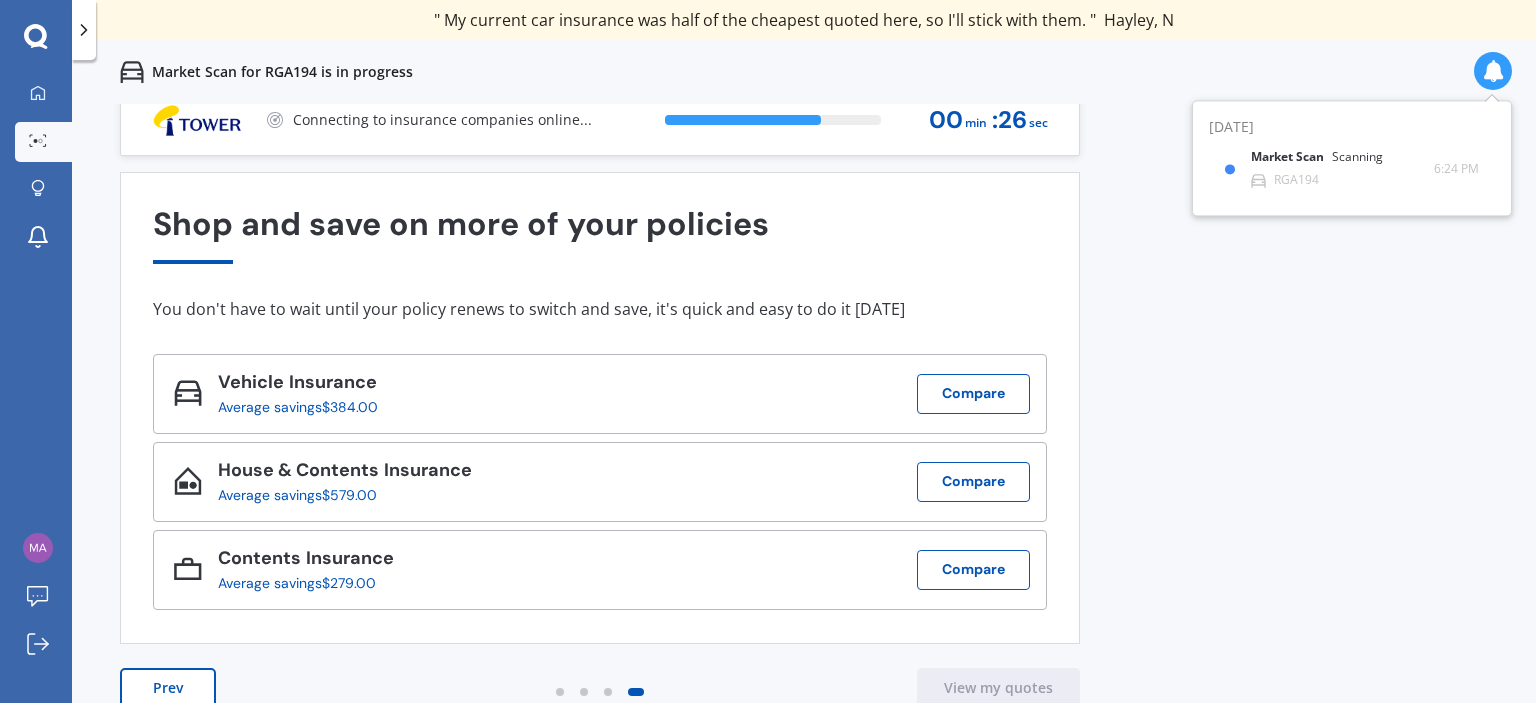 click on "Previous 60,000+ Kiwis have signed up to shop and save on insurance with us " Helpful tool, just that my current insurance is cheaper. " Casey, H " I have already recommended Quashed to many family and friends. This is fantastic. Thank you. " Quinn, M " A very useful tool and is easy to use. Highly recommended! " Yang, Z " Useful tool to check whether our current prices are competitive - which they are. " Kate, G " My current car insurance was half of the cheapest quoted here, so I'll stick with them. " Hayley, N " Gave exactly the same results. " Phillip, S " It's pretty accurate. Good service. " Mala, P " That was very helpful as it provided all the details required to make the necessary decision. " Tony, I " I've already recommended to a number of people. " Vanessa, J " Good to know my existing cover is so good! " Sheridan, J " Excellent site! I saved $300 off my existing policy. " Lian, G " Great stuff team! first time using it, and it was very clear and concise. " Lewis, B   Next 72 % 00 min :  26 sec" at bounding box center [804, 425] 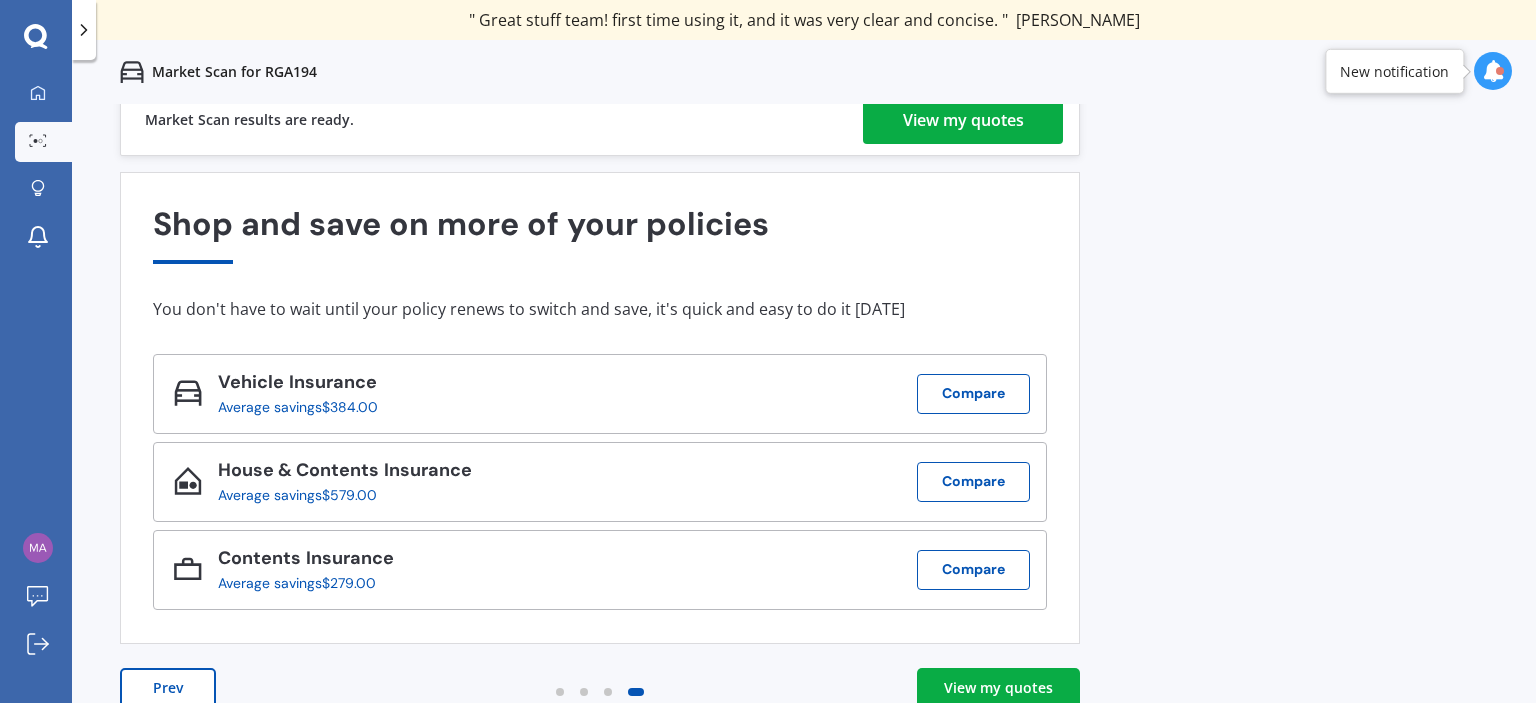 click on "View my quotes" at bounding box center [998, 688] 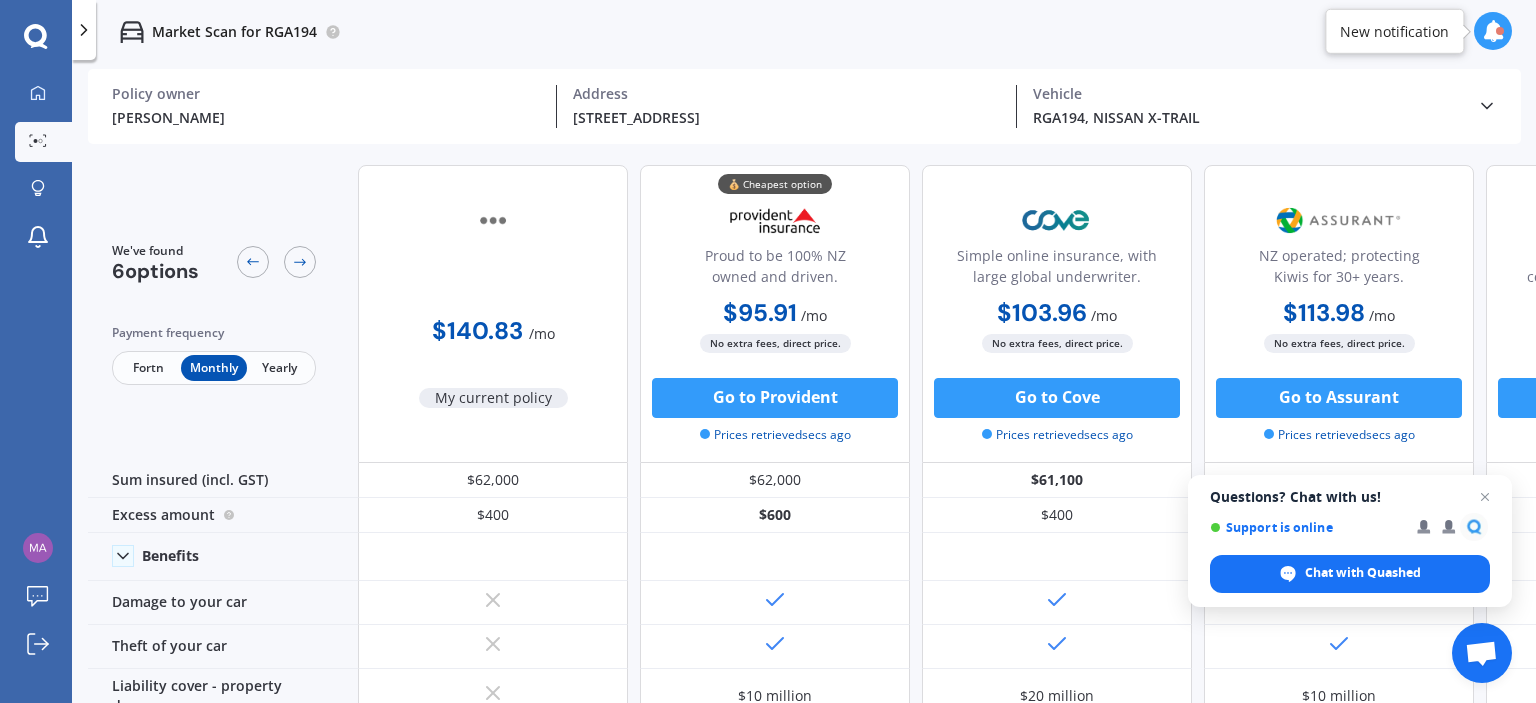 scroll, scrollTop: 0, scrollLeft: 0, axis: both 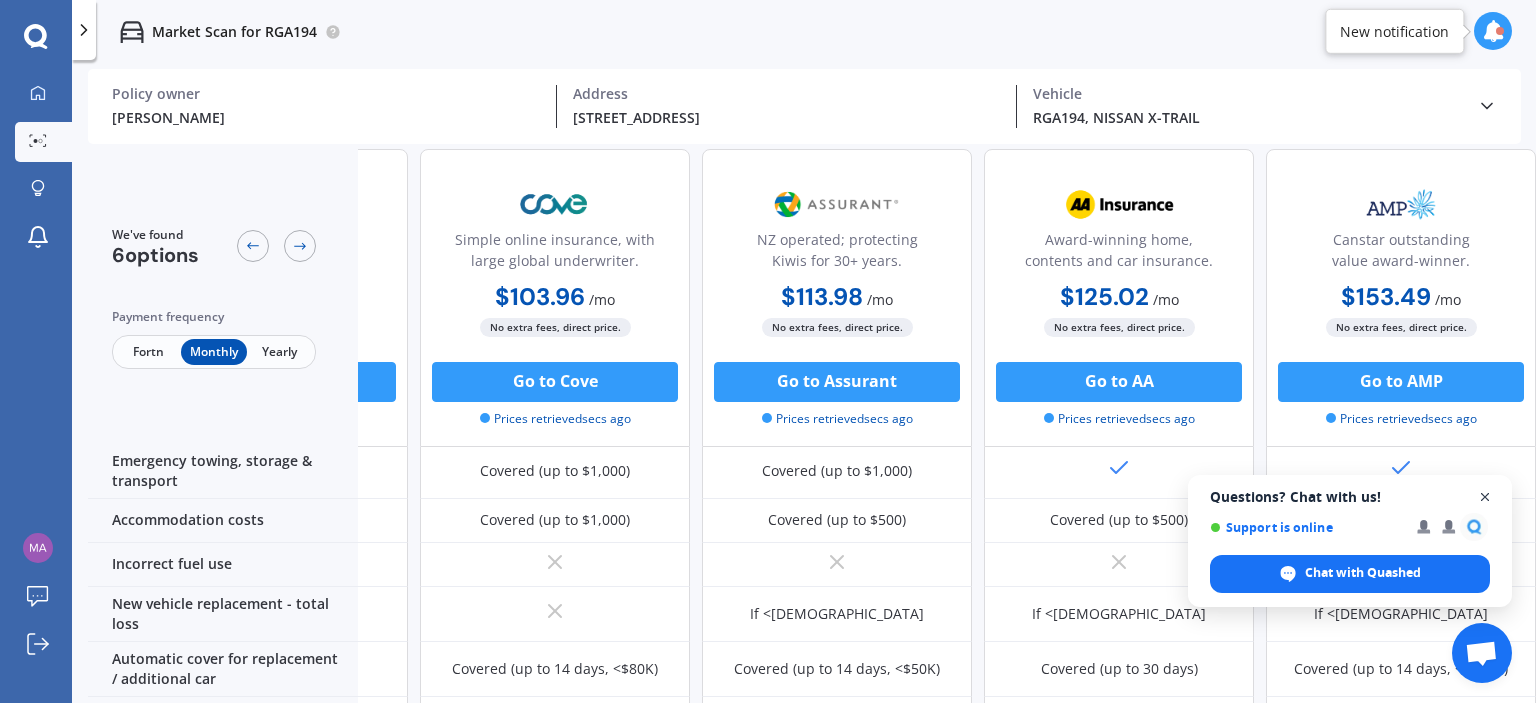 click at bounding box center [1485, 497] 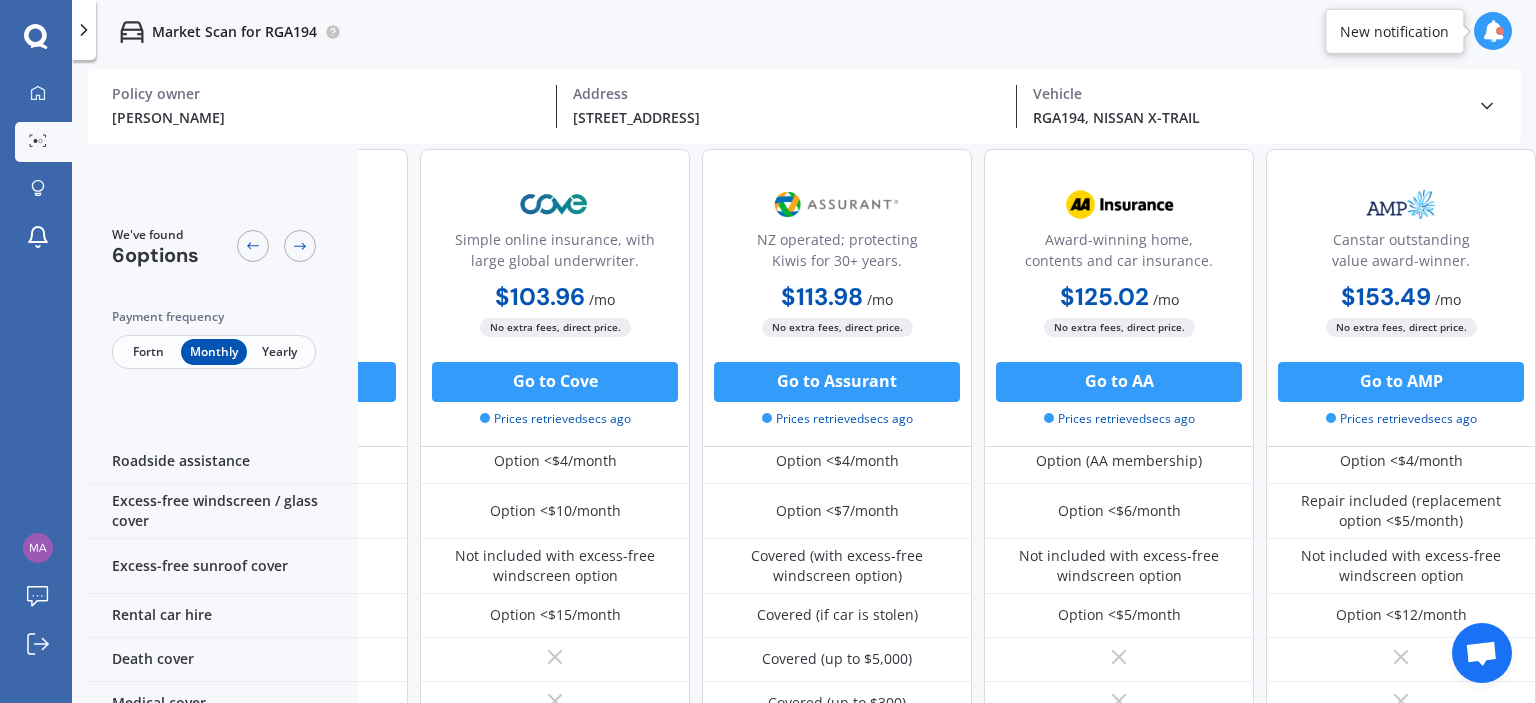 scroll, scrollTop: 800, scrollLeft: 512, axis: both 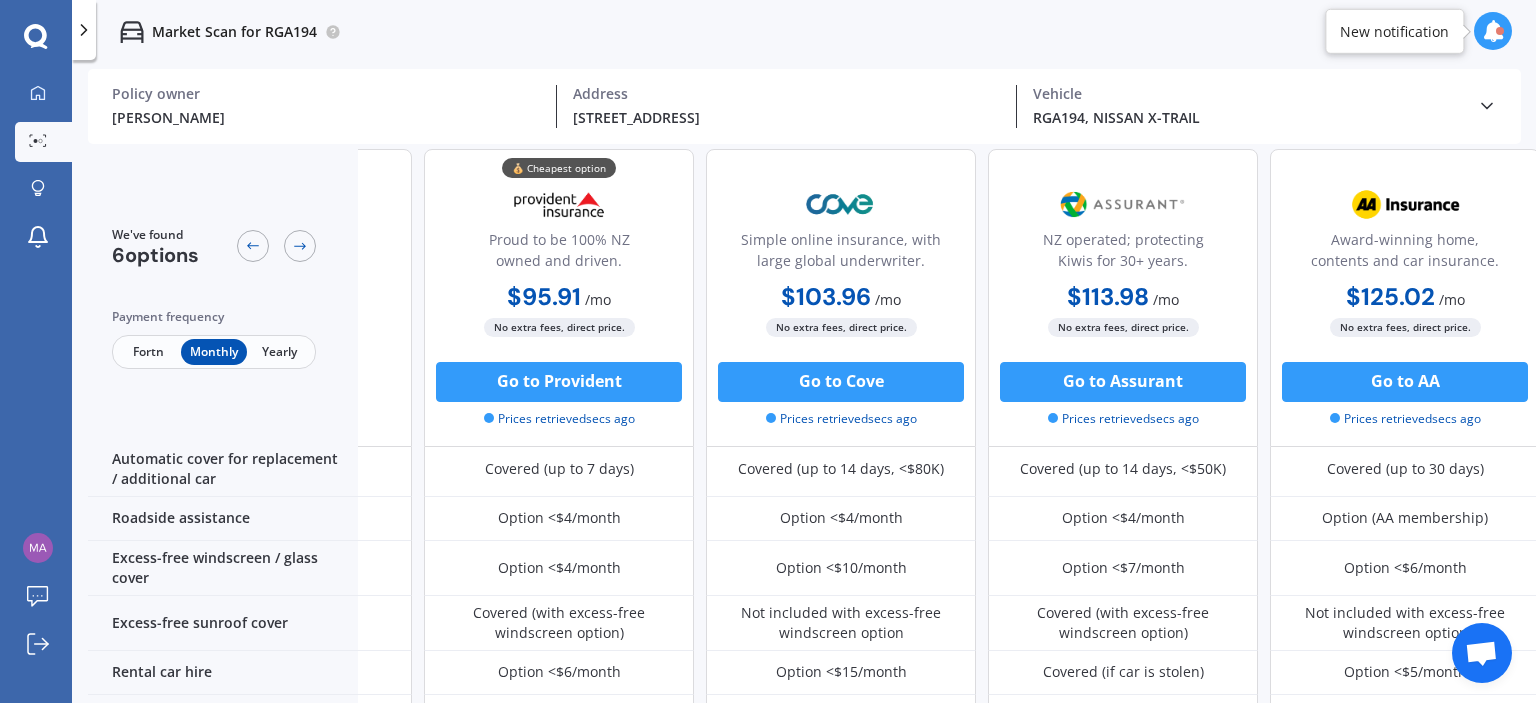 click on "Fortn" at bounding box center (148, 352) 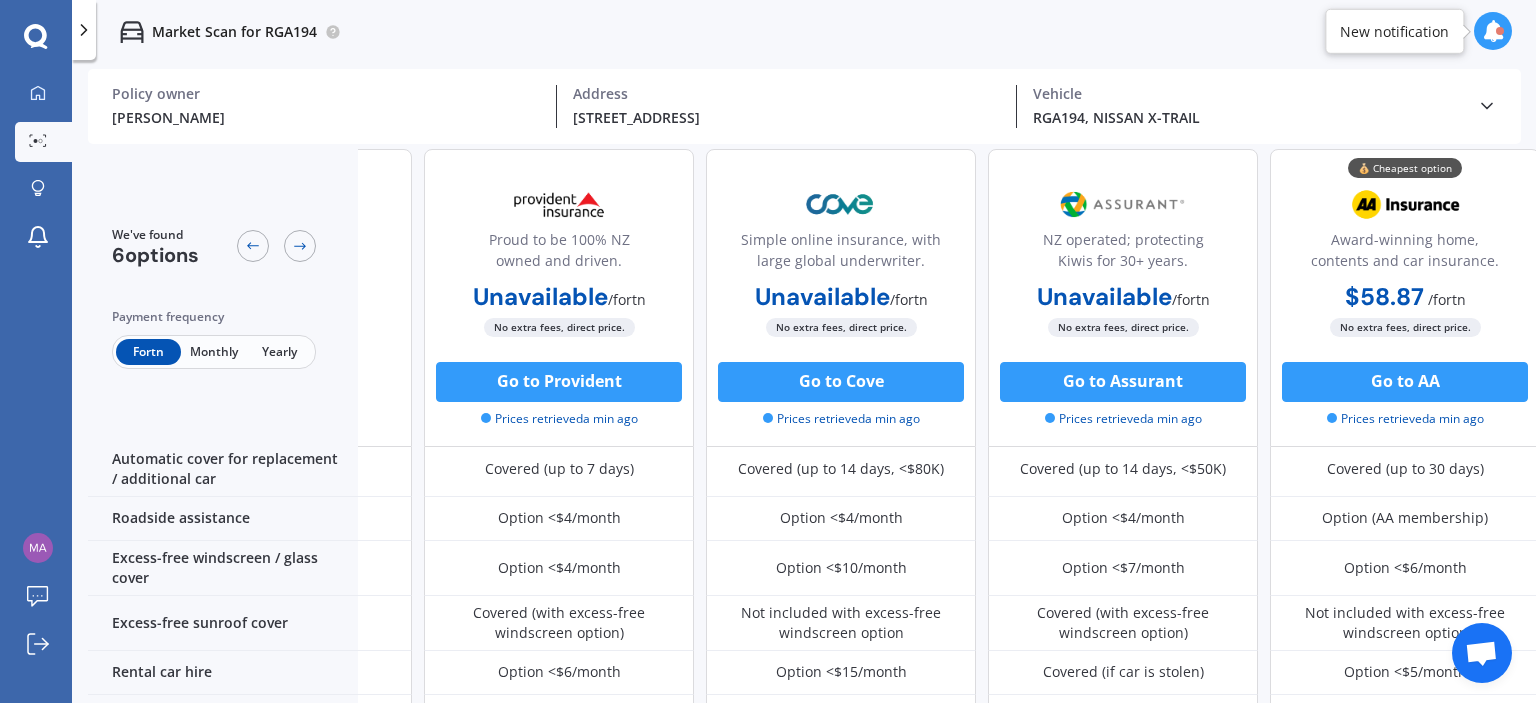 click on "Monthly" at bounding box center [213, 352] 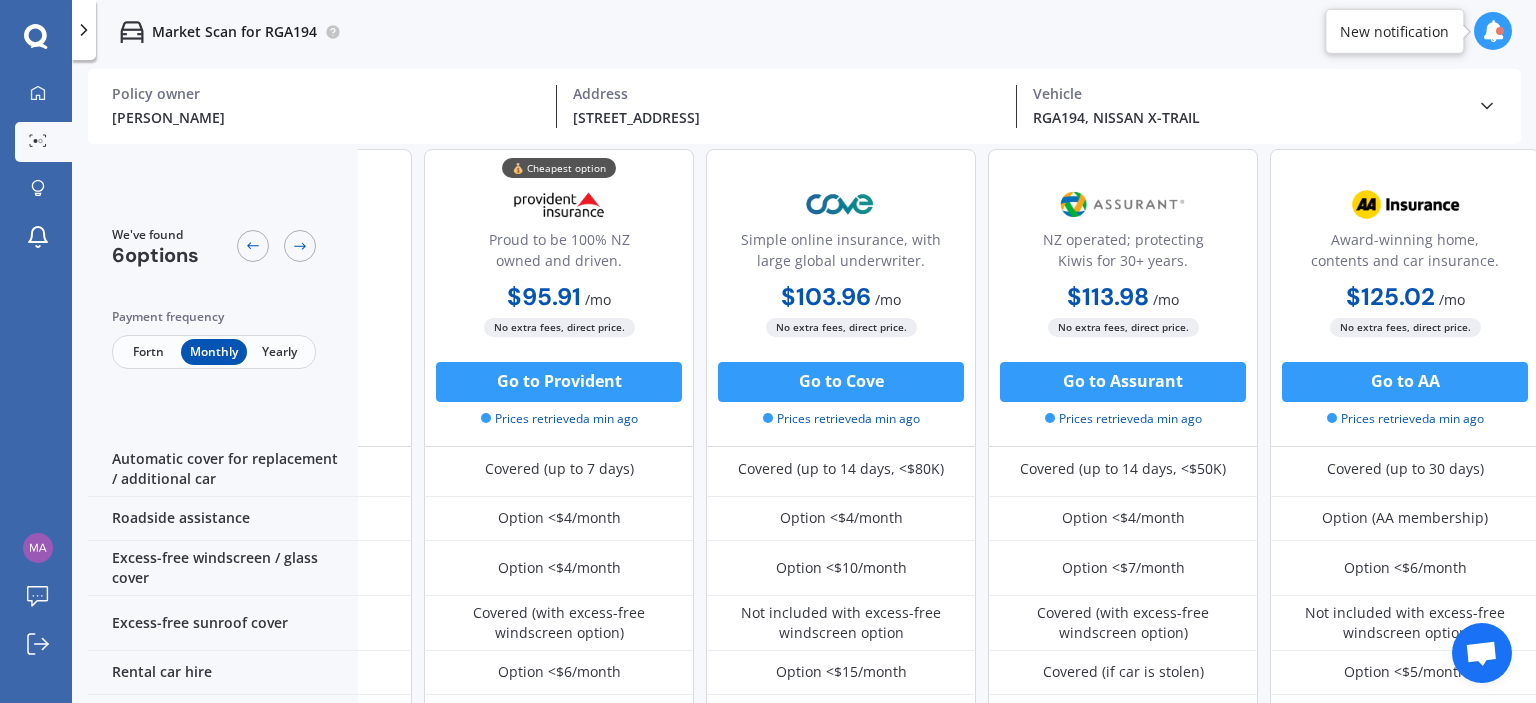 click on "Fortn" at bounding box center [148, 352] 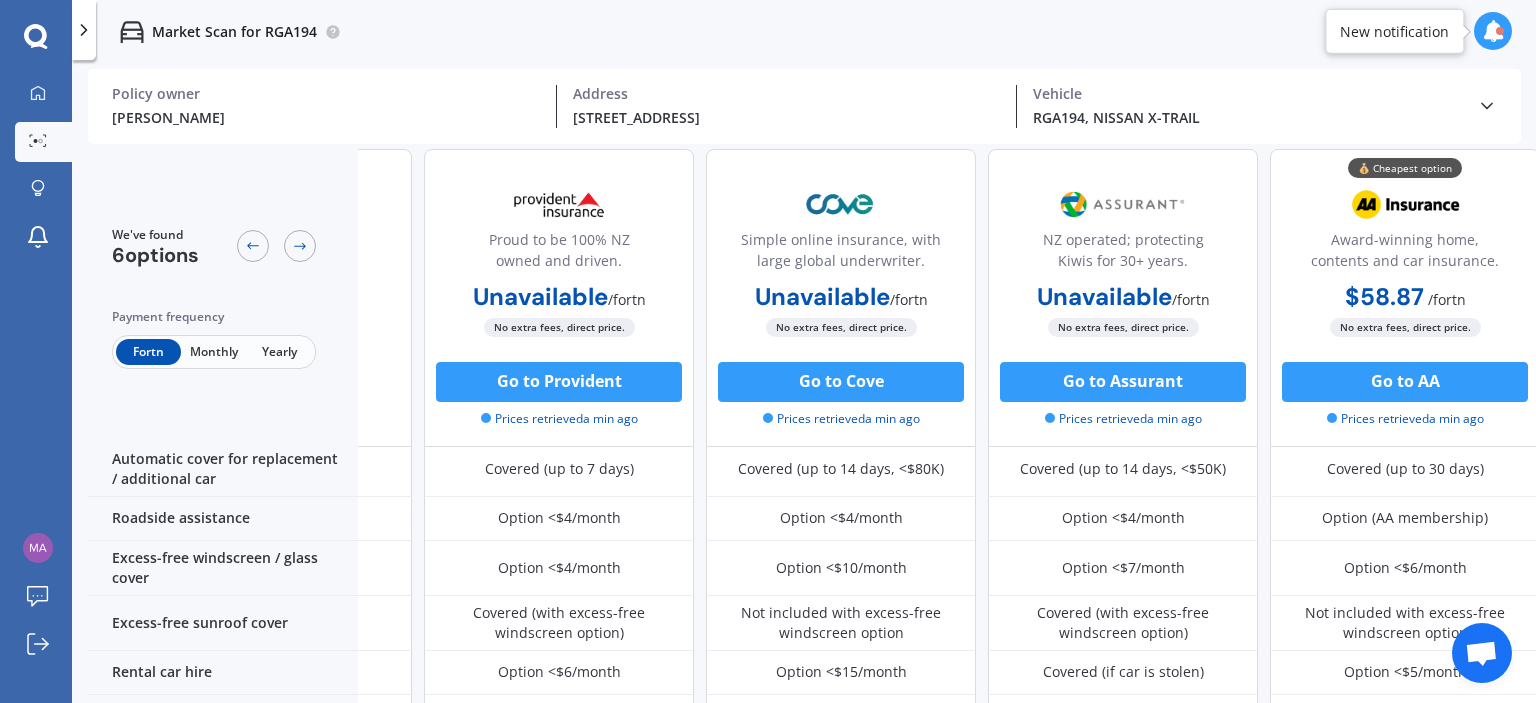 click on "Monthly" at bounding box center [213, 352] 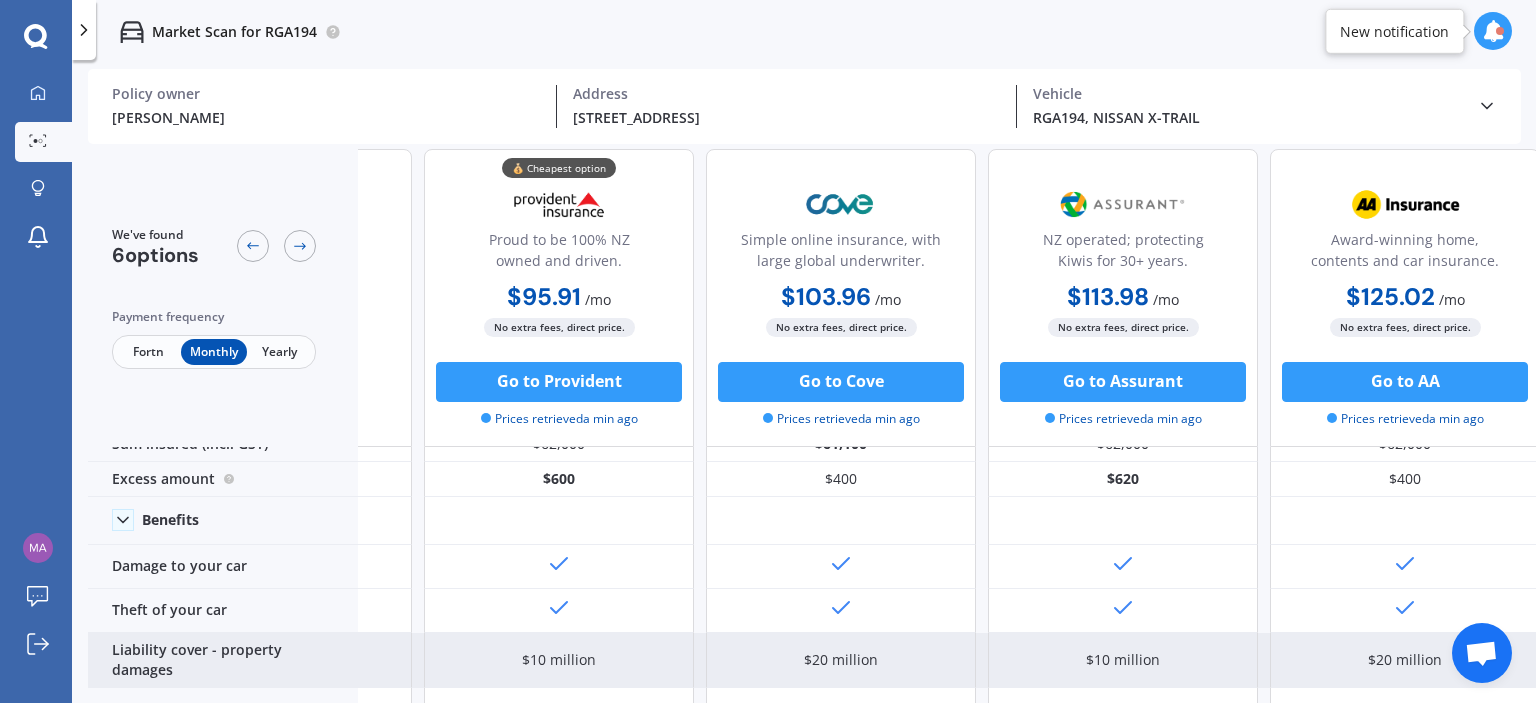 scroll, scrollTop: 0, scrollLeft: 216, axis: horizontal 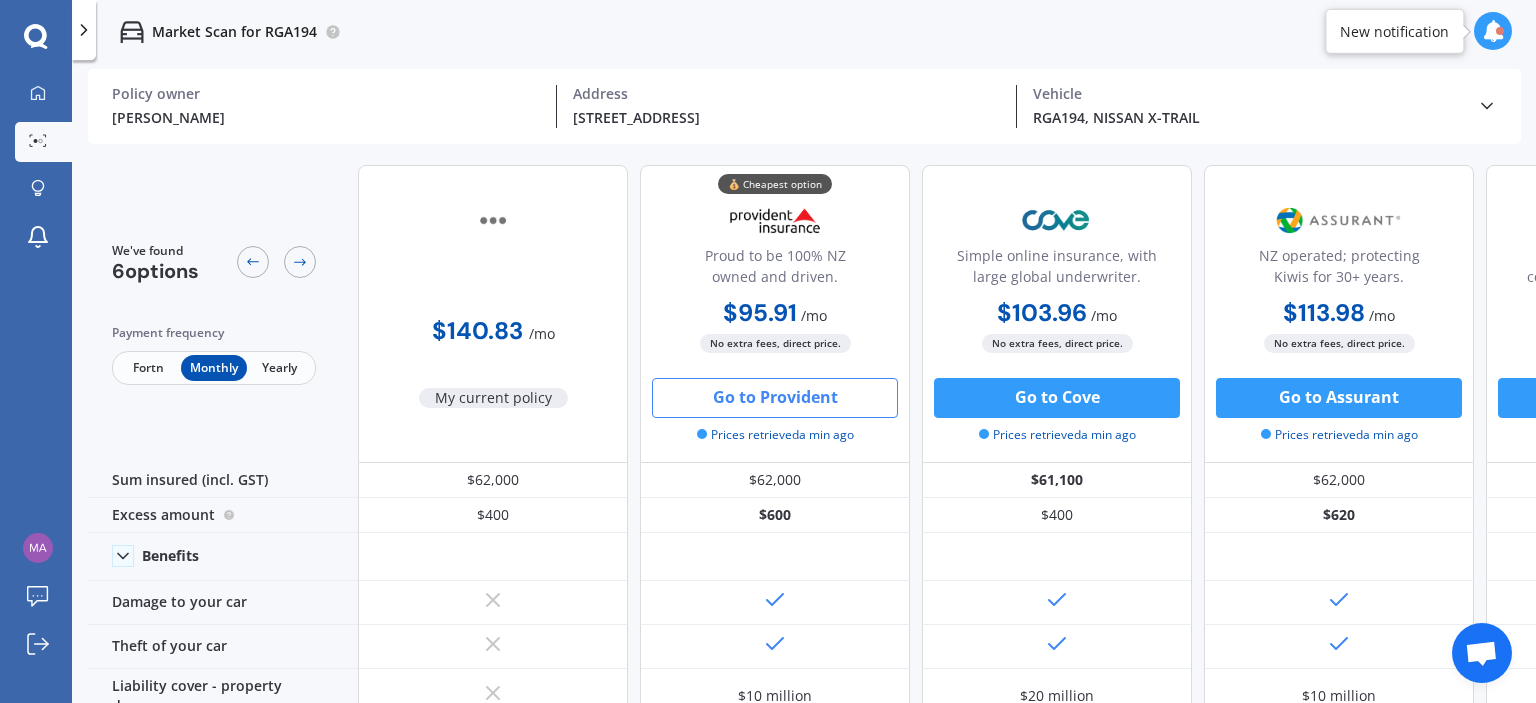 click on "Go to Provident" at bounding box center (775, 398) 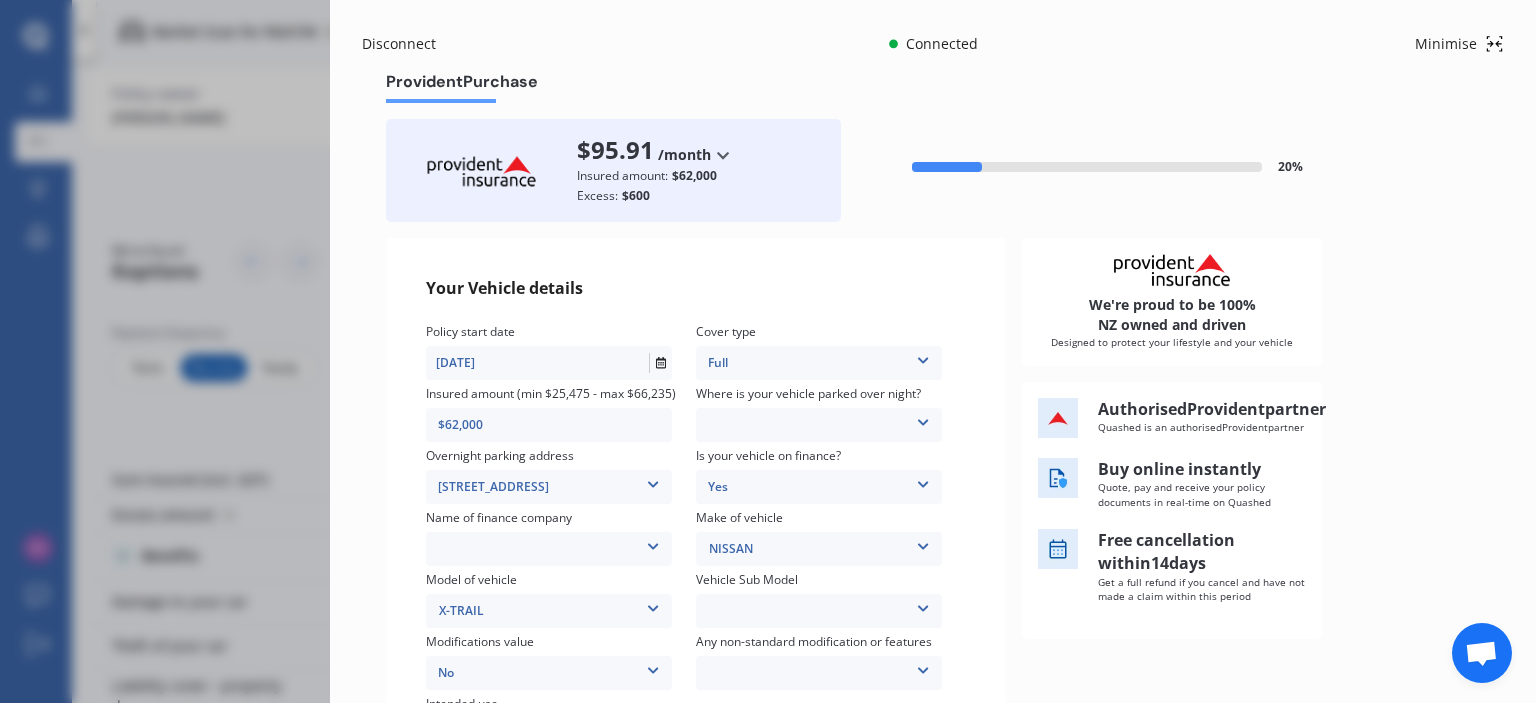 click at bounding box center [923, 419] 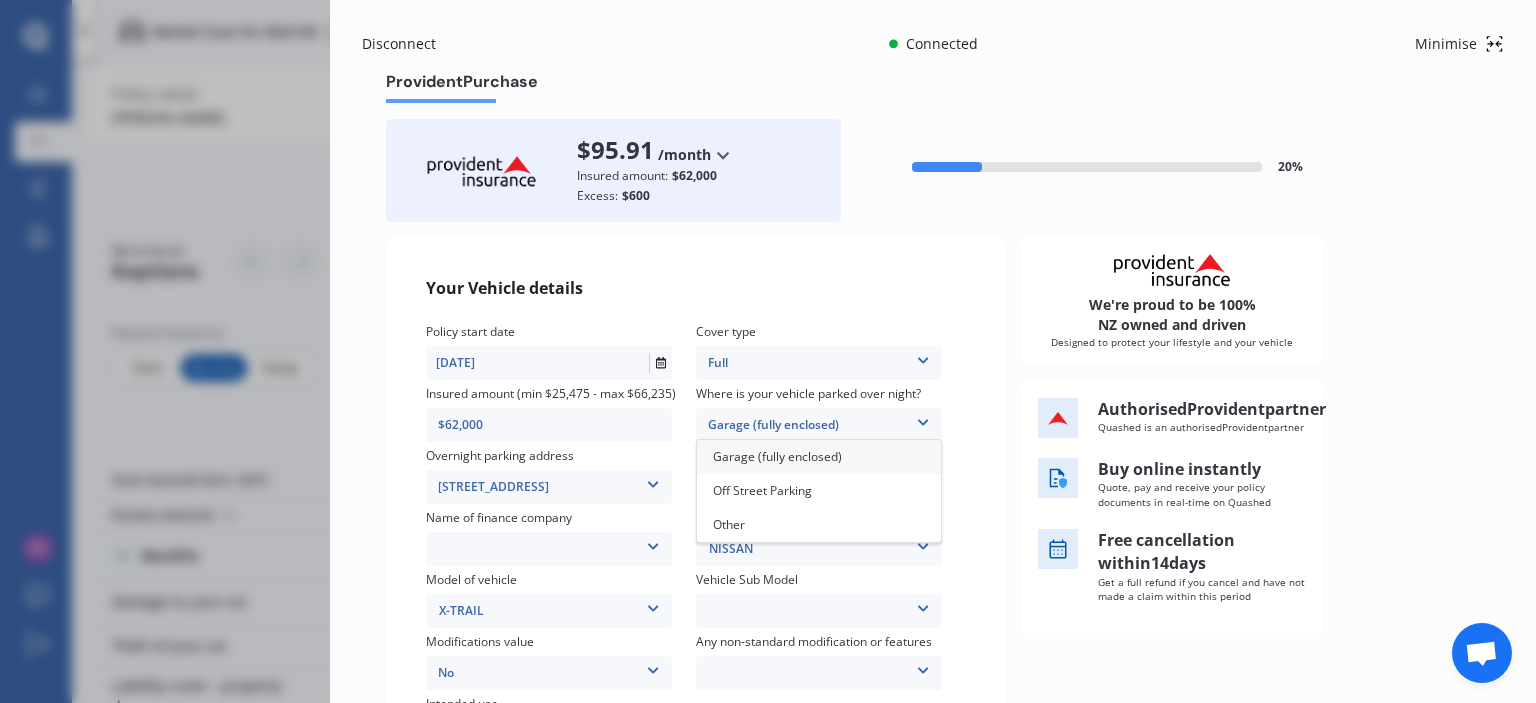 click on "Garage (fully enclosed)" at bounding box center (777, 456) 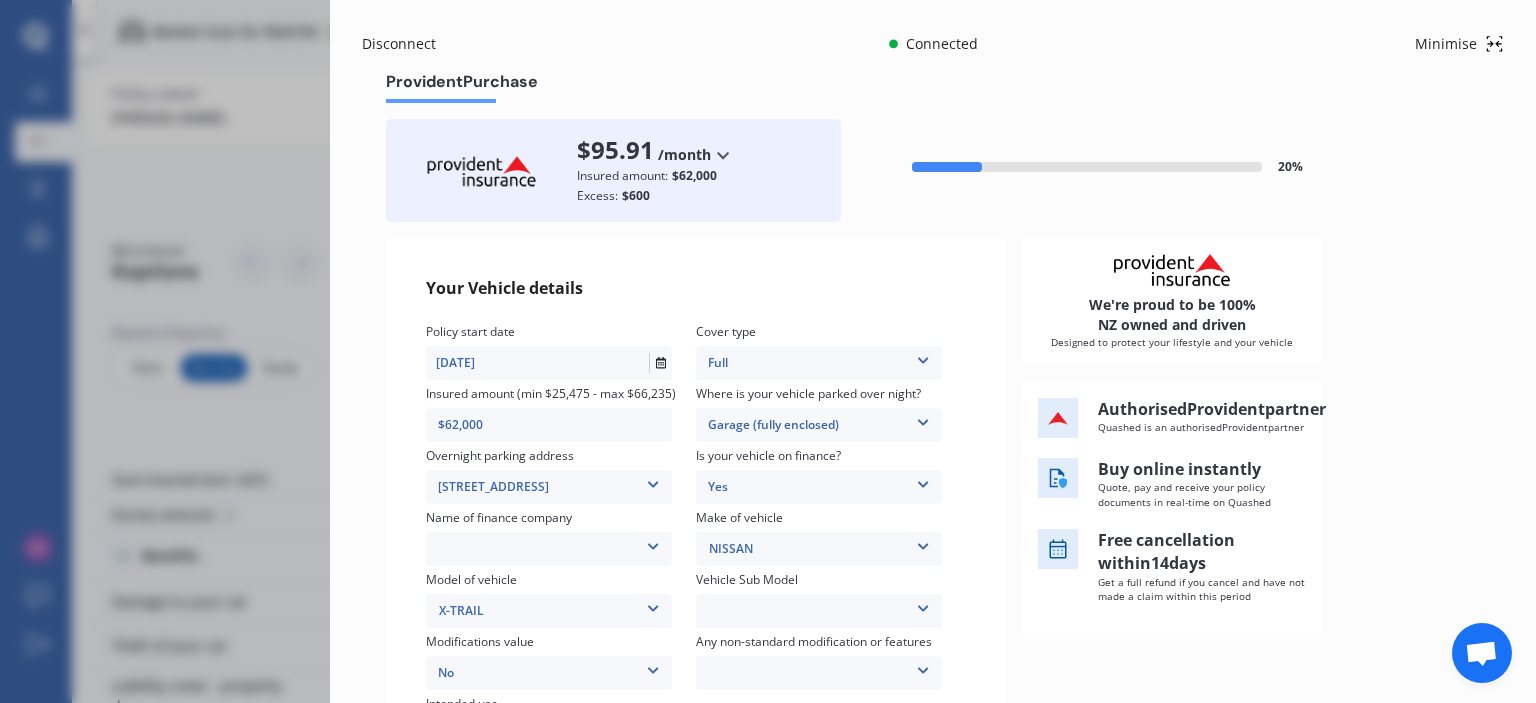 click on "24/7 Finance AA Finance Limited Acclaim Finance Active Finance Admiral Finance Advanced Securities Ltd Advantage Finance Allied Farmers Finance Ltd. Allied Nationwide Finance Ltd Allied Prime Finance Alphera Financial Services  Anza Motor Company Archibald Cars  ASB Bank ASL Finance Auckland Finance Audi Finance Auto Finance Direct Limited  Auto Funds Limited Avanti Finance Ltd Baycorp Advantage (NZ) Ltd. Blue Star Finance BMW Financial Services BNZ Asset Finance  BNZ Vendor Finance  BOQ Equipment Finance Branded Financial Services  Broadlands Finance Budget Loans Limited Canterbury Finance Car Yard CBS Canterbury Centracorp Finance Central Finance Ltd CFS Finance Chevron Finance Limited Club Finance Consumer Finance Credit House Finance Napier CRN Finance Ltd Custom Fleet Ltd. Daimler Financial Services DaimlerChrysler Services (NZ) Ltd. Dealer Finance Limited Dorchester Finance Ltd  Double Ten Limited Dream Motor Group Ltd East Bay Finance Ebbett Holden Hamilton Elders Finance Ltd. Esanda Fleet Partners" at bounding box center (549, 549) 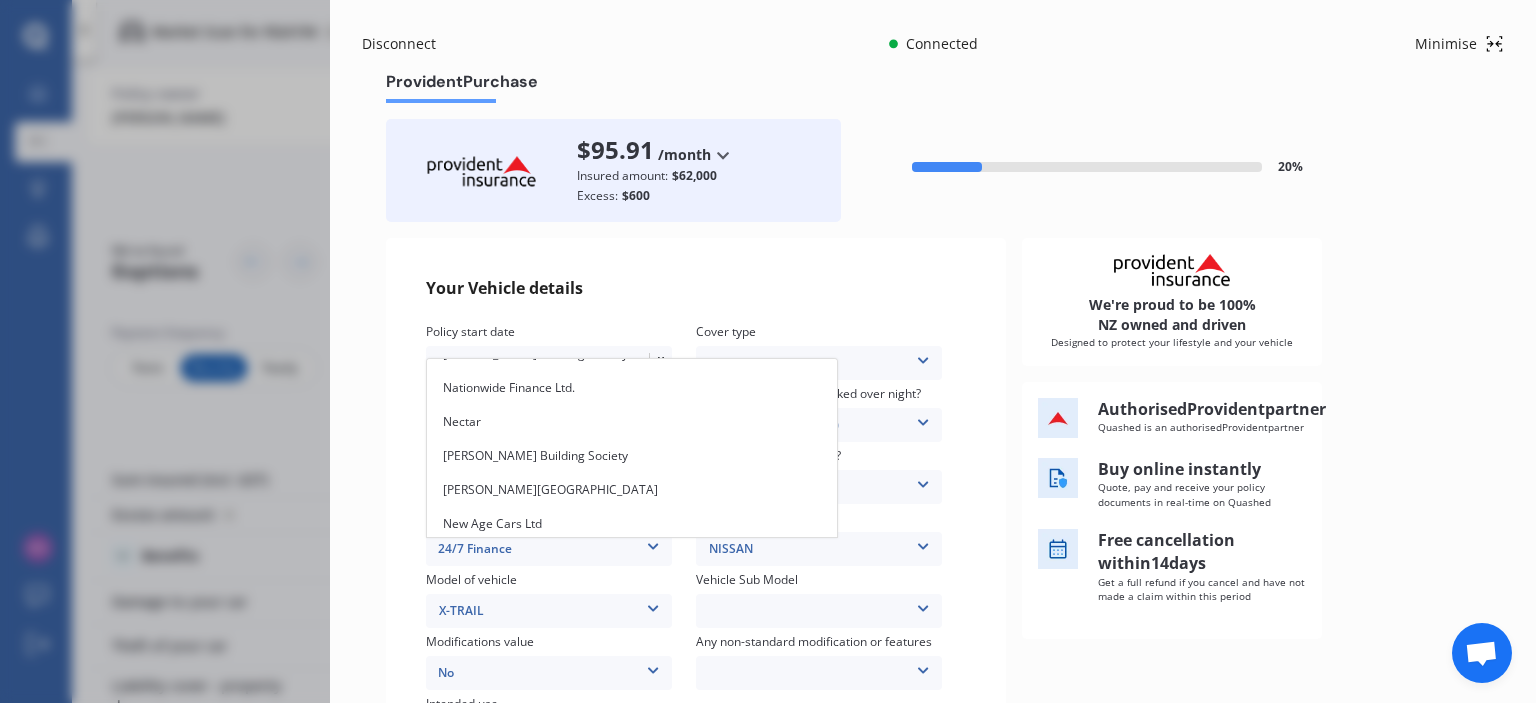 scroll, scrollTop: 4100, scrollLeft: 0, axis: vertical 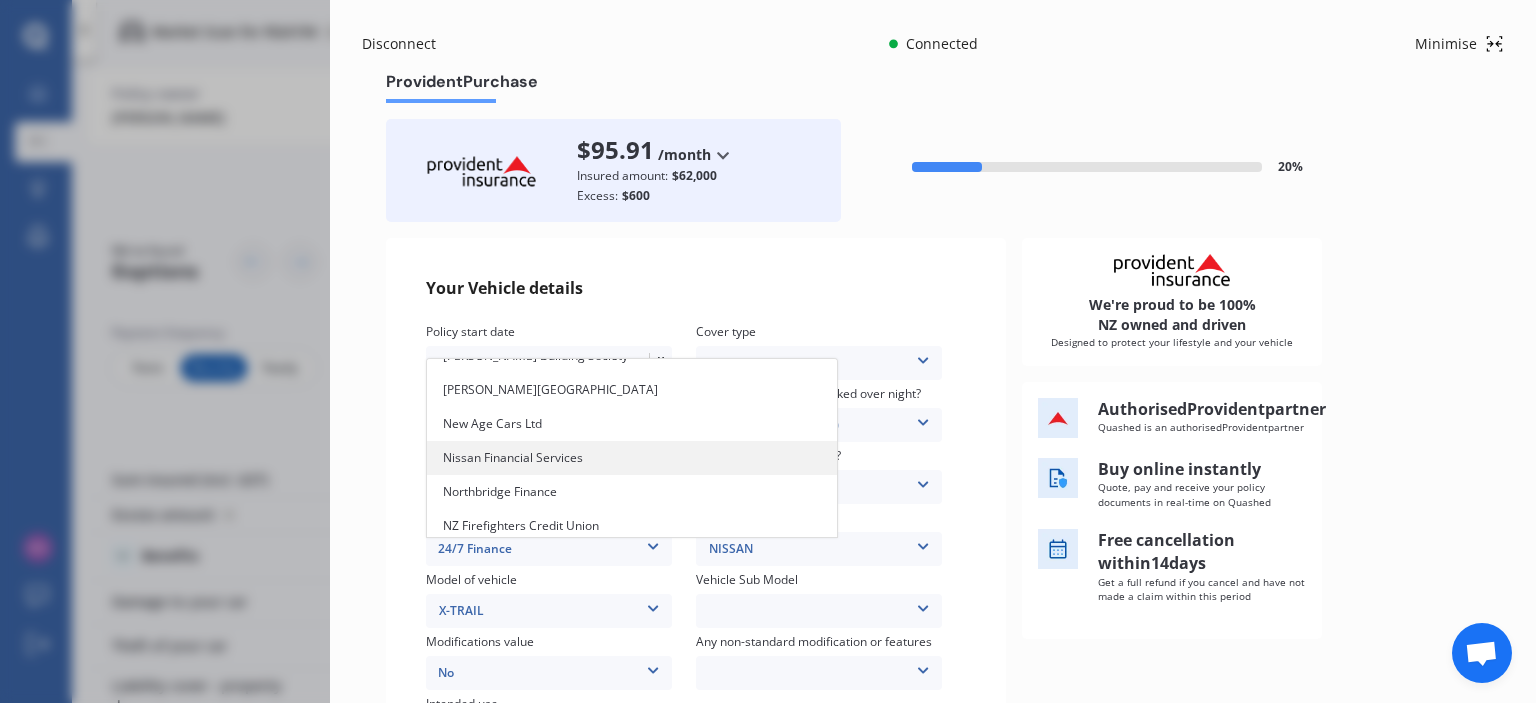 click on "Nissan Financial Services" at bounding box center (513, 457) 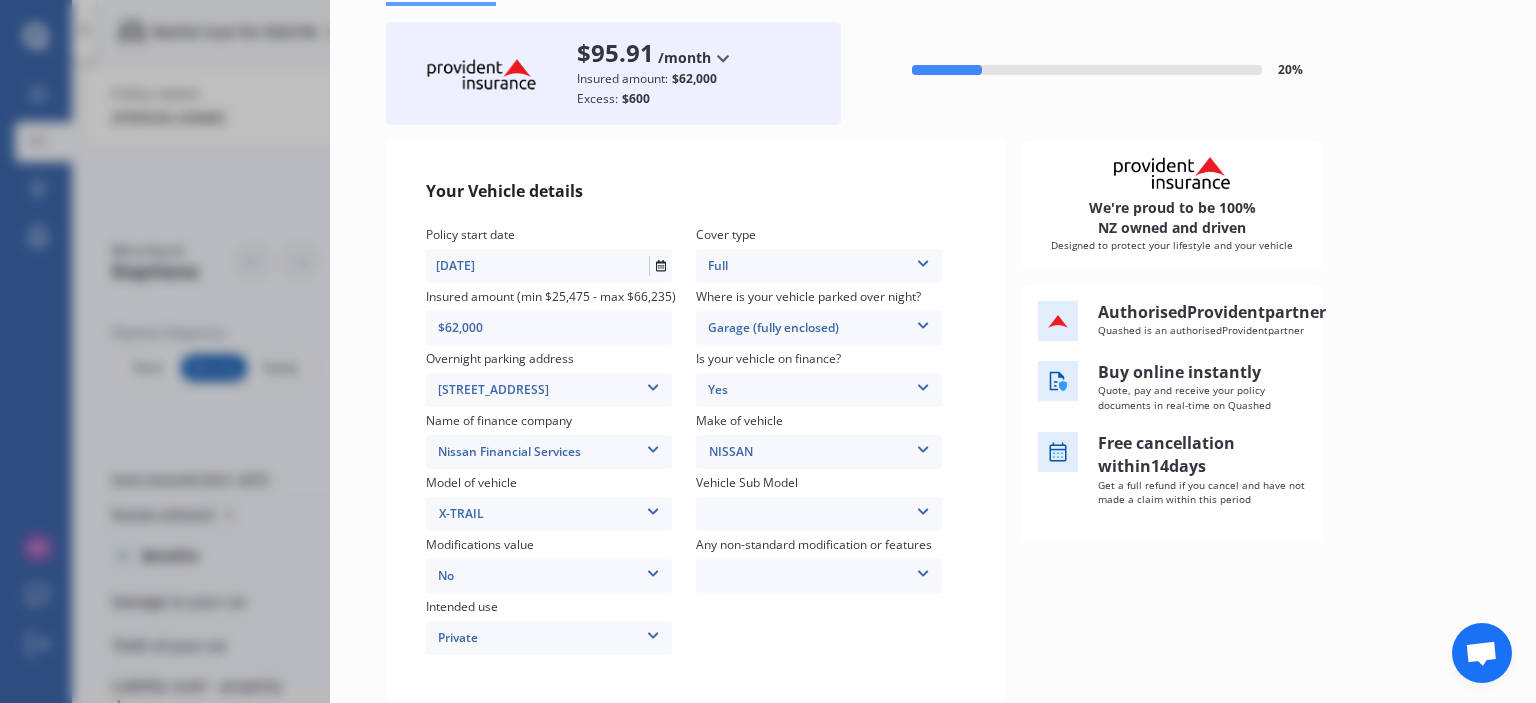 scroll, scrollTop: 200, scrollLeft: 0, axis: vertical 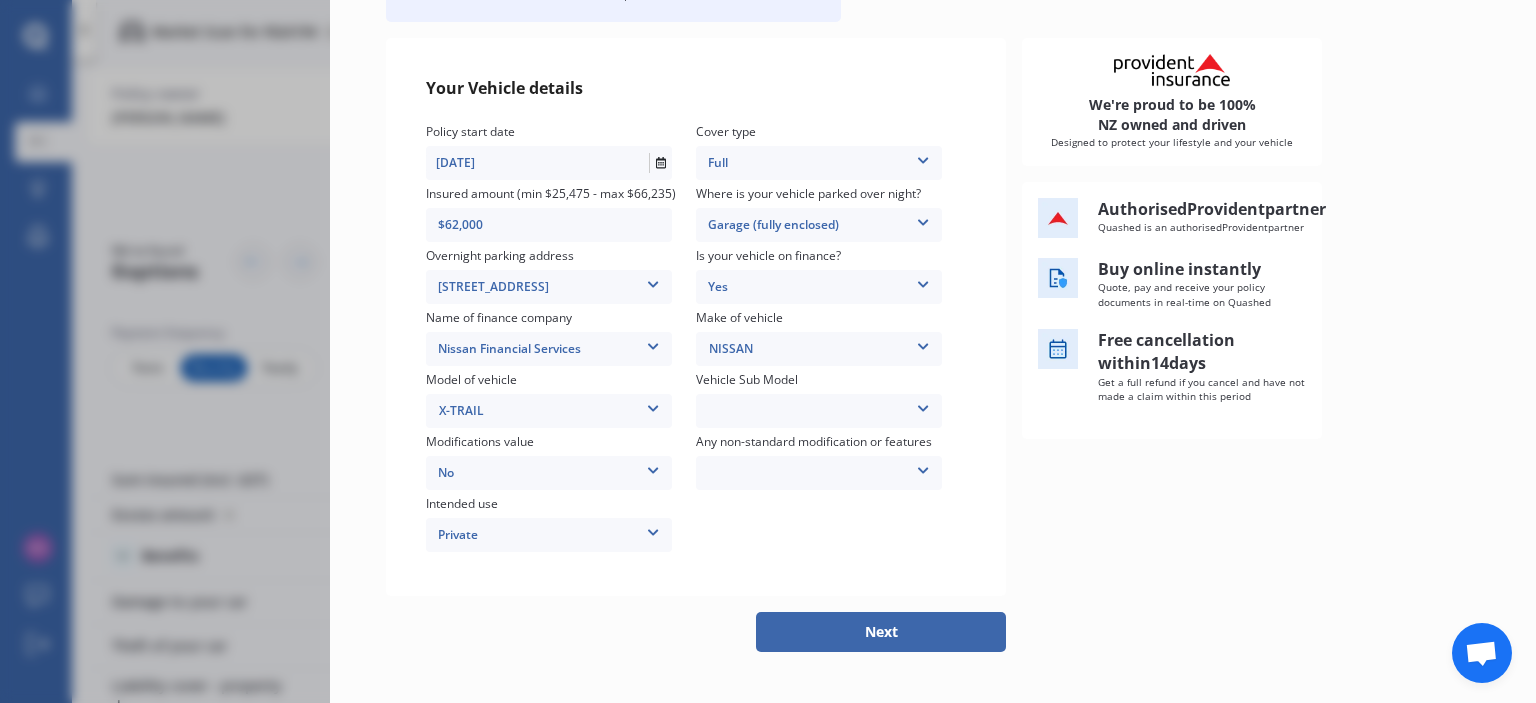 click on "X-Trail T33 ST-L 4WD Wagon 7st 5dr Xtronic 1sp 2.5i" at bounding box center (819, 411) 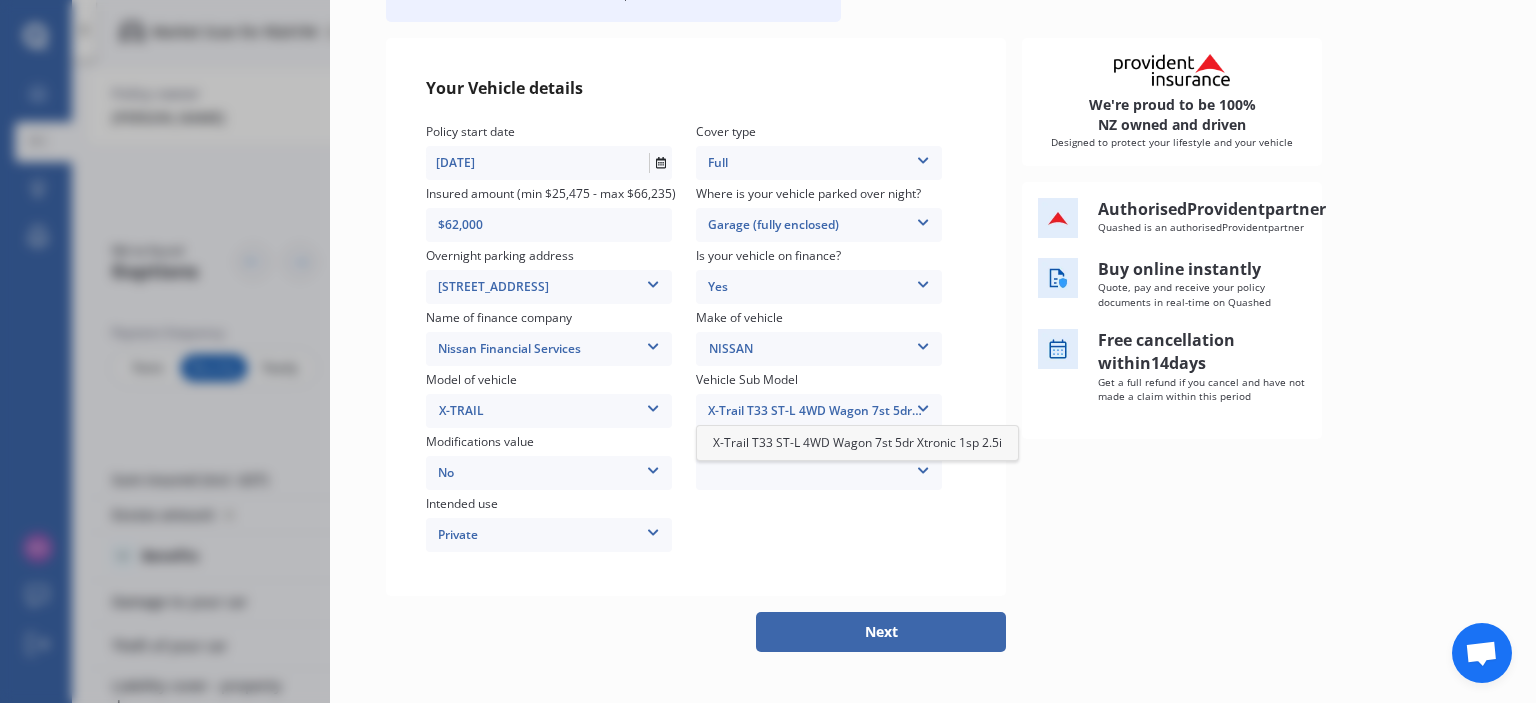 click on "X-Trail T33 ST-L 4WD Wagon 7st 5dr Xtronic 1sp 2.5i" at bounding box center (857, 442) 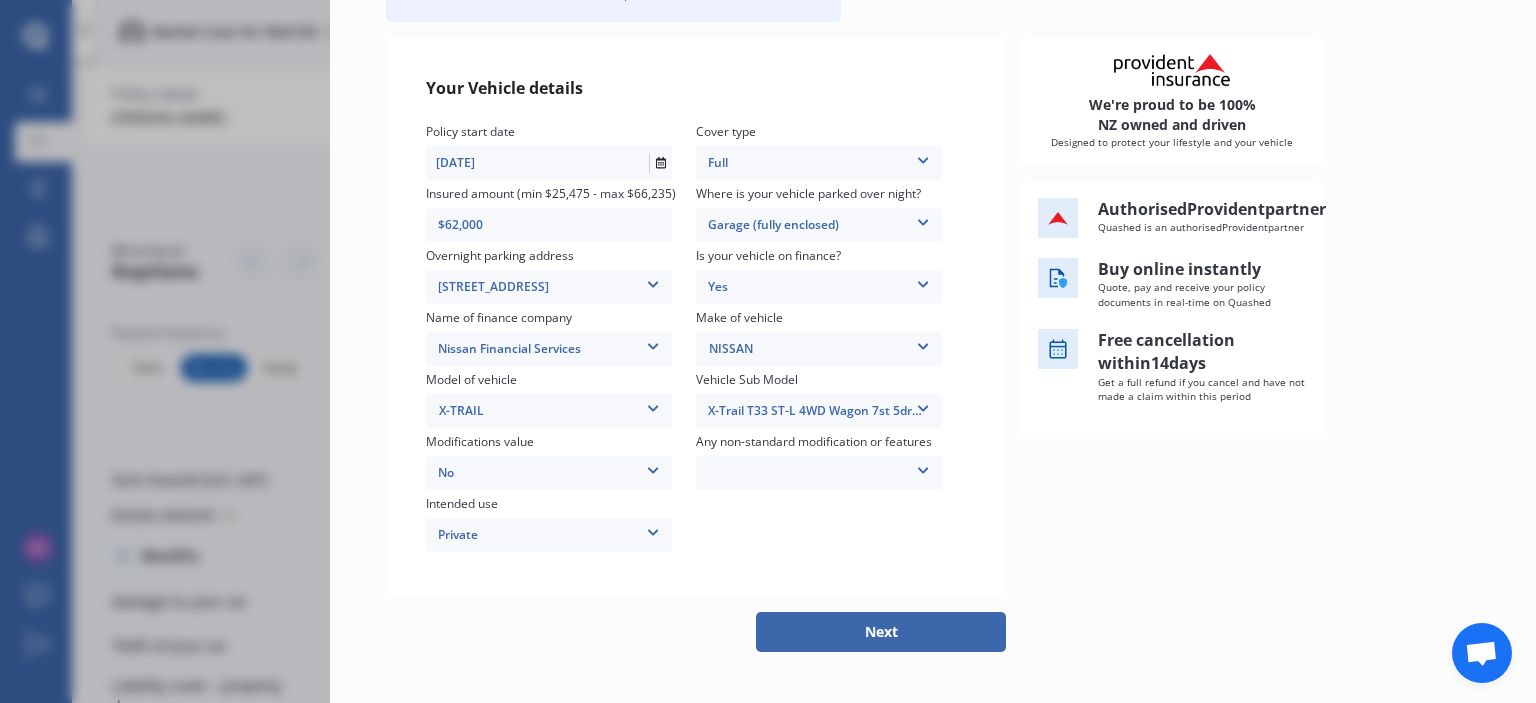 click on "Next" at bounding box center [881, 632] 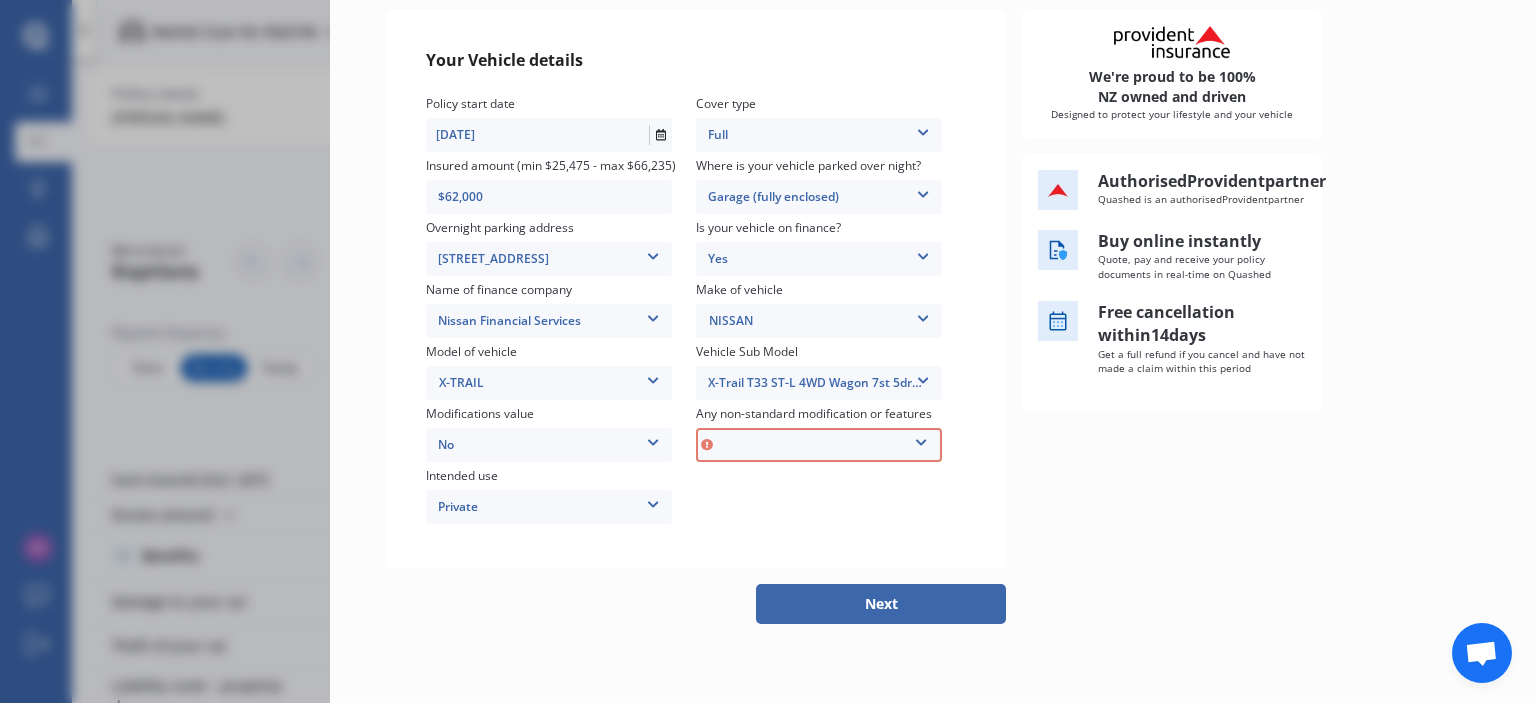 click at bounding box center [921, 439] 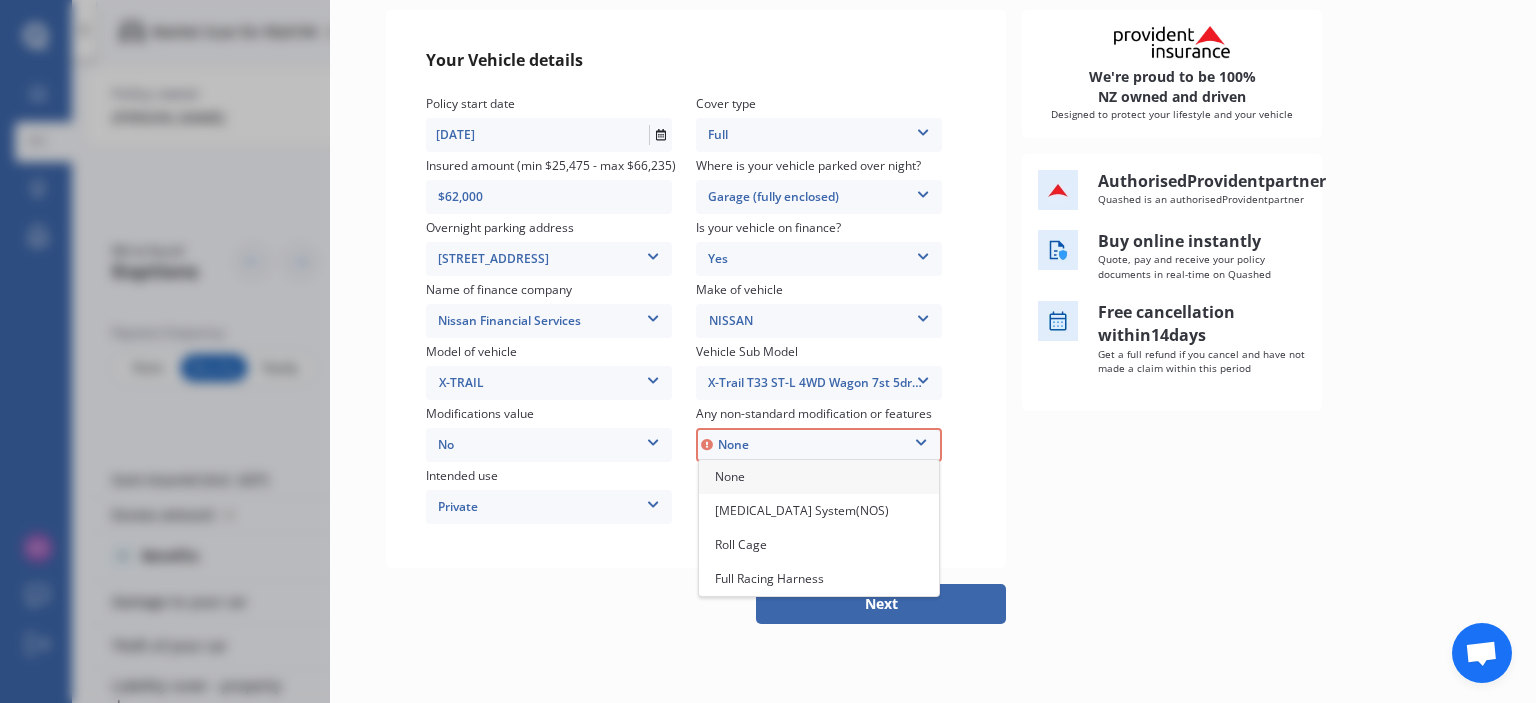 click on "None" at bounding box center [819, 477] 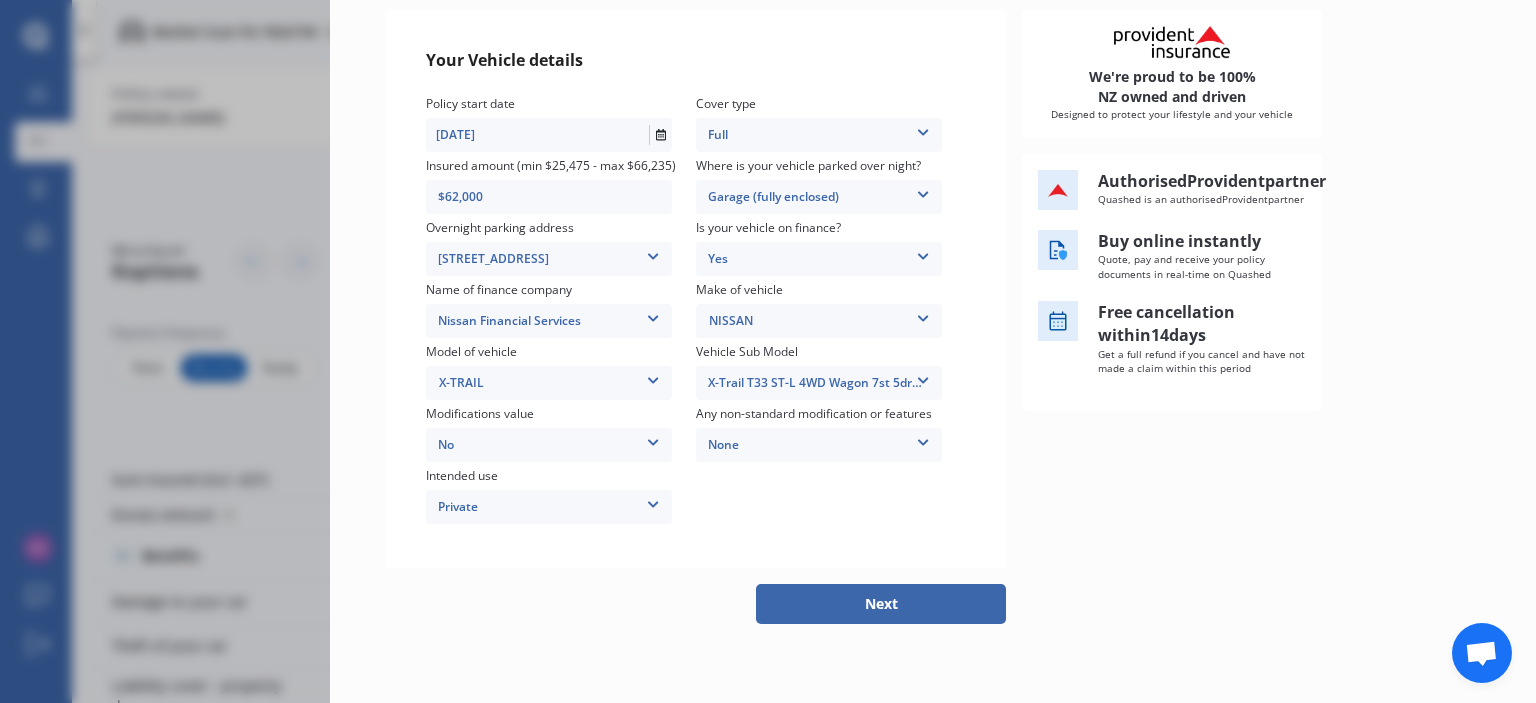 click on "Next" at bounding box center [881, 604] 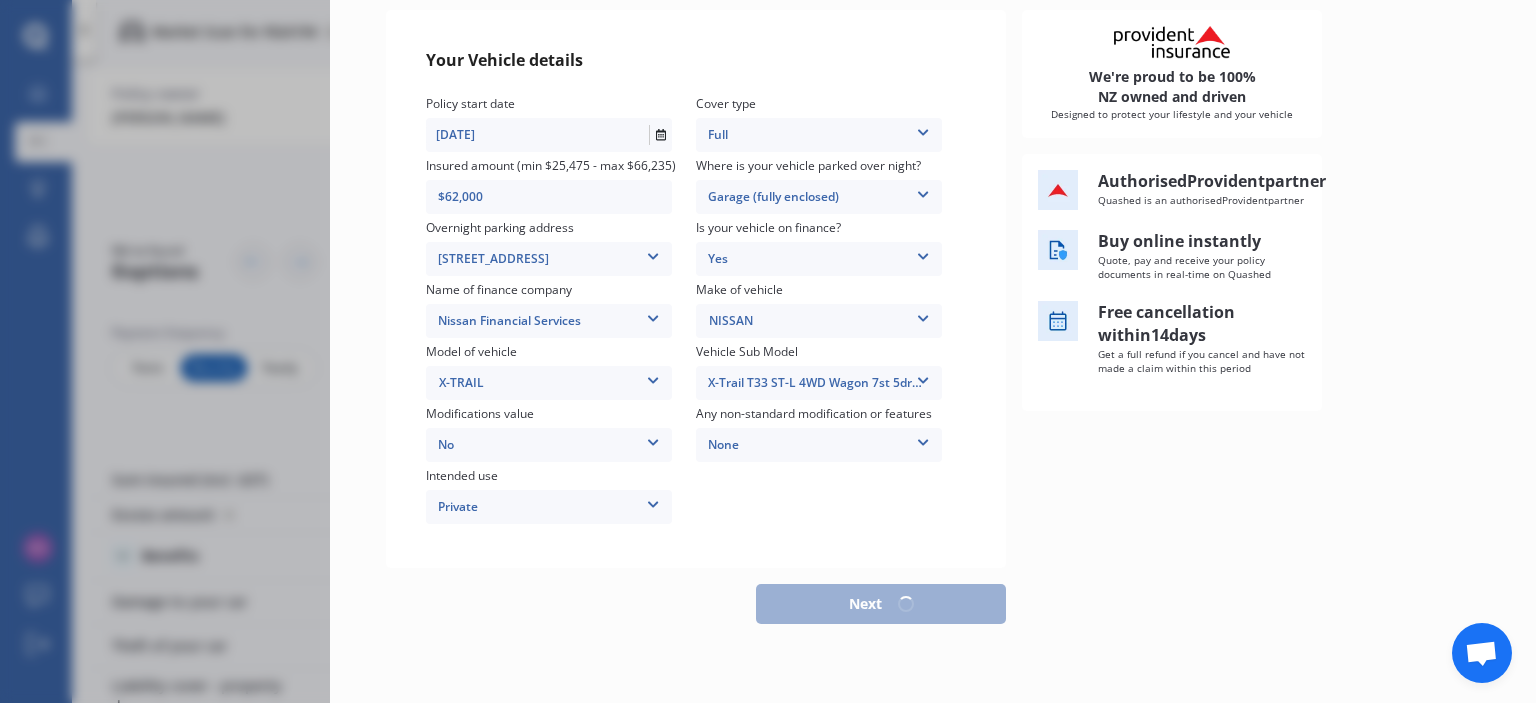 scroll, scrollTop: 228, scrollLeft: 0, axis: vertical 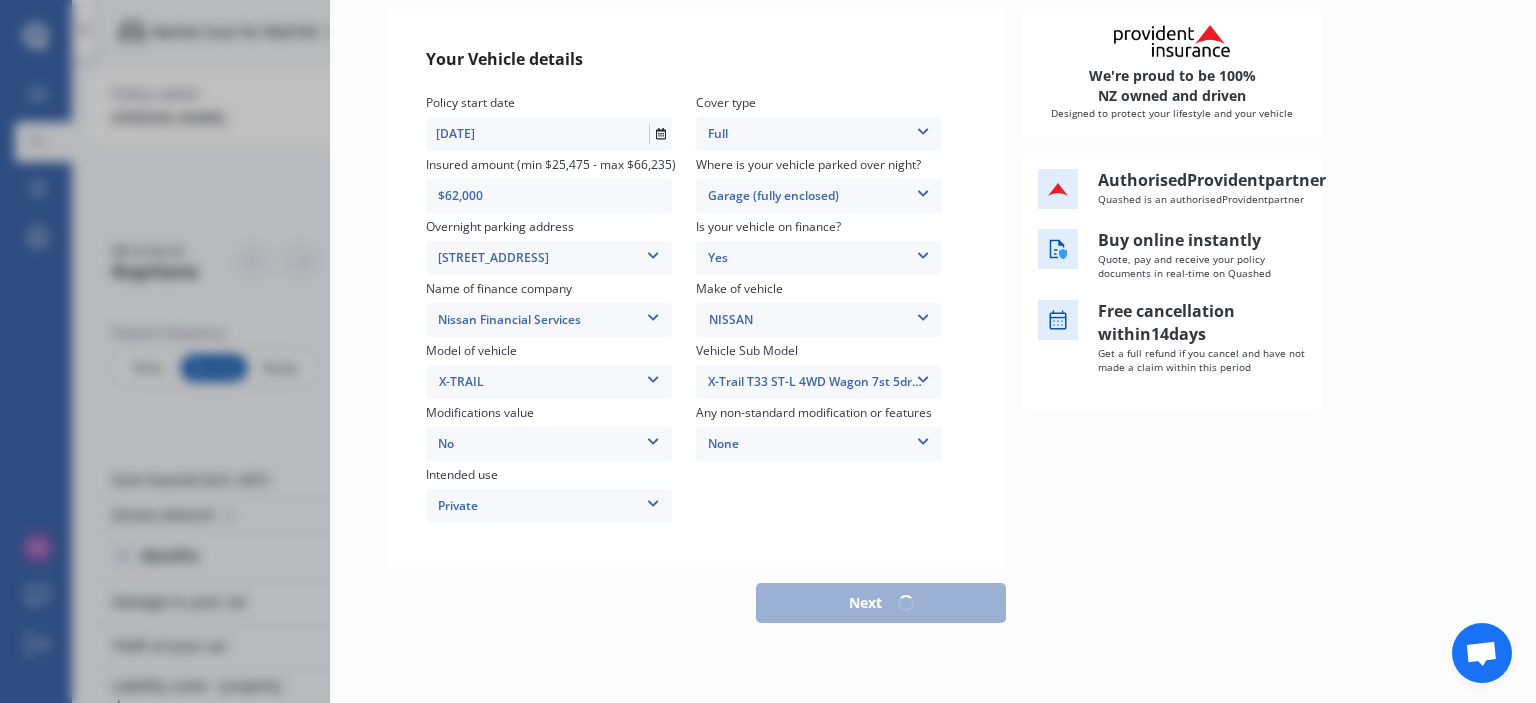 select on "11" 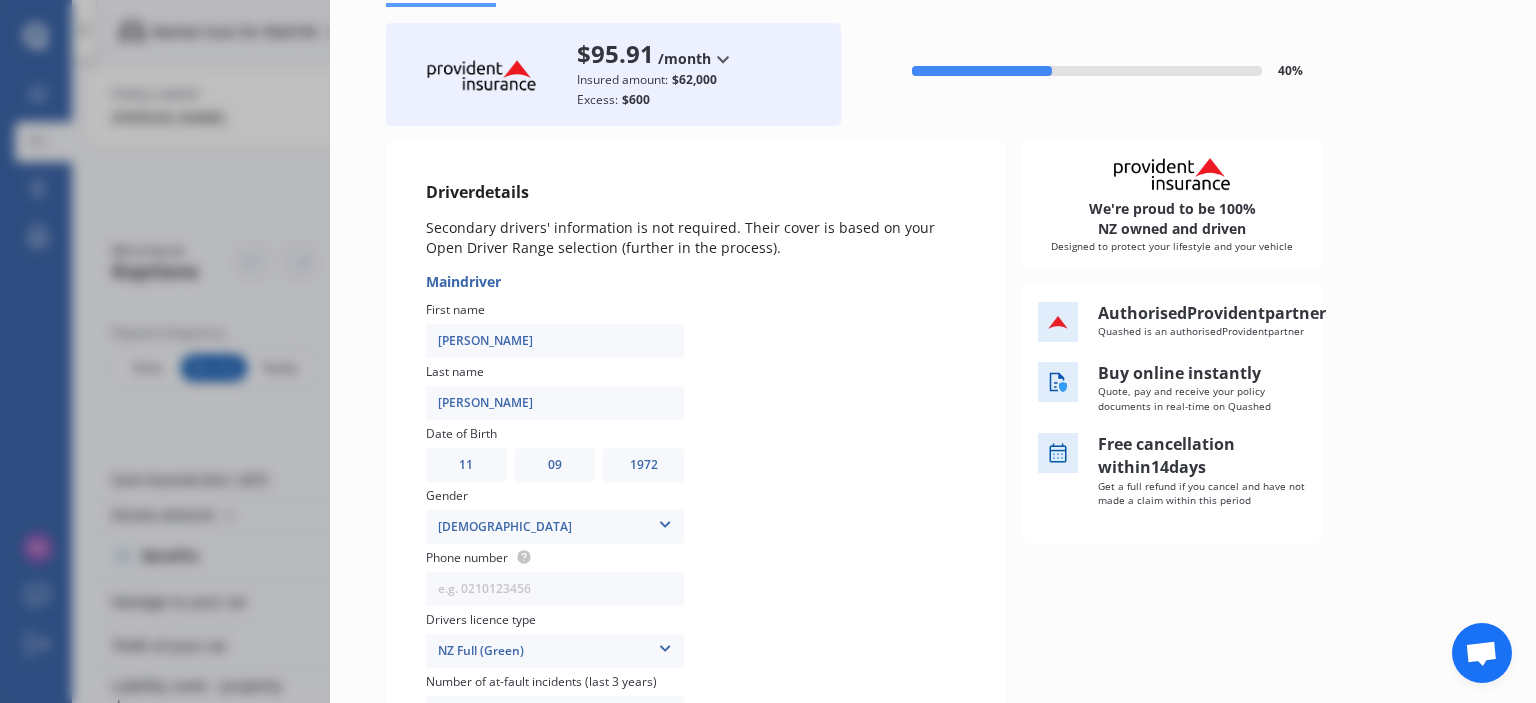 scroll, scrollTop: 100, scrollLeft: 0, axis: vertical 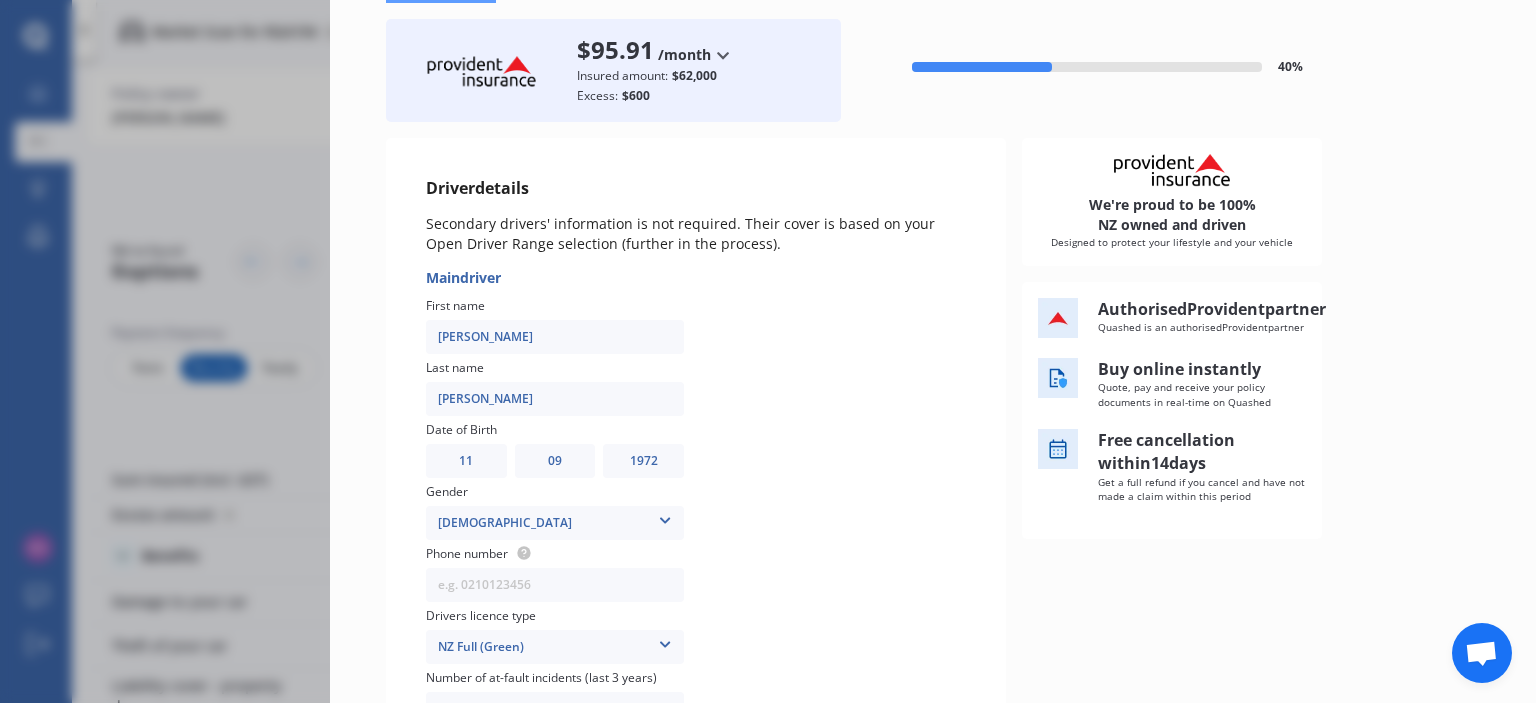 click at bounding box center (665, 517) 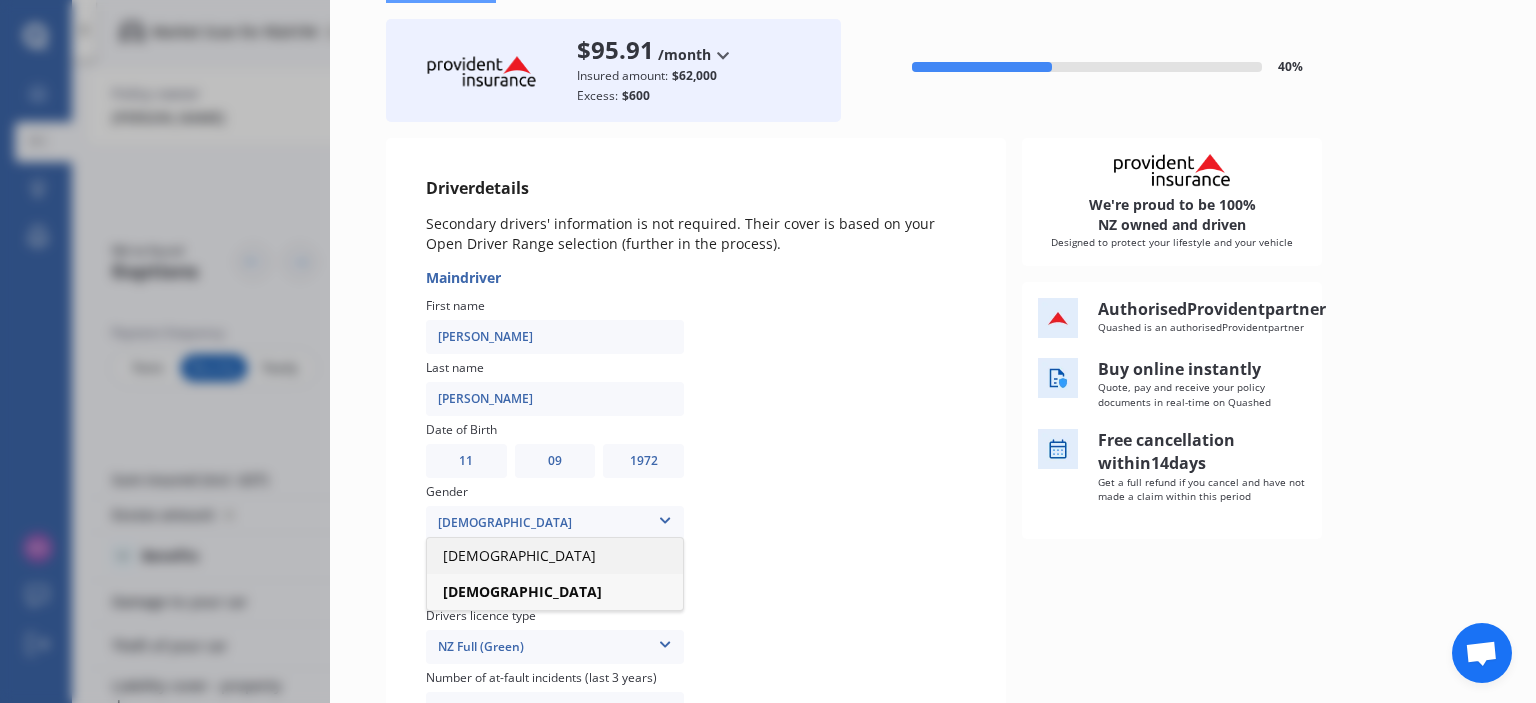 click on "Male" at bounding box center (555, 556) 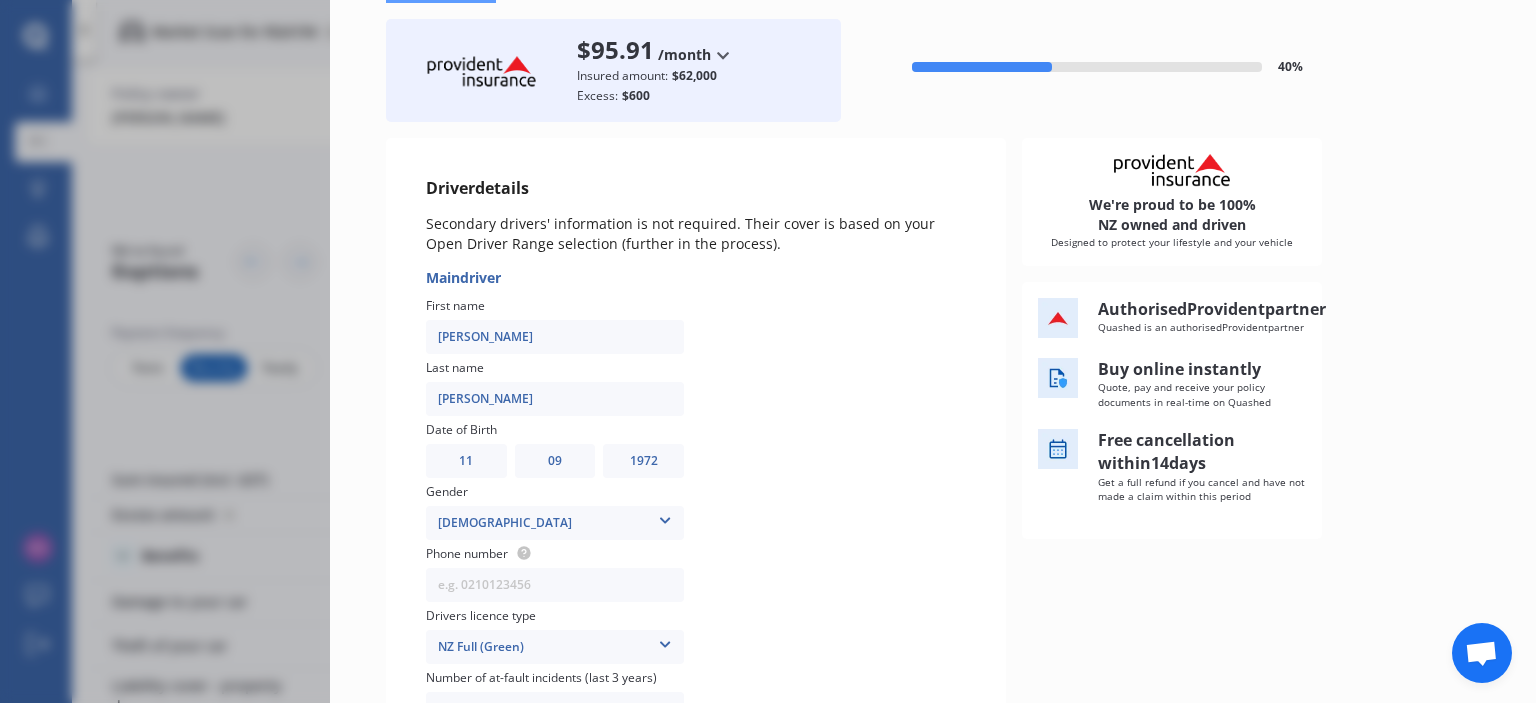 click on "YYYY 2009 2008 2007 2006 2005 2004 2003 2002 2001 2000 1999 1998 1997 1996 1995 1994 1993 1992 1991 1990 1989 1988 1987 1986 1985 1984 1983 1982 1981 1980 1979 1978 1977 1976 1975 1974 1973 1972 1971 1970 1969 1968 1967 1966 1965 1964 1963 1962 1961 1960 1959 1958 1957 1956 1955 1954 1953 1952 1951 1950 1949 1948 1947 1946 1945 1944 1943 1942 1941 1940 1939 1938 1937 1936 1935 1934 1933 1932 1931 1930 1929 1928 1927 1926 1925 1924 1923 1922 1921 1920 1919 1918 1917 1916 1915 1914 1913 1912 1911 1910" at bounding box center (643, 461) 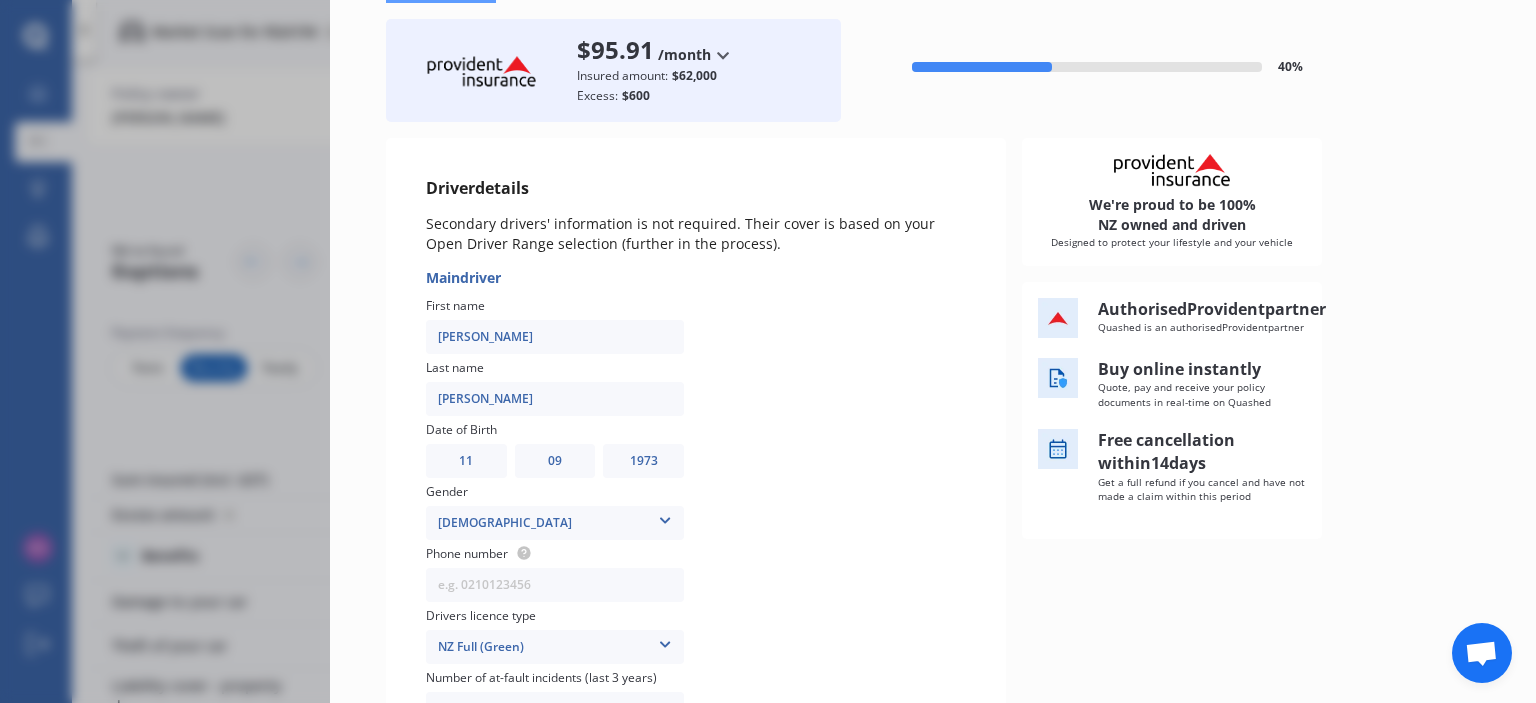 click on "YYYY 2009 2008 2007 2006 2005 2004 2003 2002 2001 2000 1999 1998 1997 1996 1995 1994 1993 1992 1991 1990 1989 1988 1987 1986 1985 1984 1983 1982 1981 1980 1979 1978 1977 1976 1975 1974 1973 1972 1971 1970 1969 1968 1967 1966 1965 1964 1963 1962 1961 1960 1959 1958 1957 1956 1955 1954 1953 1952 1951 1950 1949 1948 1947 1946 1945 1944 1943 1942 1941 1940 1939 1938 1937 1936 1935 1934 1933 1932 1931 1930 1929 1928 1927 1926 1925 1924 1923 1922 1921 1920 1919 1918 1917 1916 1915 1914 1913 1912 1911 1910" at bounding box center [643, 461] 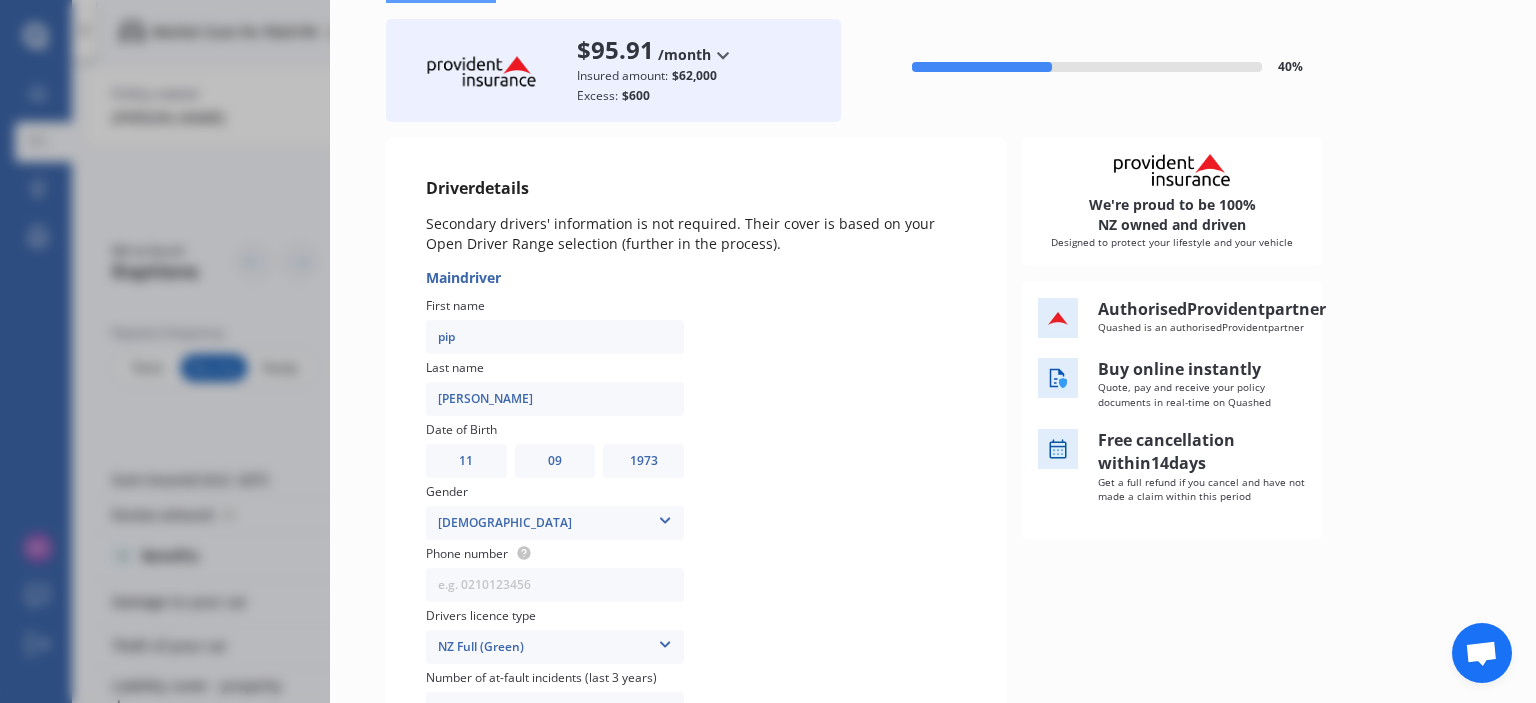 type on "Pip" 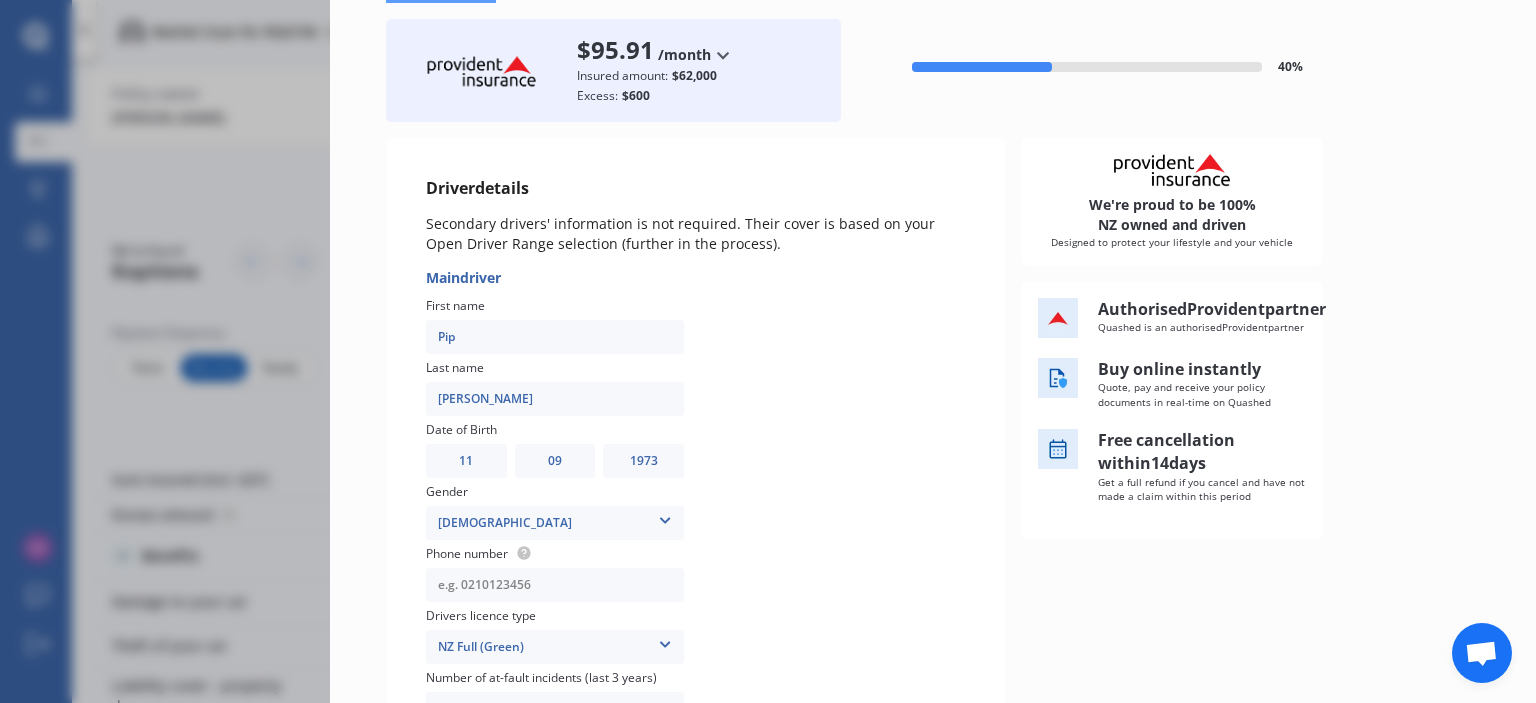 type on "0275611958" 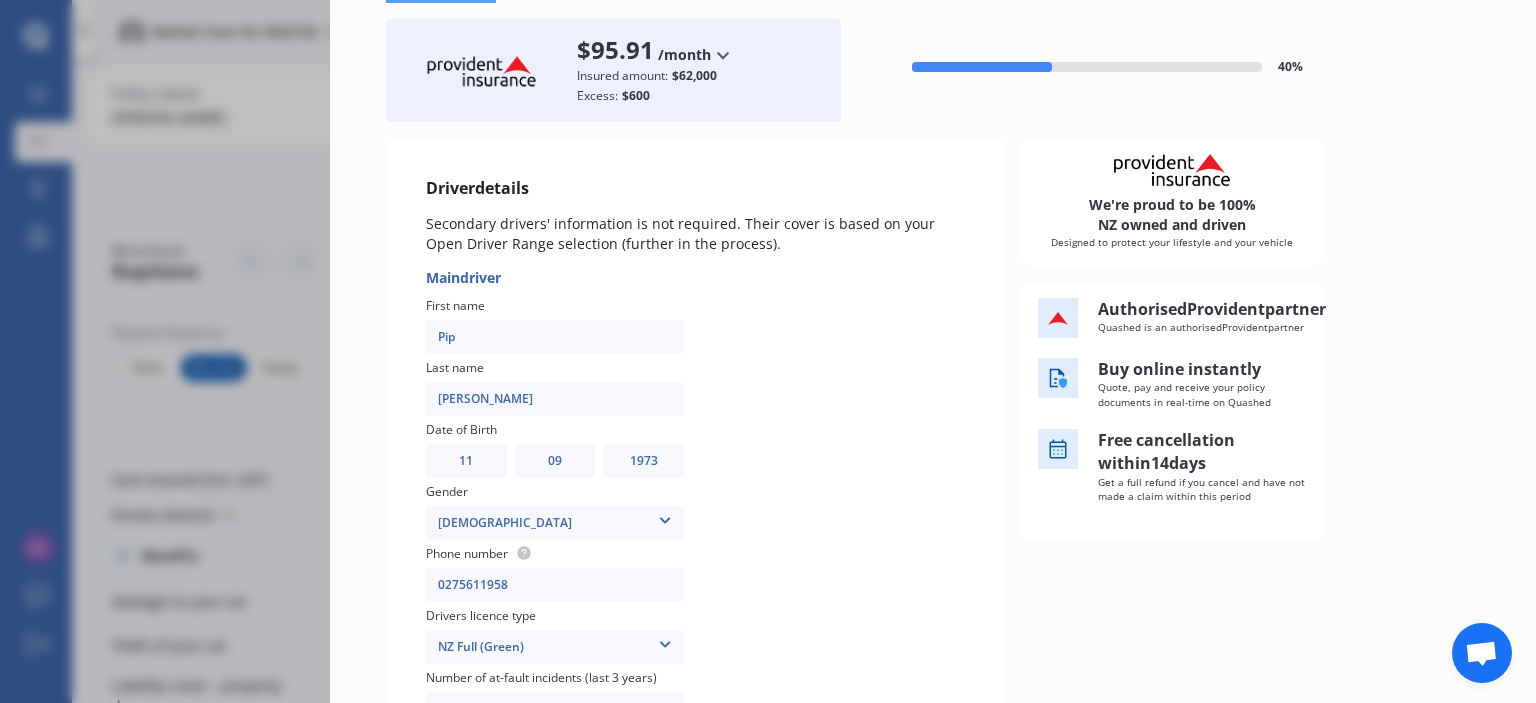 click on "YYYY 2009 2008 2007 2006 2005 2004 2003 2002 2001 2000 1999 1998 1997 1996 1995 1994 1993 1992 1991 1990 1989 1988 1987 1986 1985 1984 1983 1982 1981 1980 1979 1978 1977 1976 1975 1974 1973 1972 1971 1970 1969 1968 1967 1966 1965 1964 1963 1962 1961 1960 1959 1958 1957 1956 1955 1954 1953 1952 1951 1950 1949 1948 1947 1946 1945 1944 1943 1942 1941 1940 1939 1938 1937 1936 1935 1934 1933 1932 1931 1930 1929 1928 1927 1926 1925 1924 1923 1922 1921 1920 1919 1918 1917 1916 1915 1914 1913 1912 1911 1910" at bounding box center (643, 461) 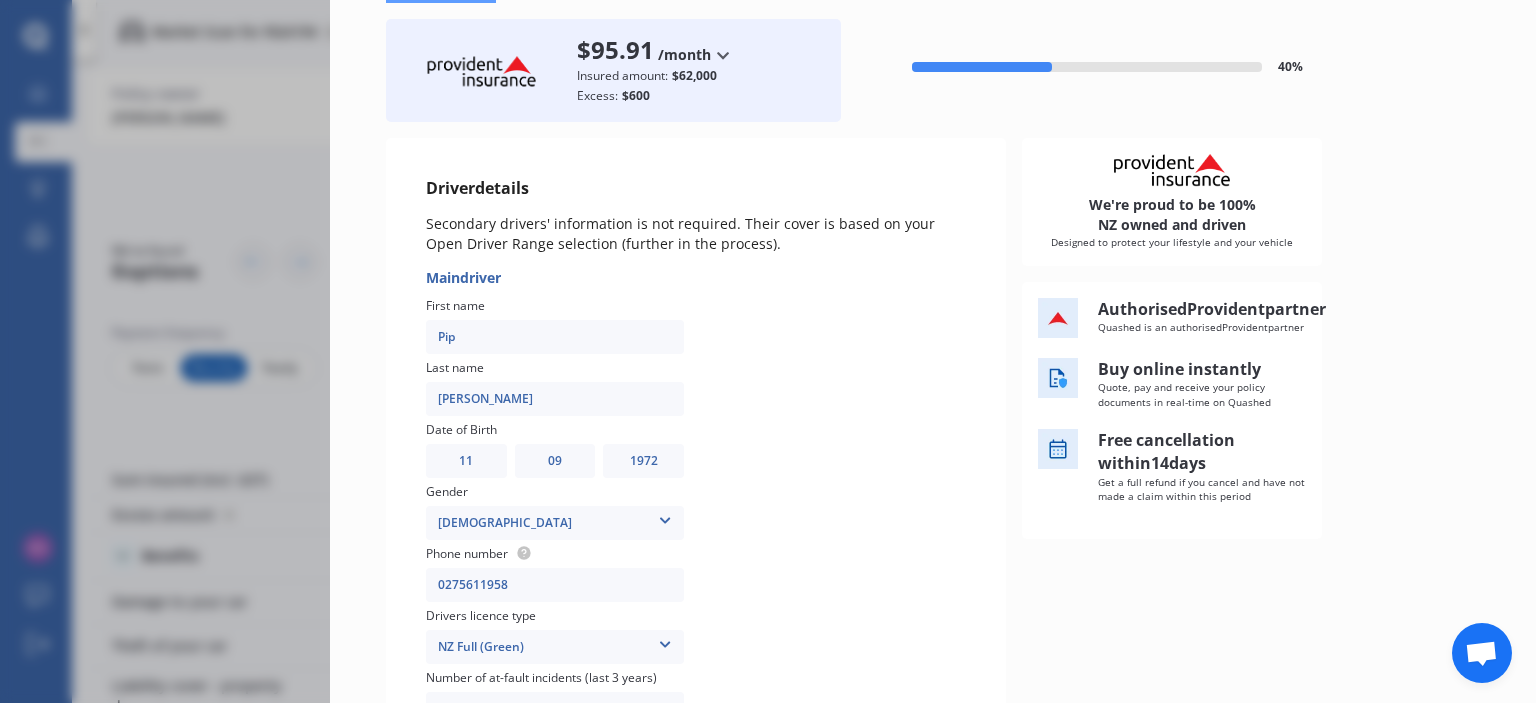 click on "YYYY 2009 2008 2007 2006 2005 2004 2003 2002 2001 2000 1999 1998 1997 1996 1995 1994 1993 1992 1991 1990 1989 1988 1987 1986 1985 1984 1983 1982 1981 1980 1979 1978 1977 1976 1975 1974 1973 1972 1971 1970 1969 1968 1967 1966 1965 1964 1963 1962 1961 1960 1959 1958 1957 1956 1955 1954 1953 1952 1951 1950 1949 1948 1947 1946 1945 1944 1943 1942 1941 1940 1939 1938 1937 1936 1935 1934 1933 1932 1931 1930 1929 1928 1927 1926 1925 1924 1923 1922 1921 1920 1919 1918 1917 1916 1915 1914 1913 1912 1911 1910" at bounding box center (643, 461) 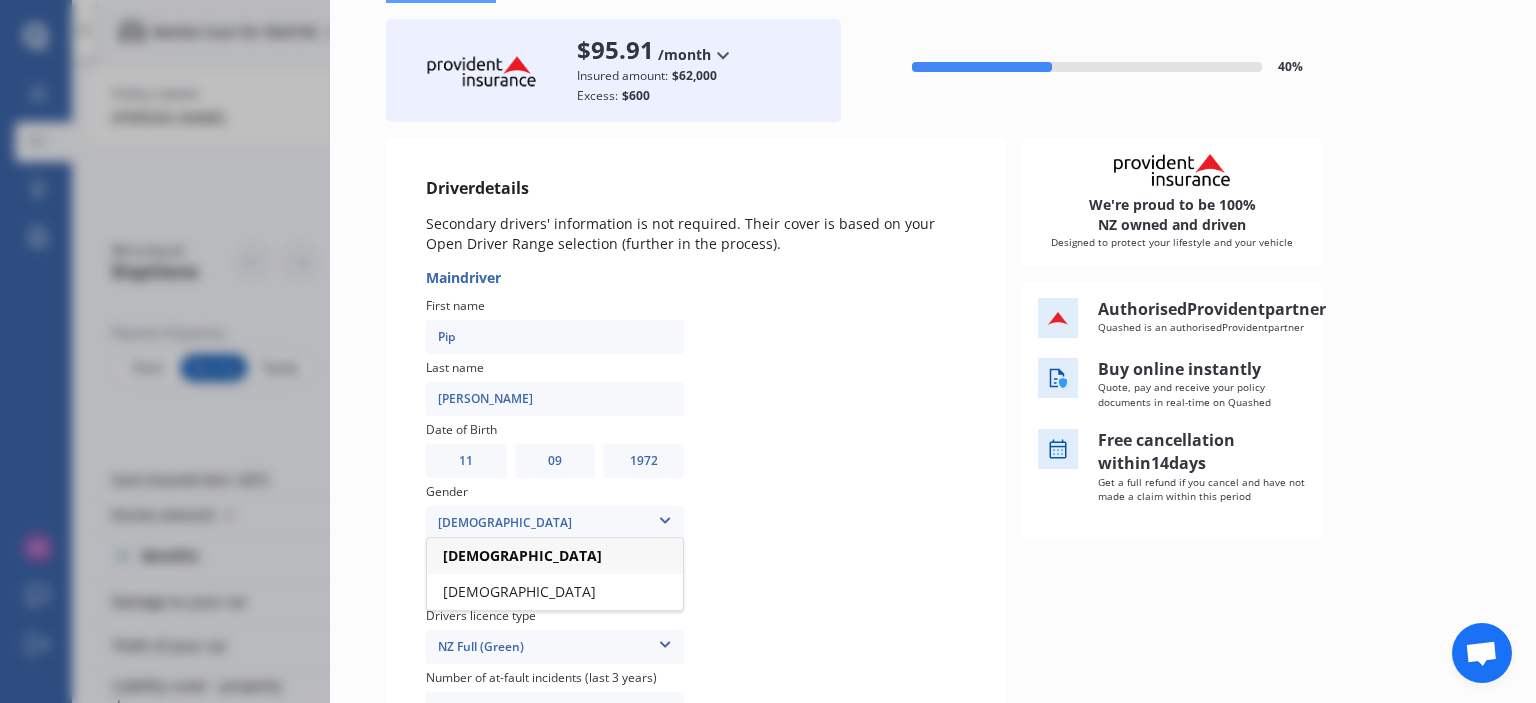 click on "Female" at bounding box center (555, 592) 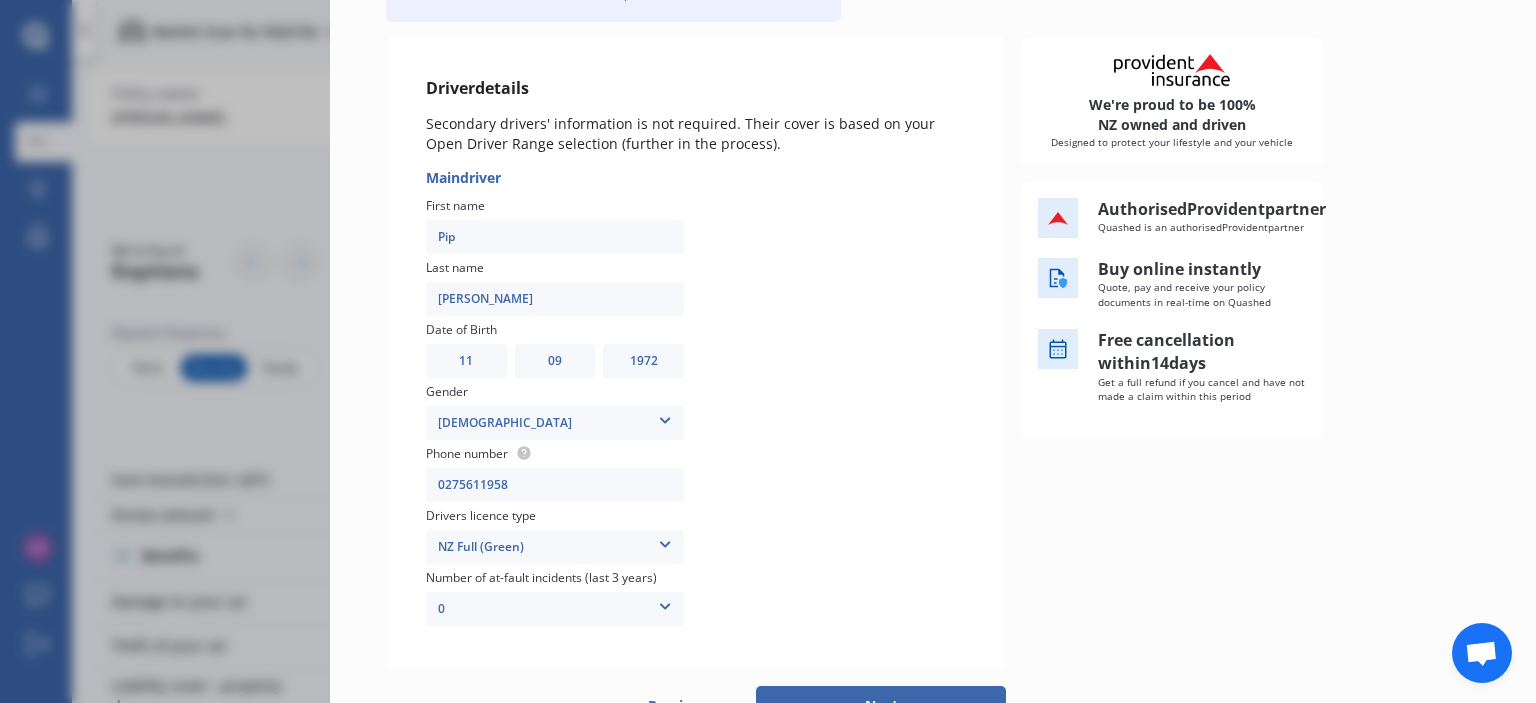 scroll, scrollTop: 300, scrollLeft: 0, axis: vertical 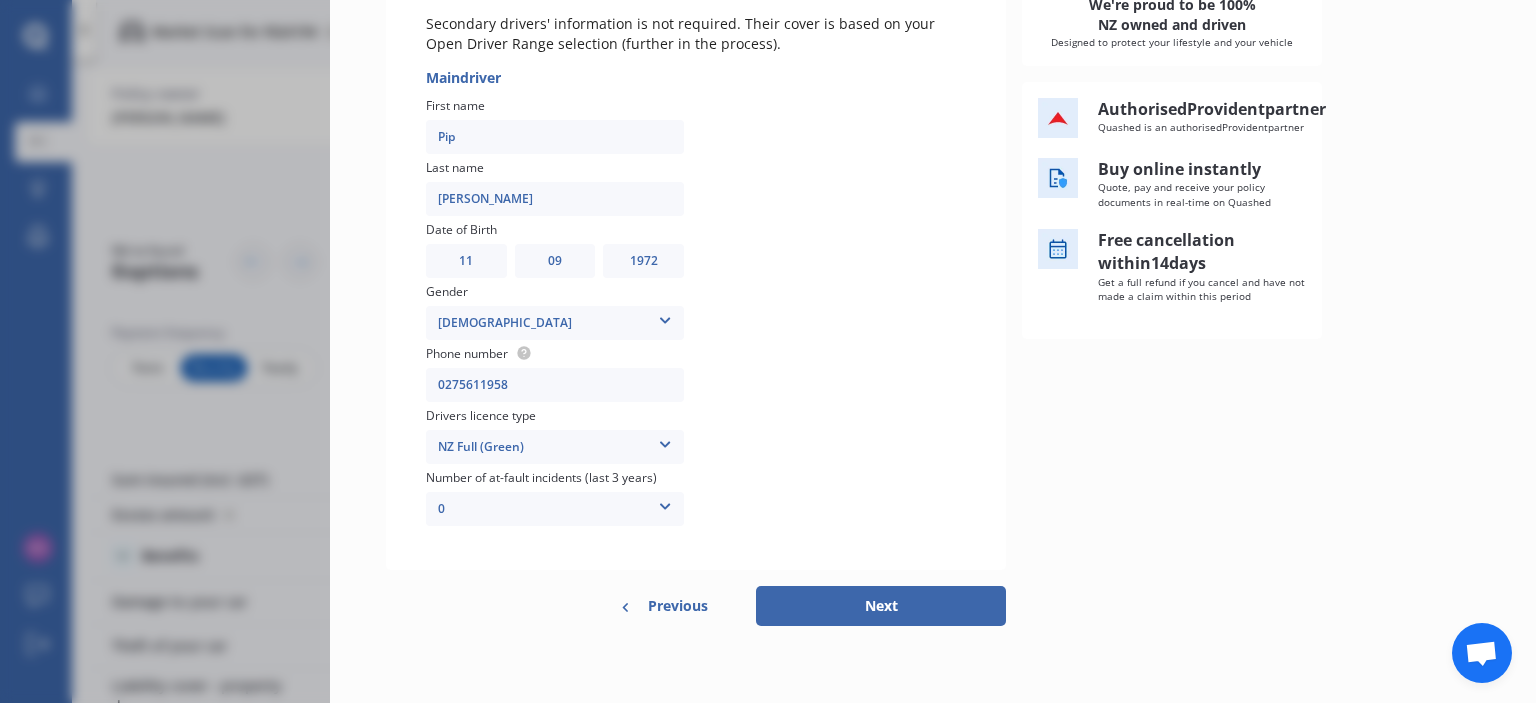 click at bounding box center [665, 503] 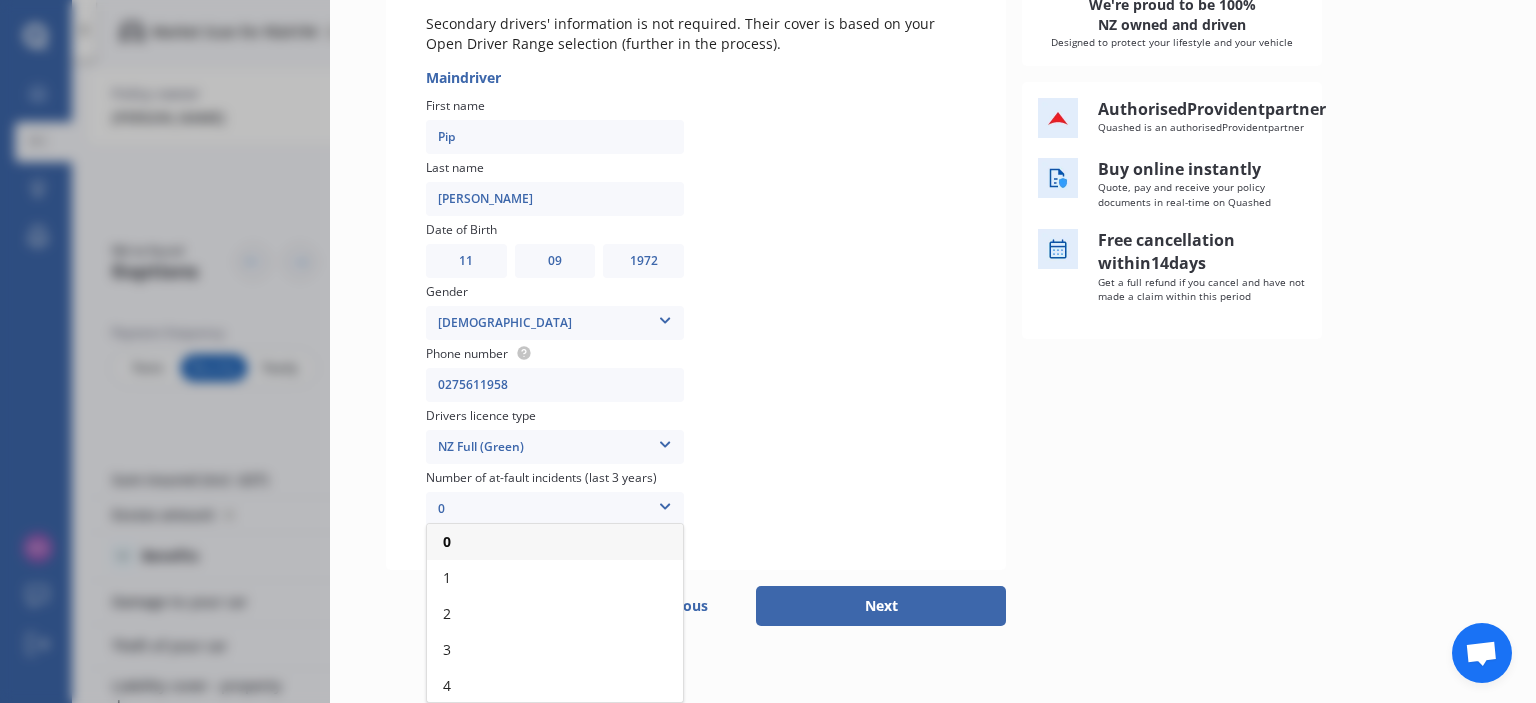 click at bounding box center [665, 503] 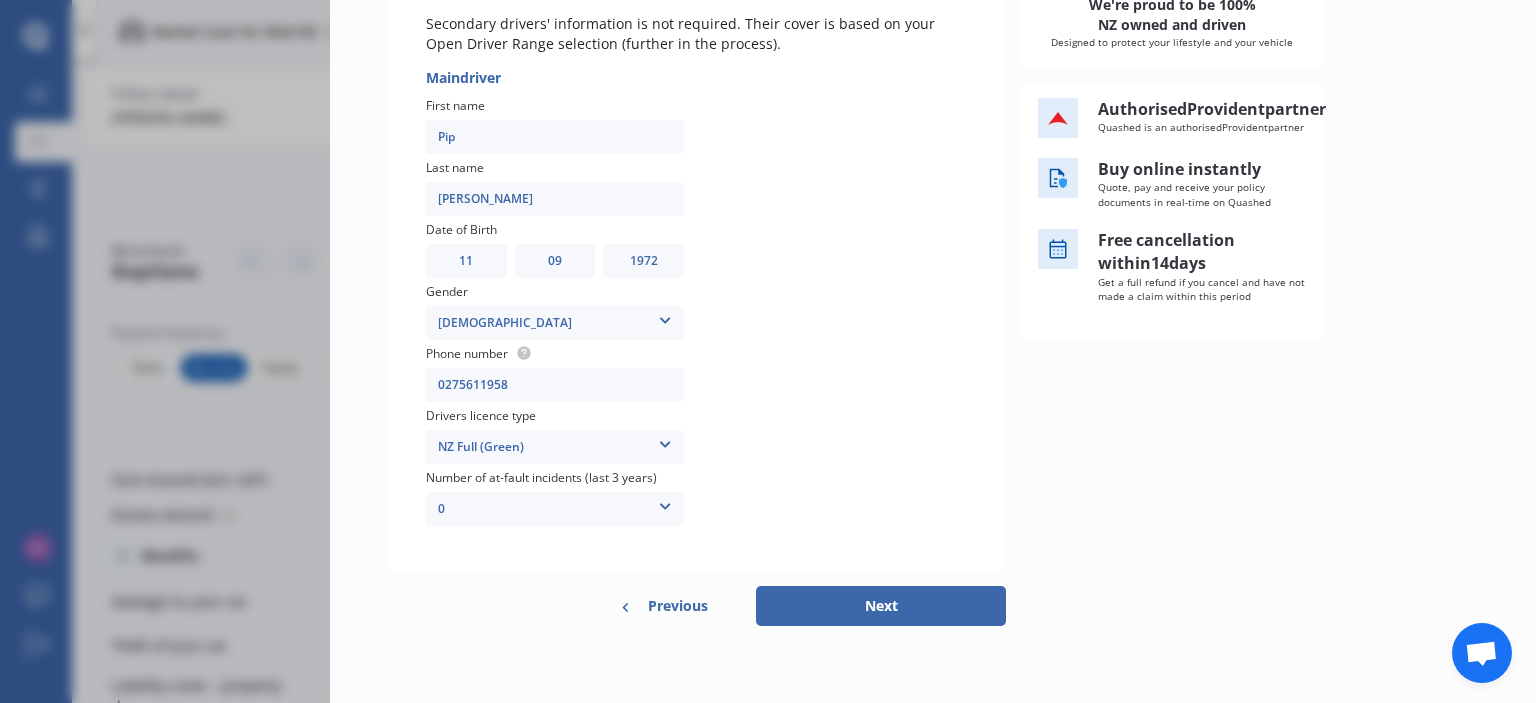 click on "Next" at bounding box center [881, 606] 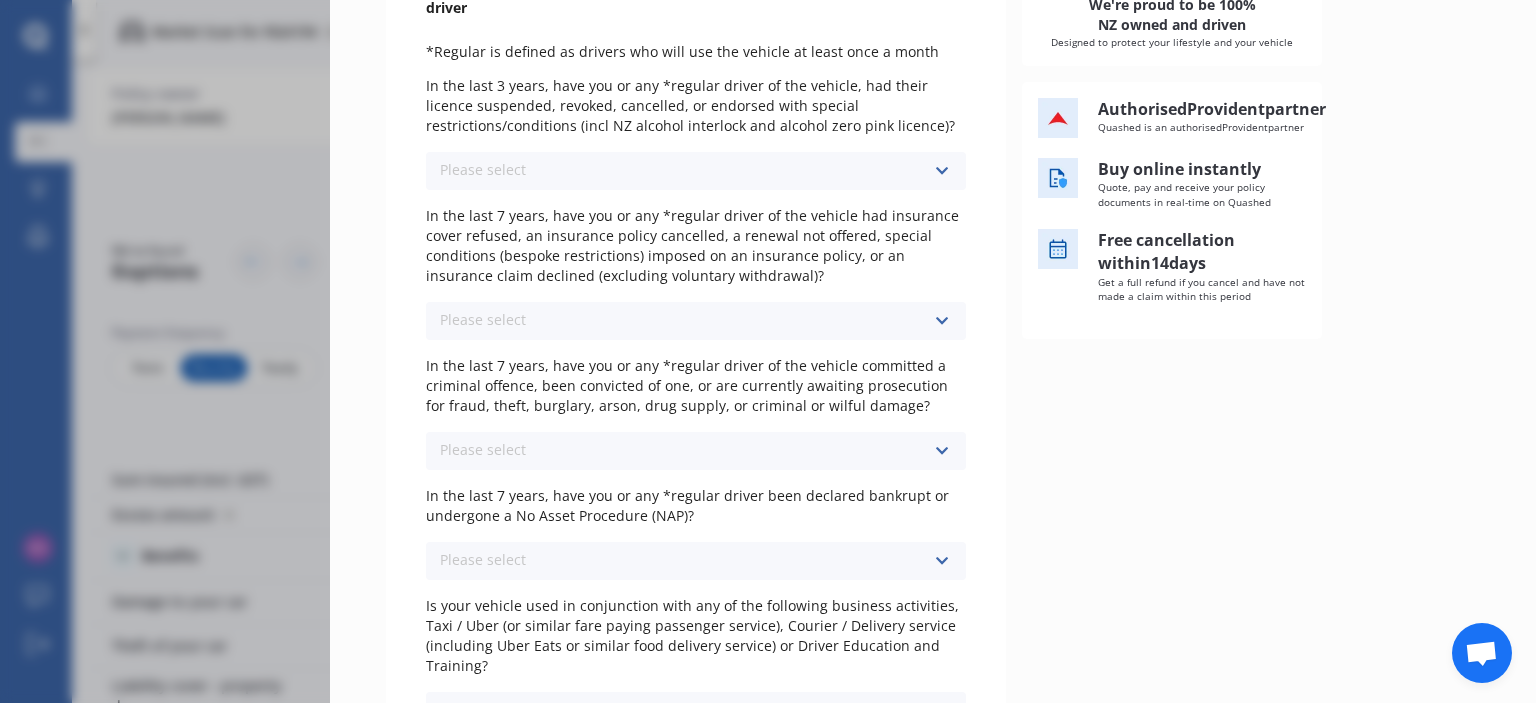 scroll, scrollTop: 0, scrollLeft: 0, axis: both 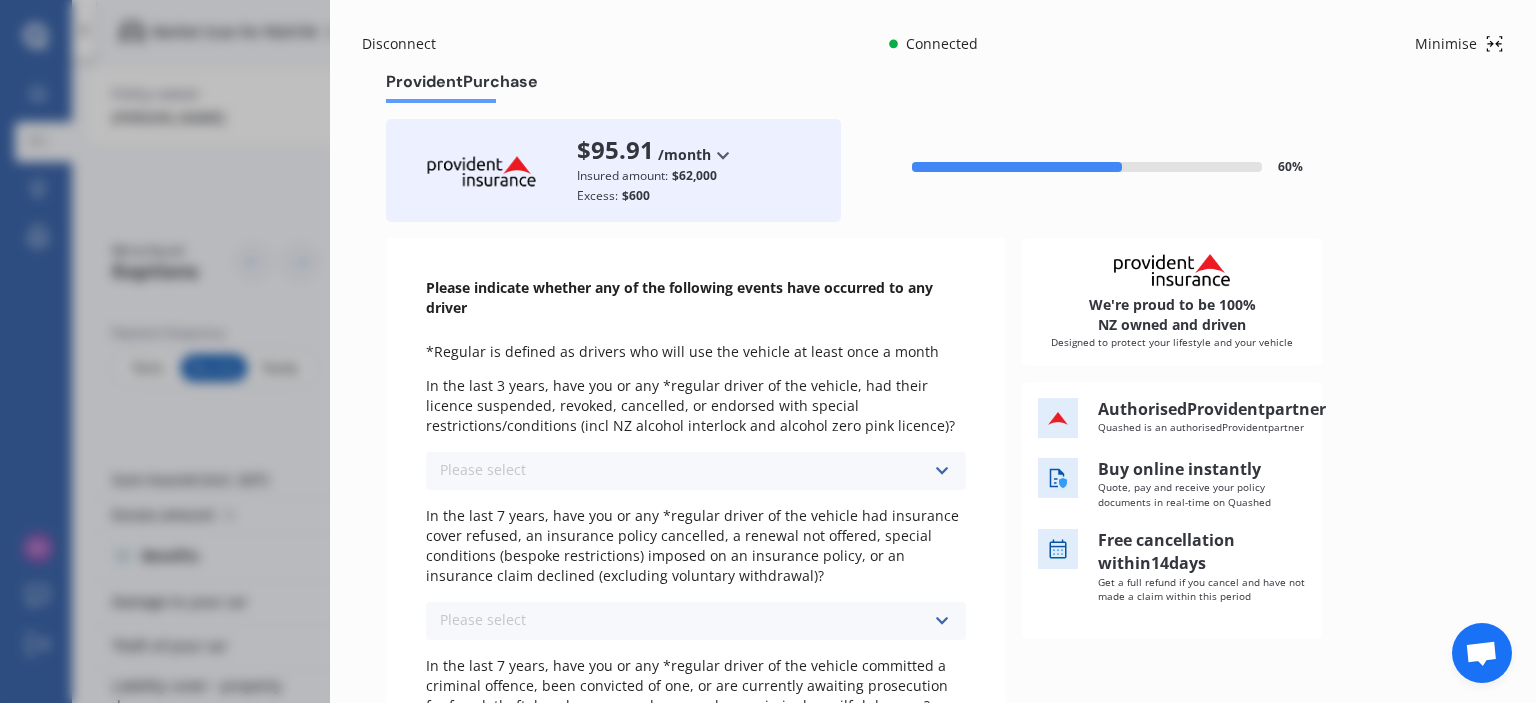 click on "Please select No Yes" at bounding box center [696, 471] 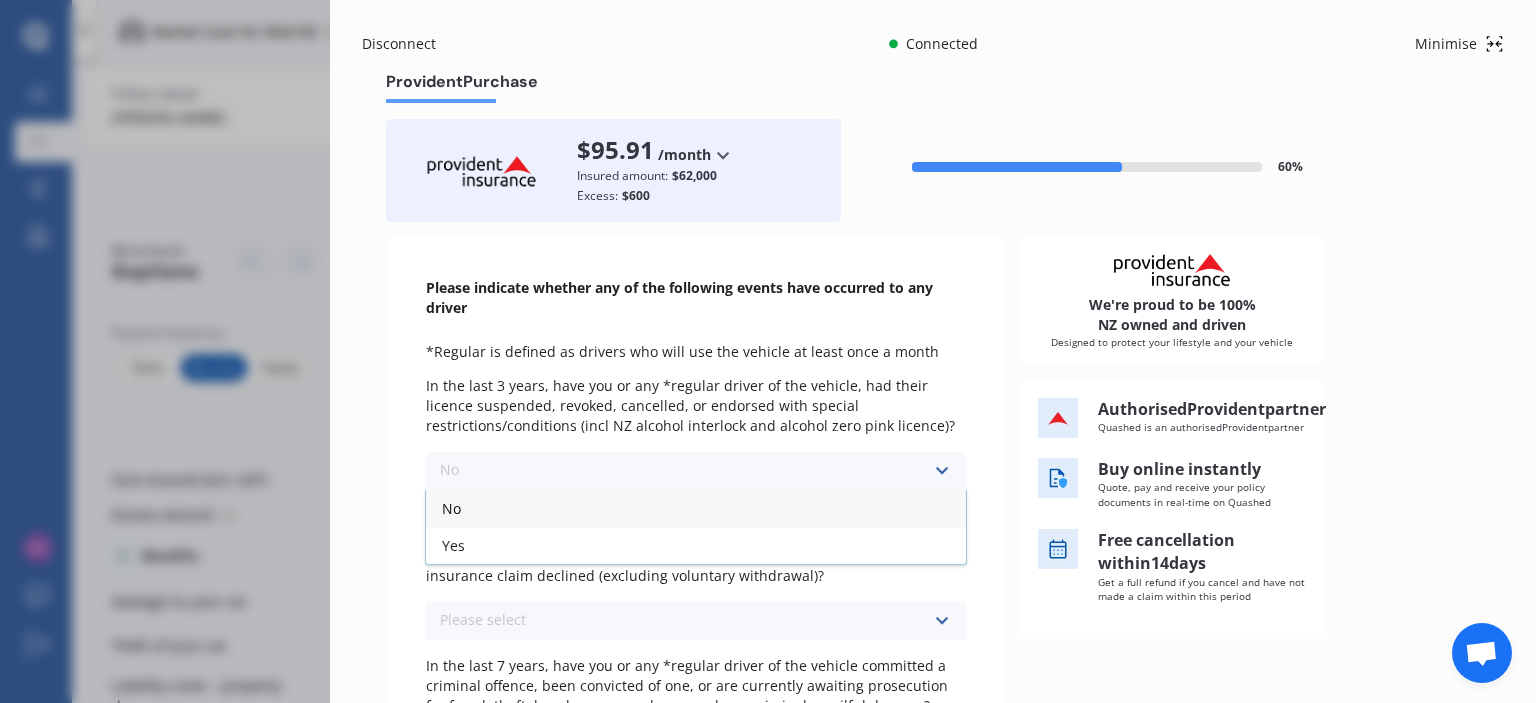 click on "No" at bounding box center (696, 508) 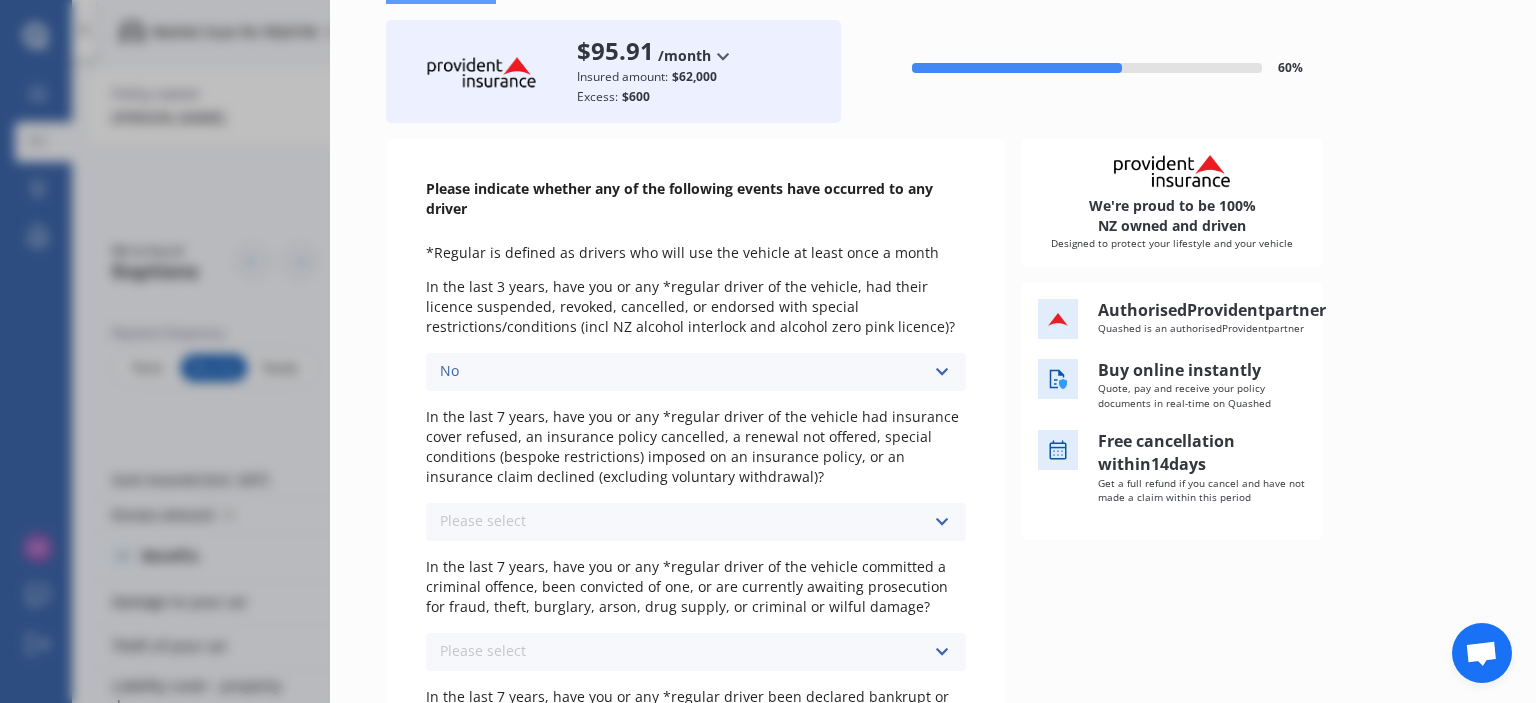 scroll, scrollTop: 100, scrollLeft: 0, axis: vertical 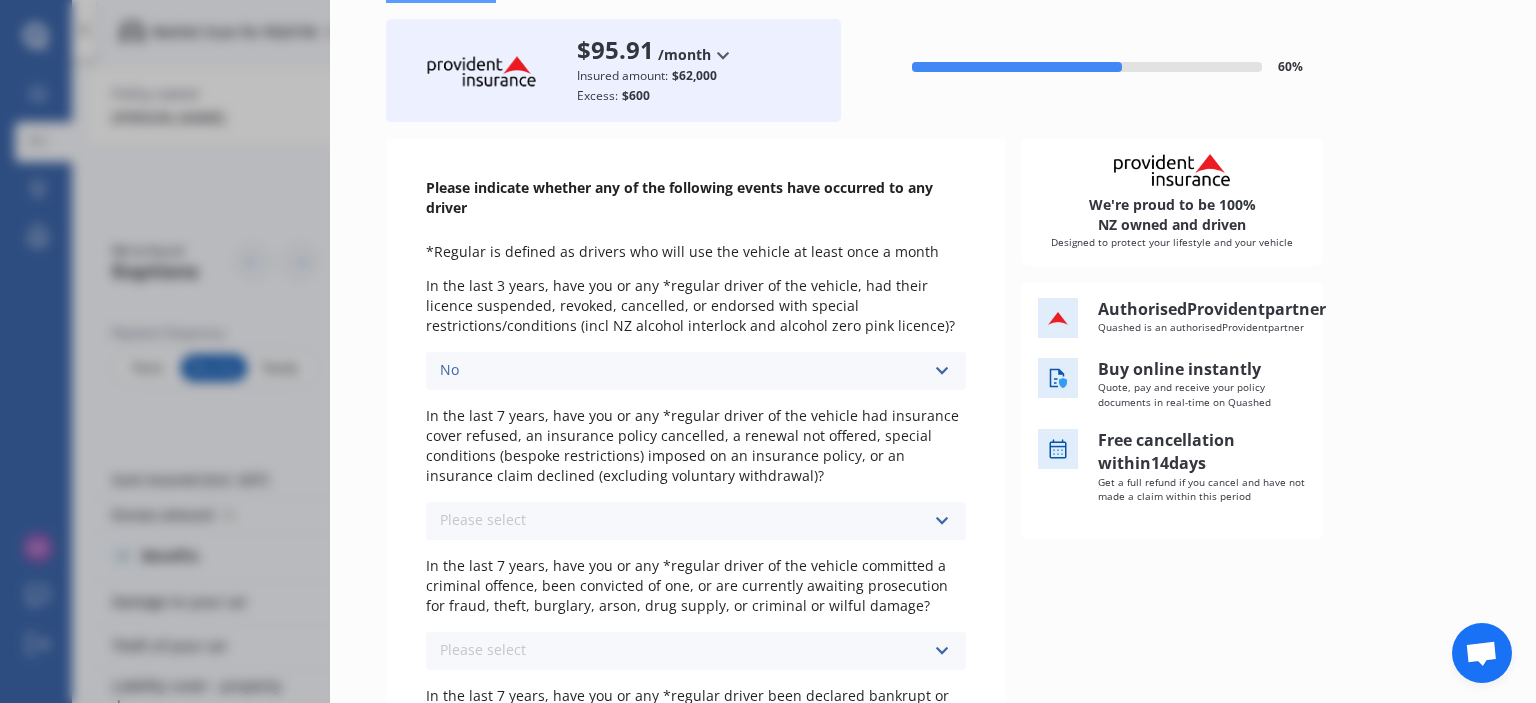 click on "Please select No Yes" at bounding box center [696, 521] 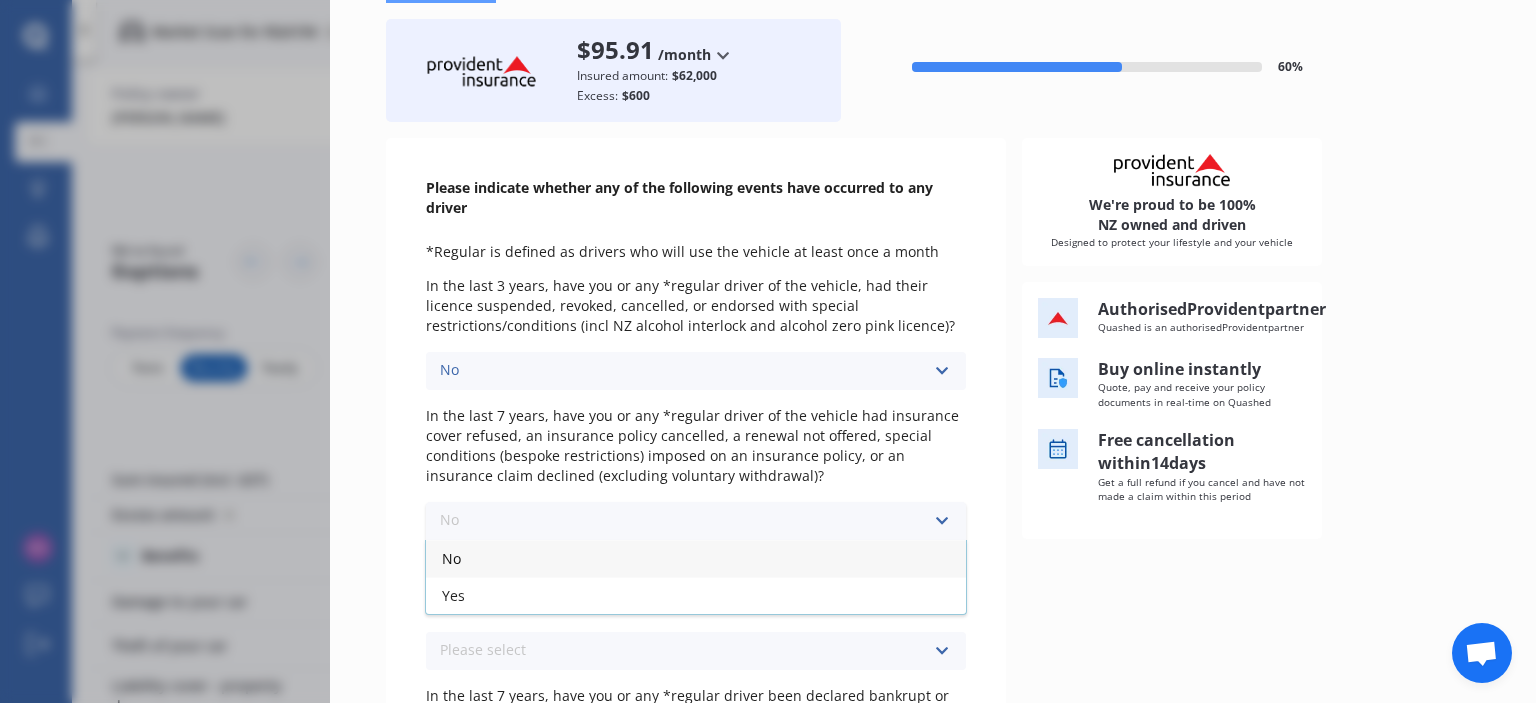 click on "No" at bounding box center (451, 558) 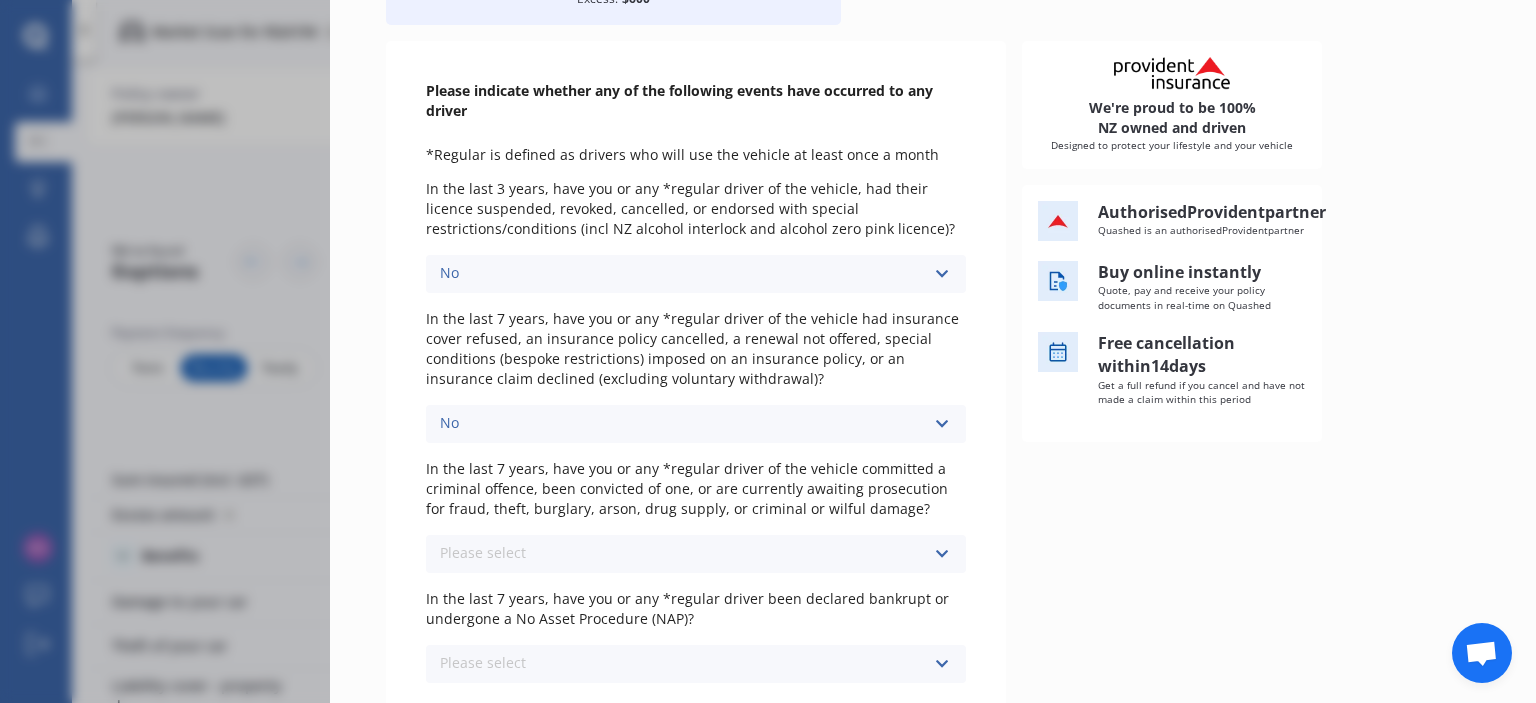scroll, scrollTop: 200, scrollLeft: 0, axis: vertical 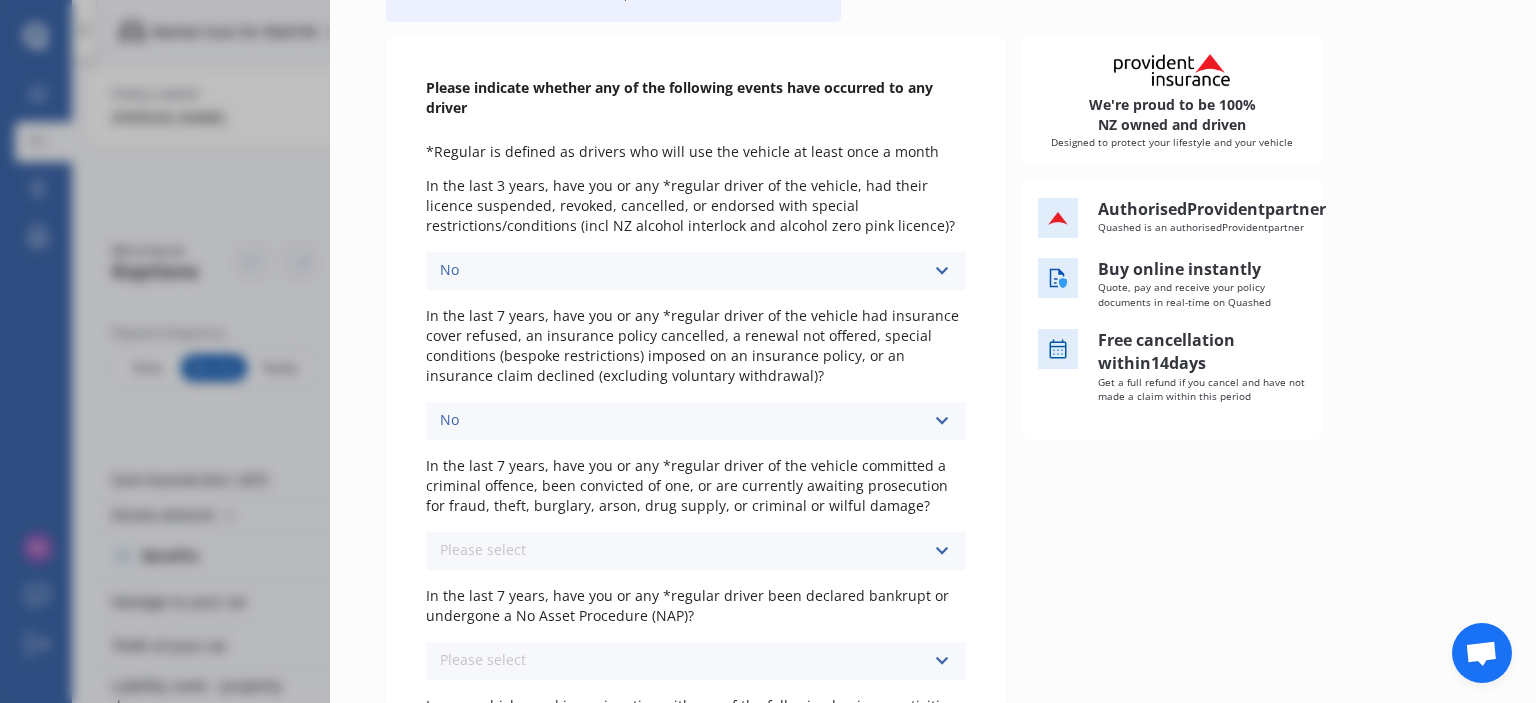 click on "Please select No Yes" at bounding box center [696, 551] 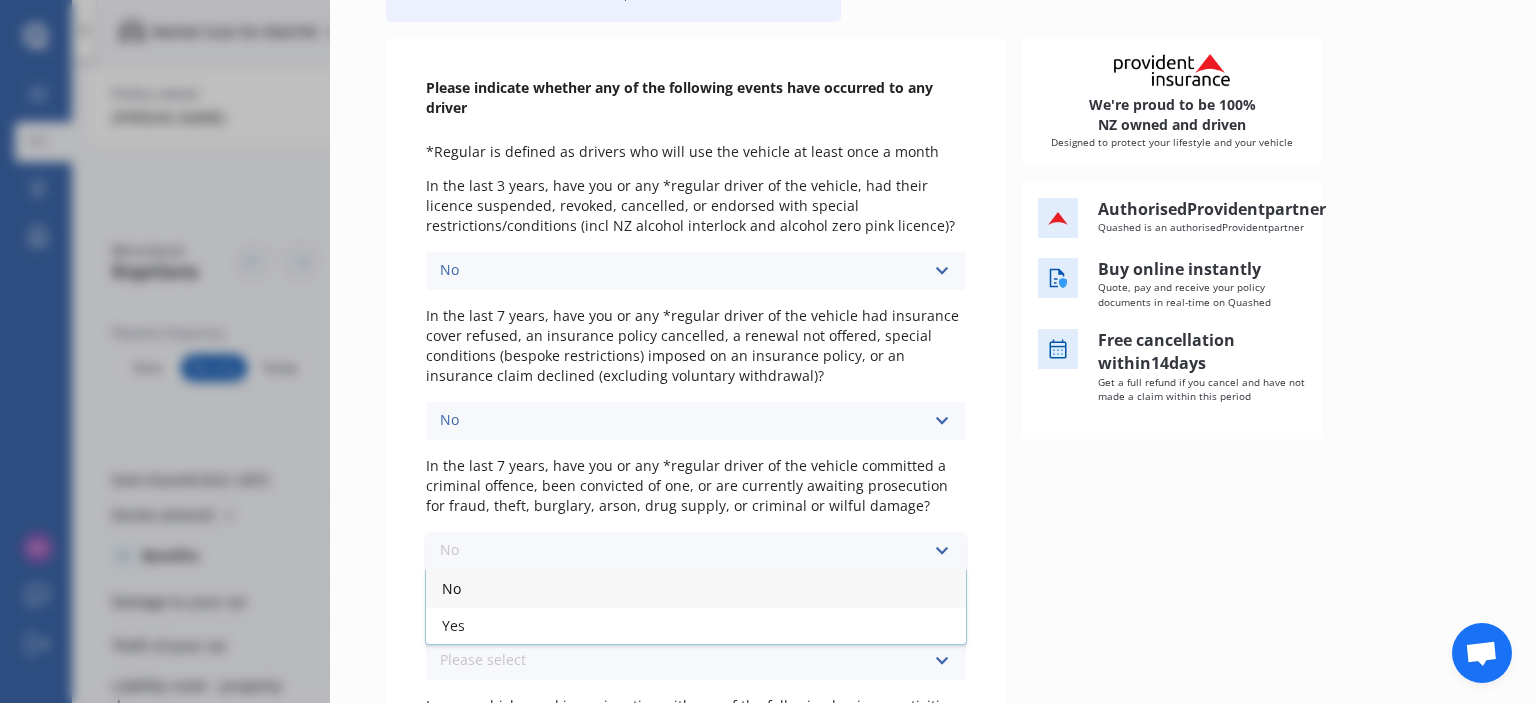 click on "No" at bounding box center [696, 588] 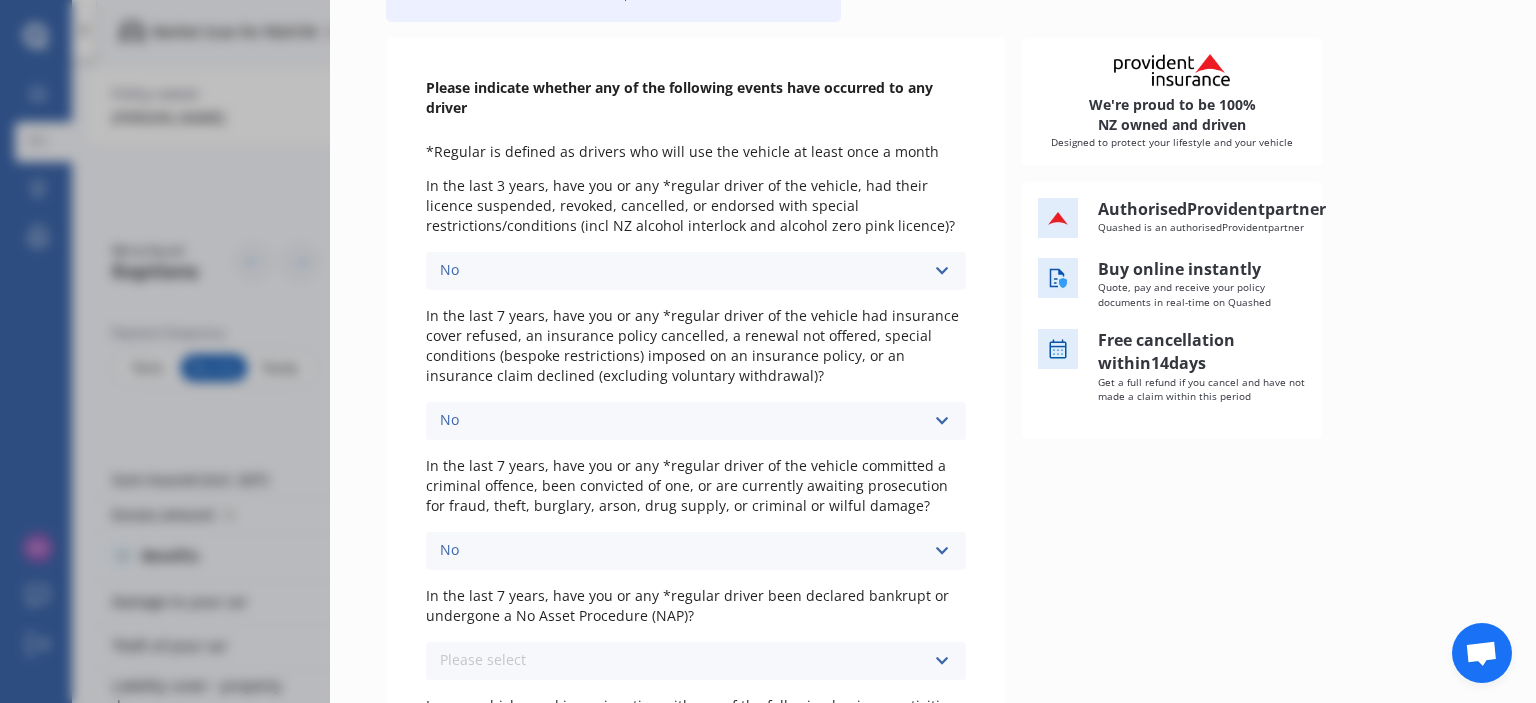scroll, scrollTop: 300, scrollLeft: 0, axis: vertical 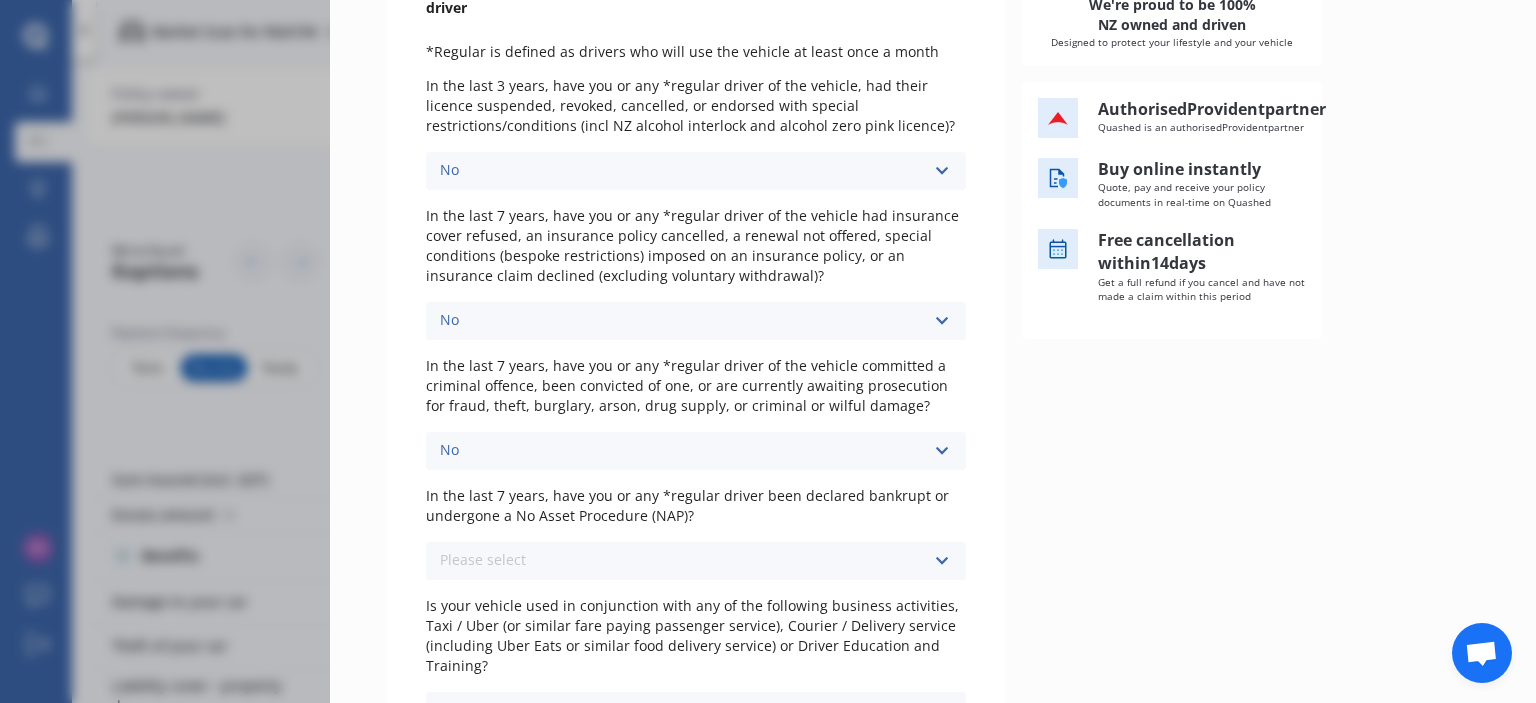 click at bounding box center [941, 561] 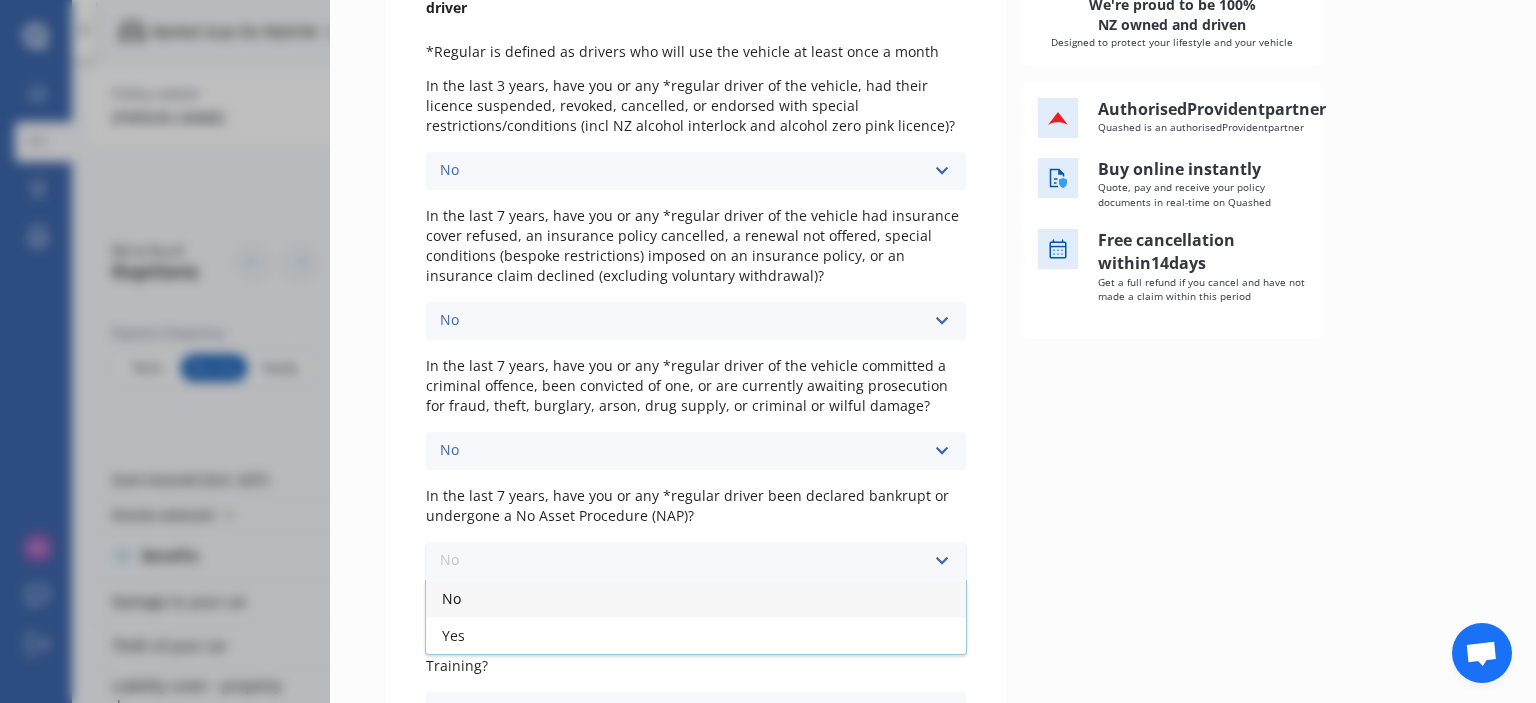 click on "No" at bounding box center (696, 598) 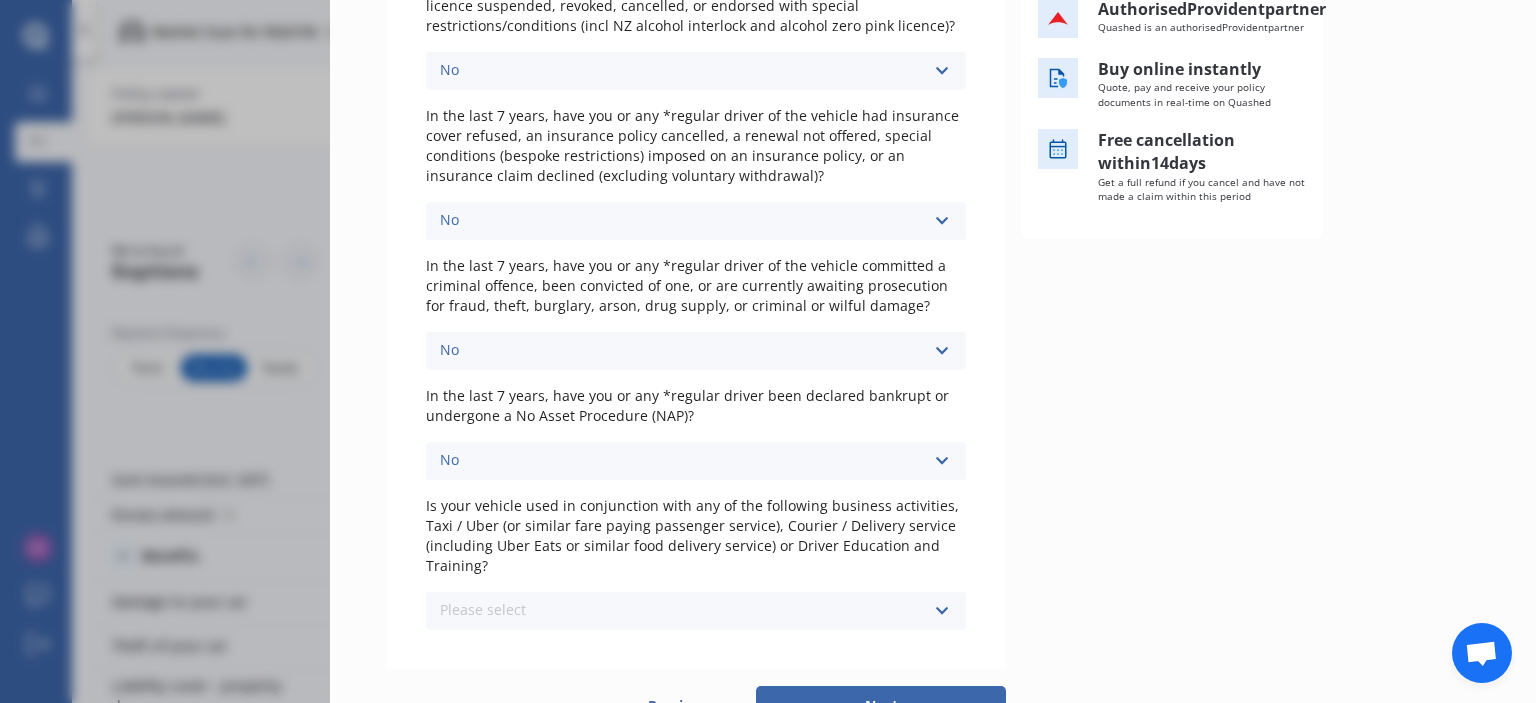 scroll, scrollTop: 500, scrollLeft: 0, axis: vertical 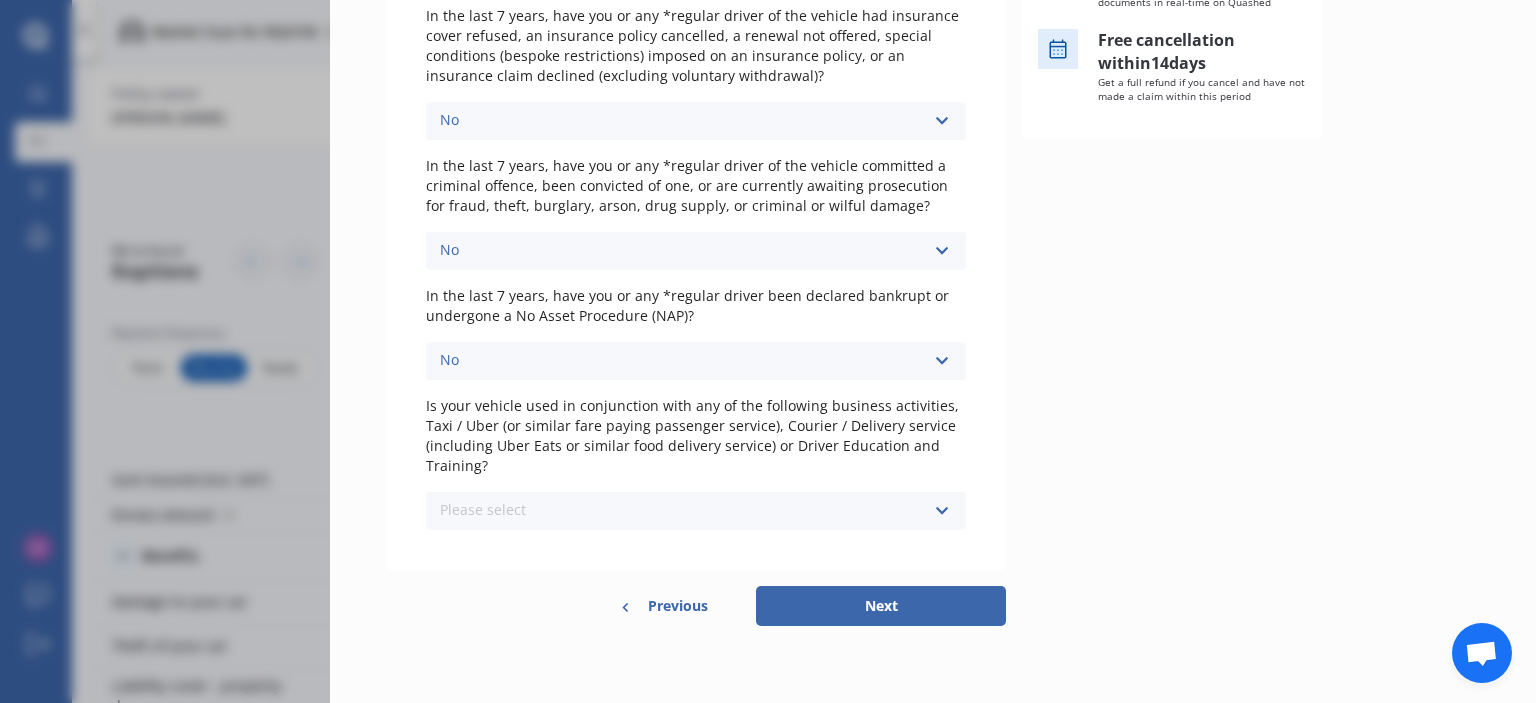 click on "Please select No Yes" at bounding box center (696, 511) 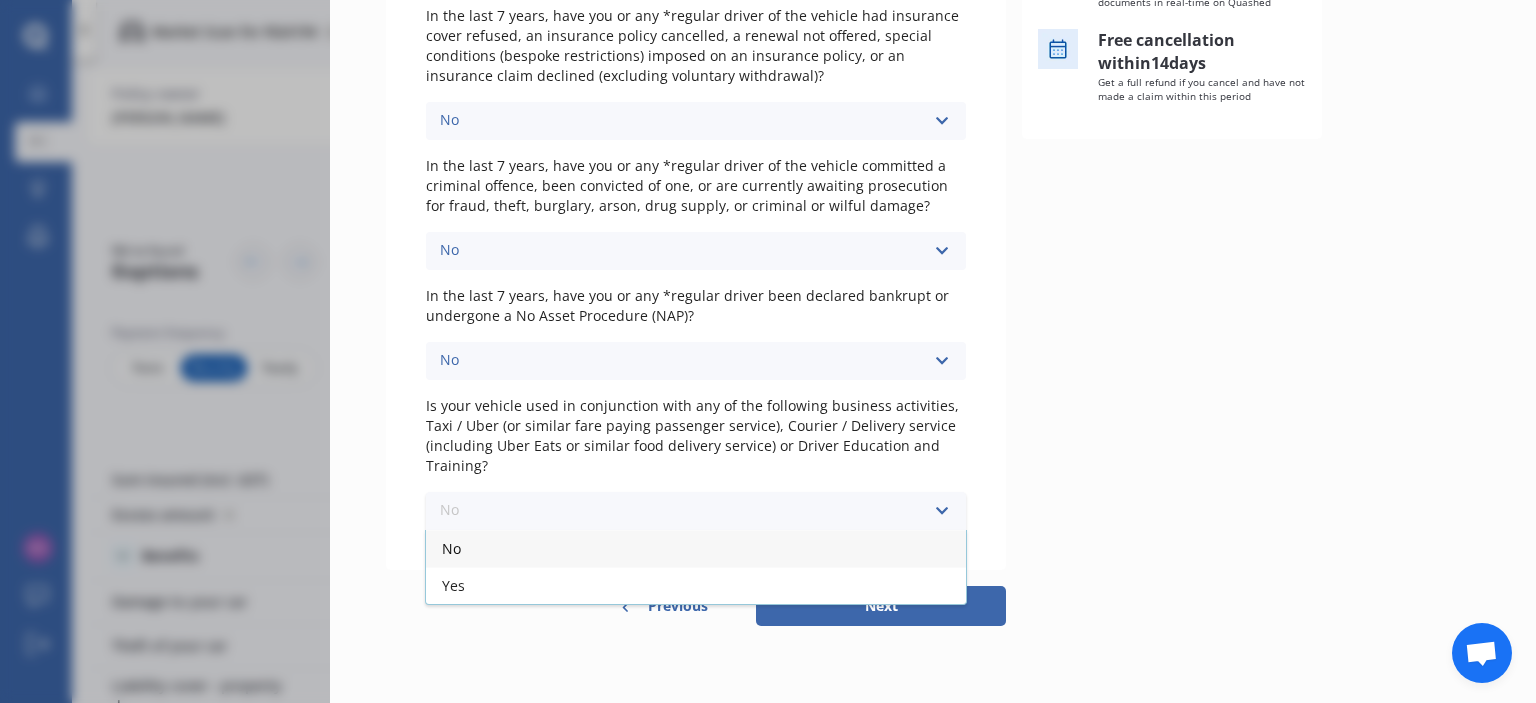 click on "No" at bounding box center [451, 548] 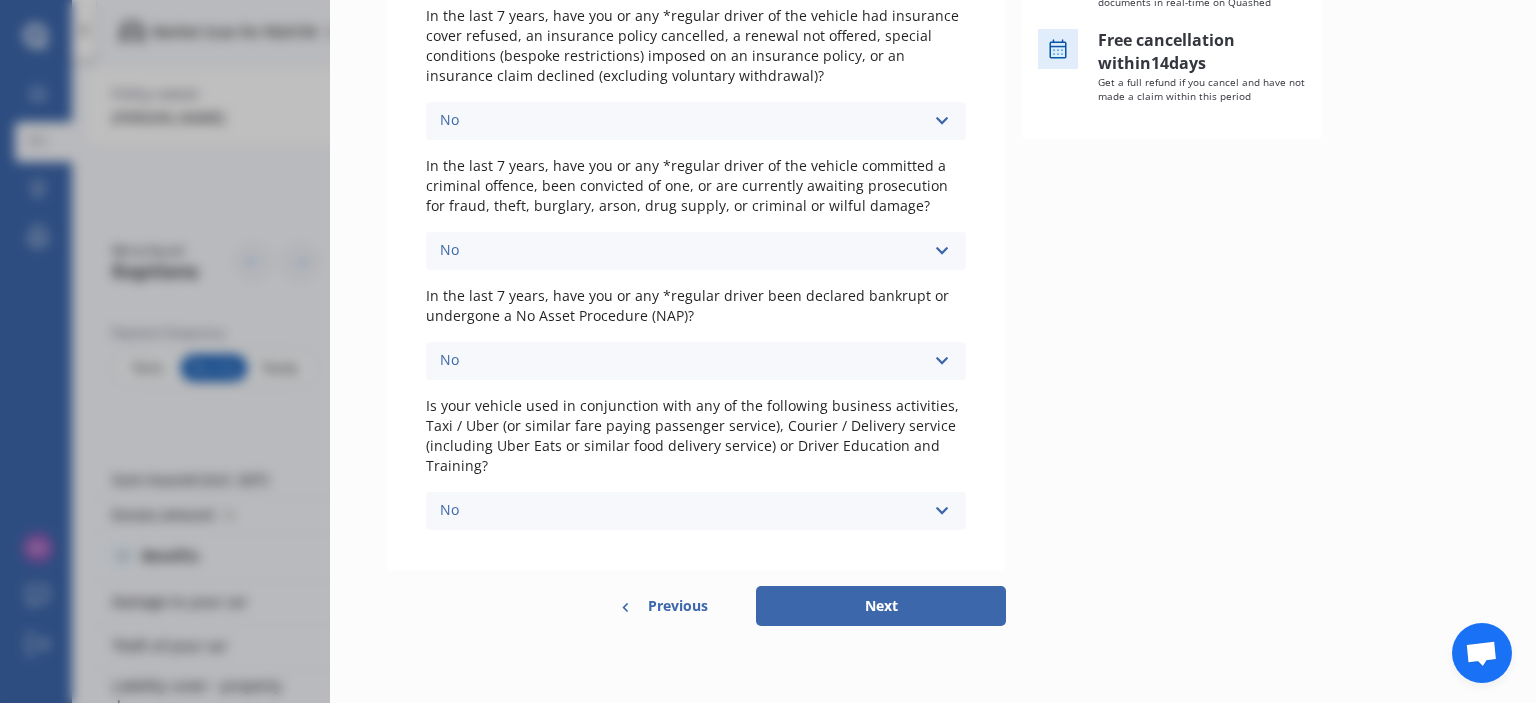 click on "Next" at bounding box center (881, 606) 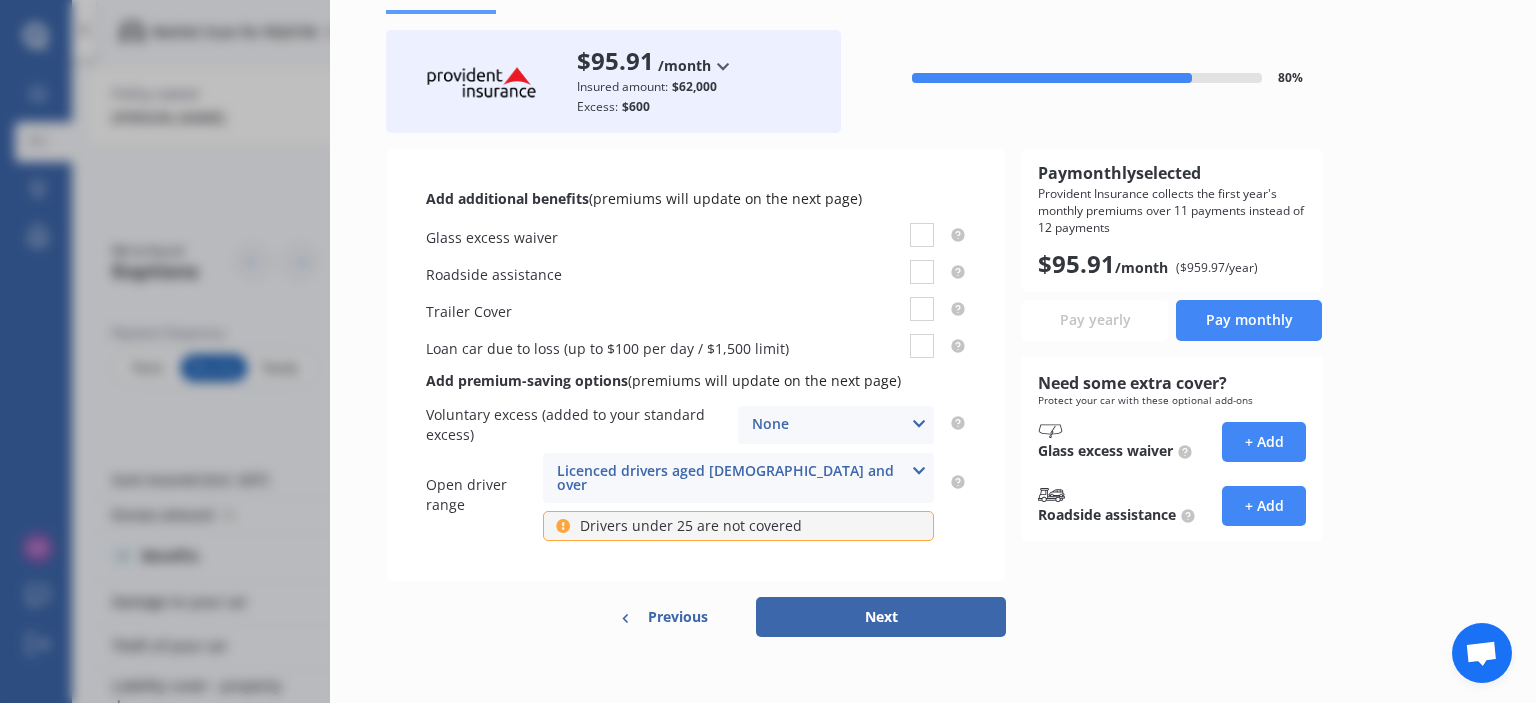 scroll, scrollTop: 0, scrollLeft: 0, axis: both 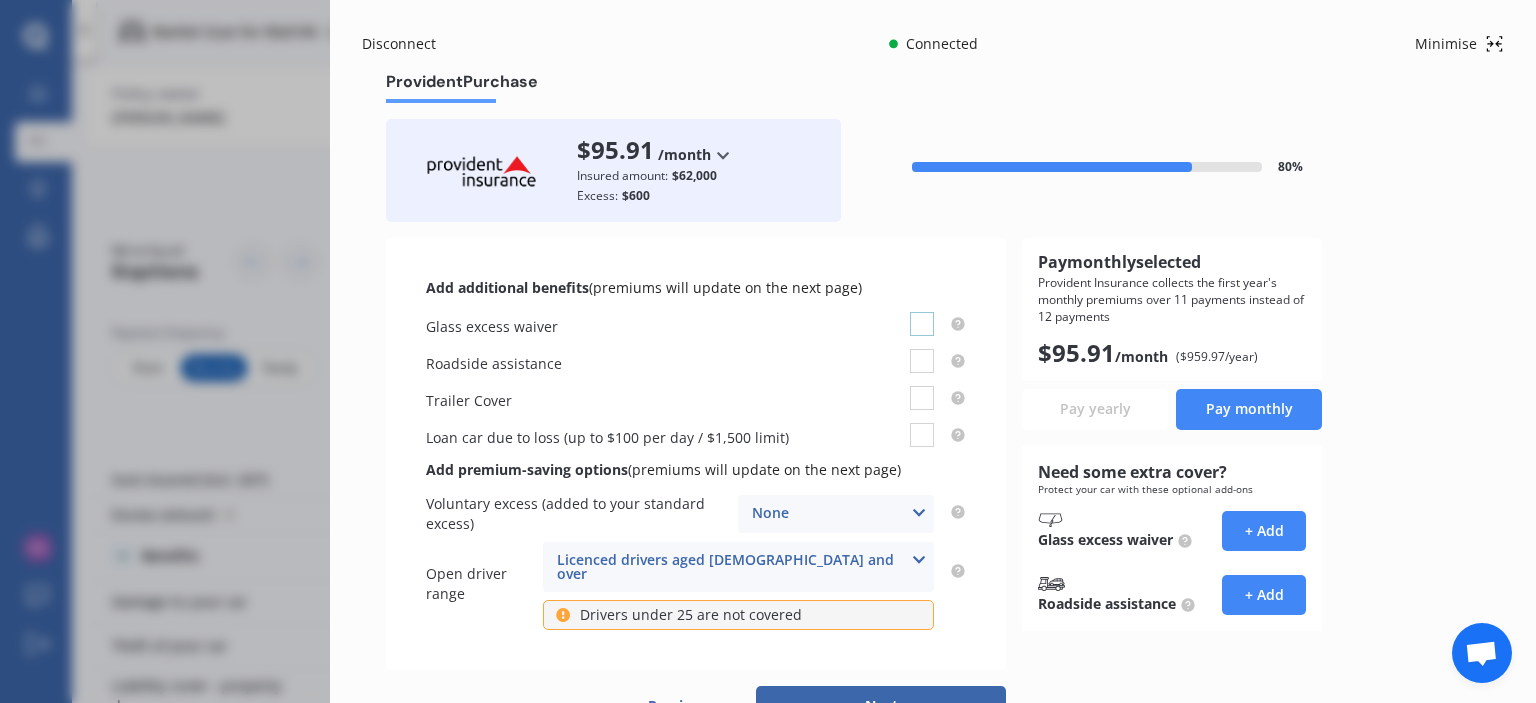 click at bounding box center [922, 312] 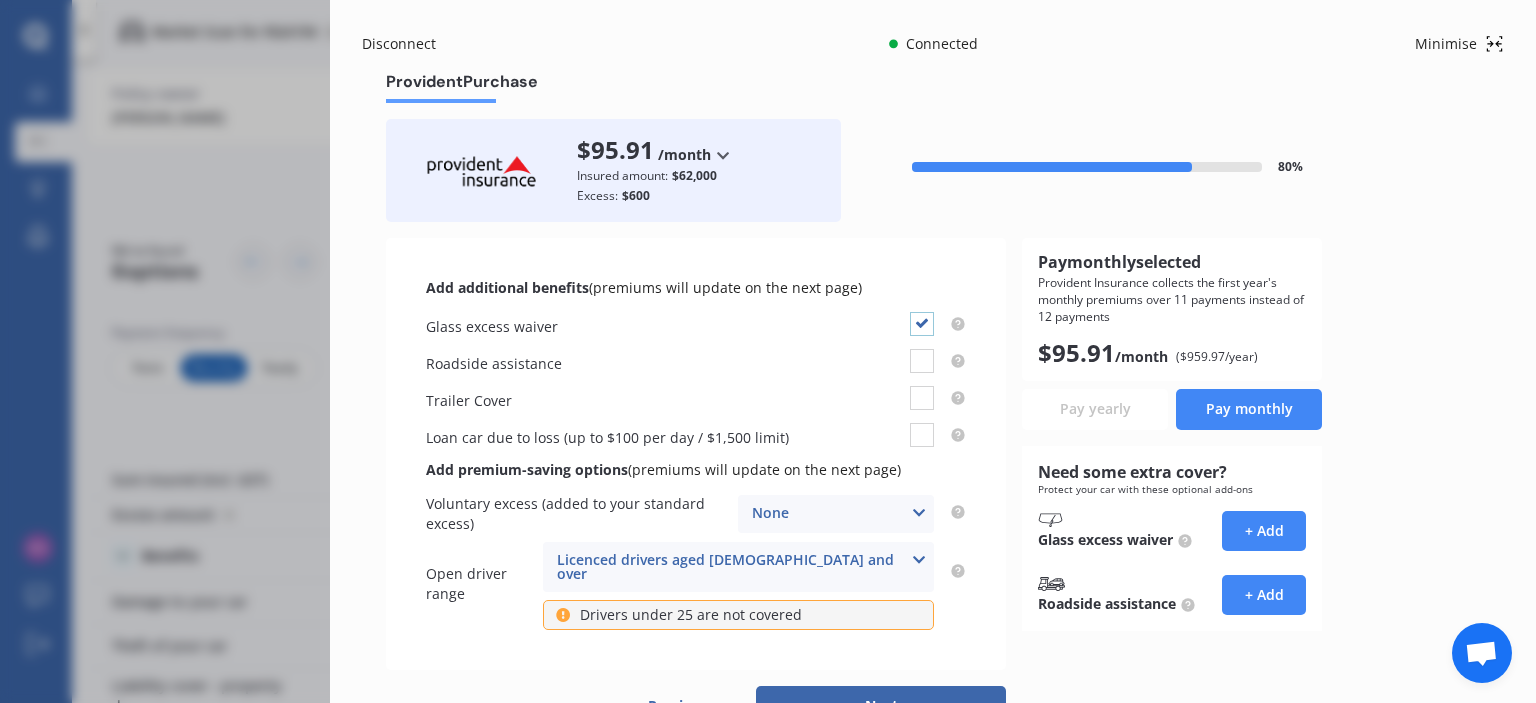 checkbox on "true" 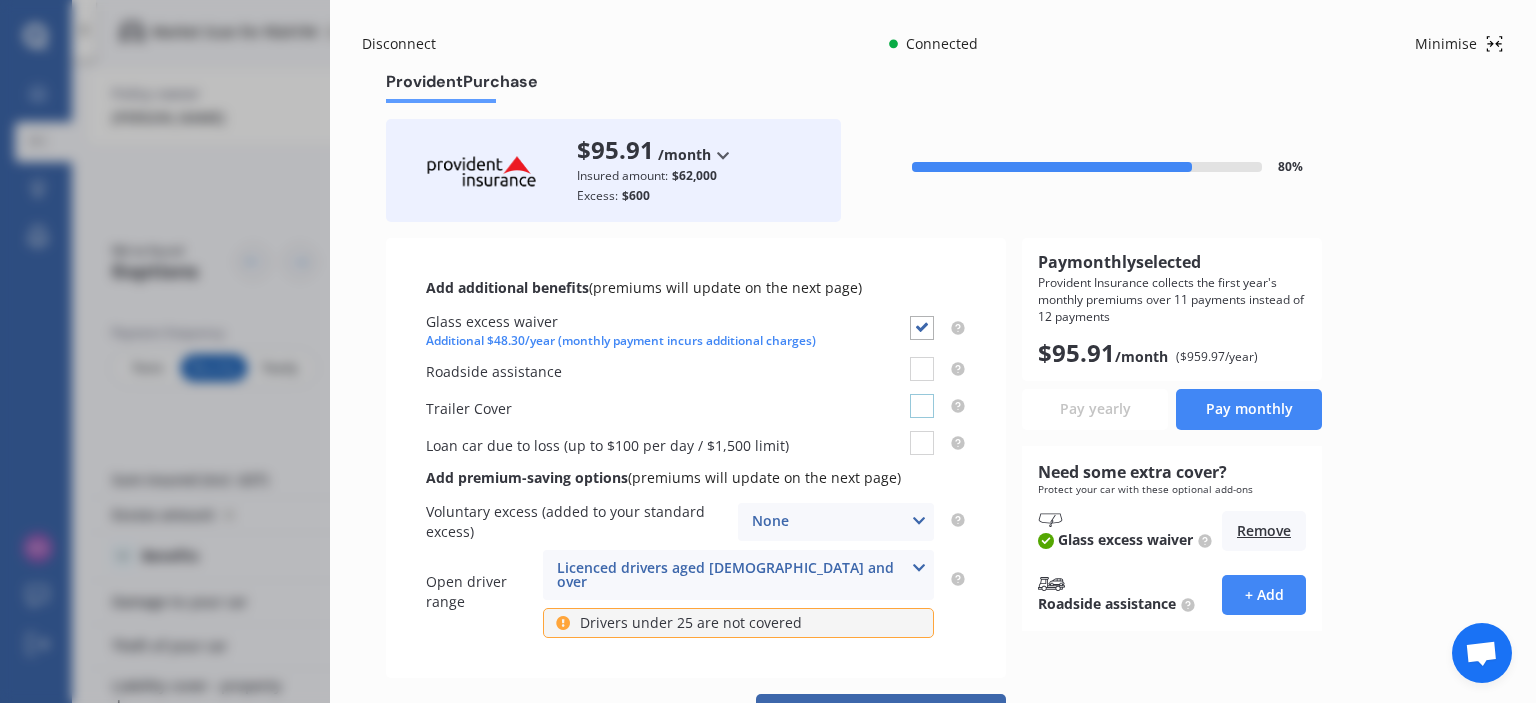 click at bounding box center (922, 394) 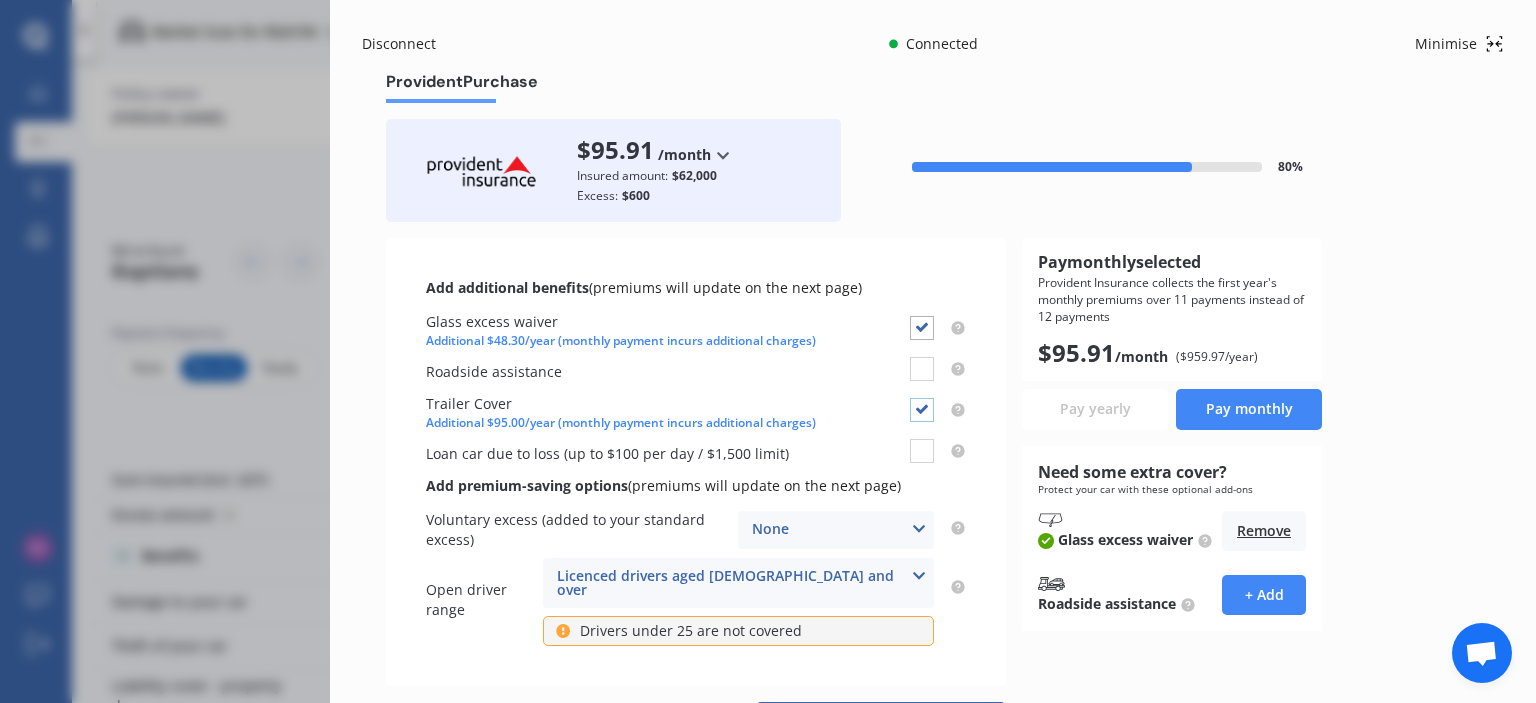 click at bounding box center (922, 398) 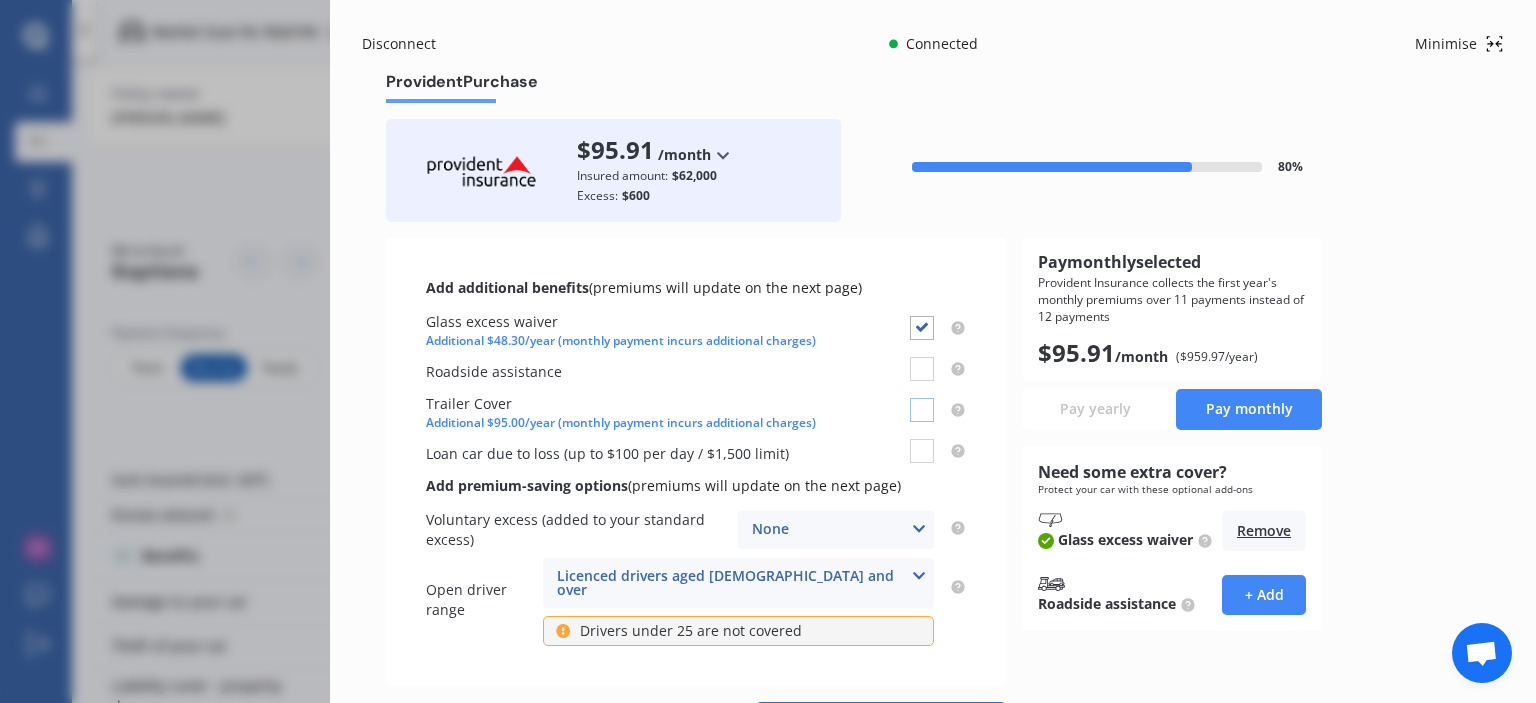 checkbox on "false" 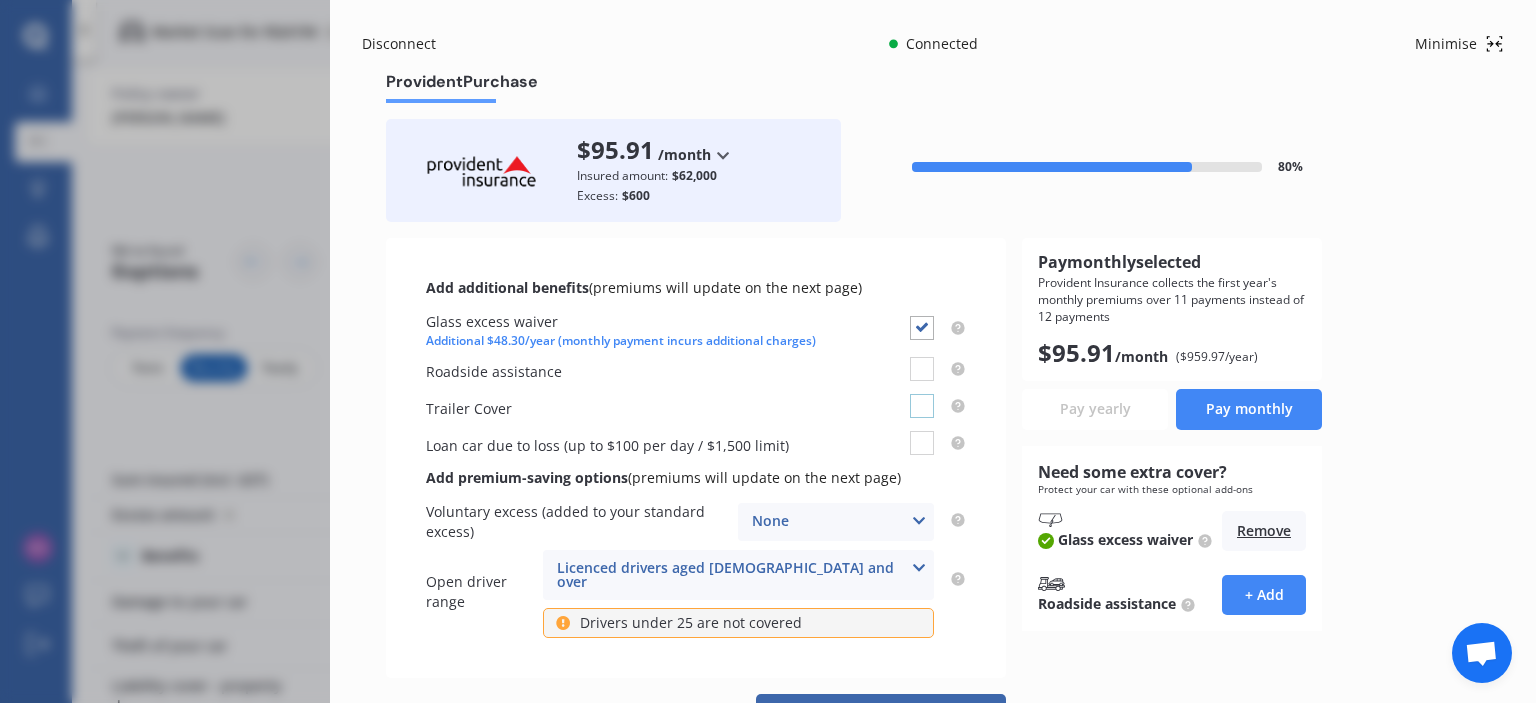 scroll, scrollTop: 98, scrollLeft: 0, axis: vertical 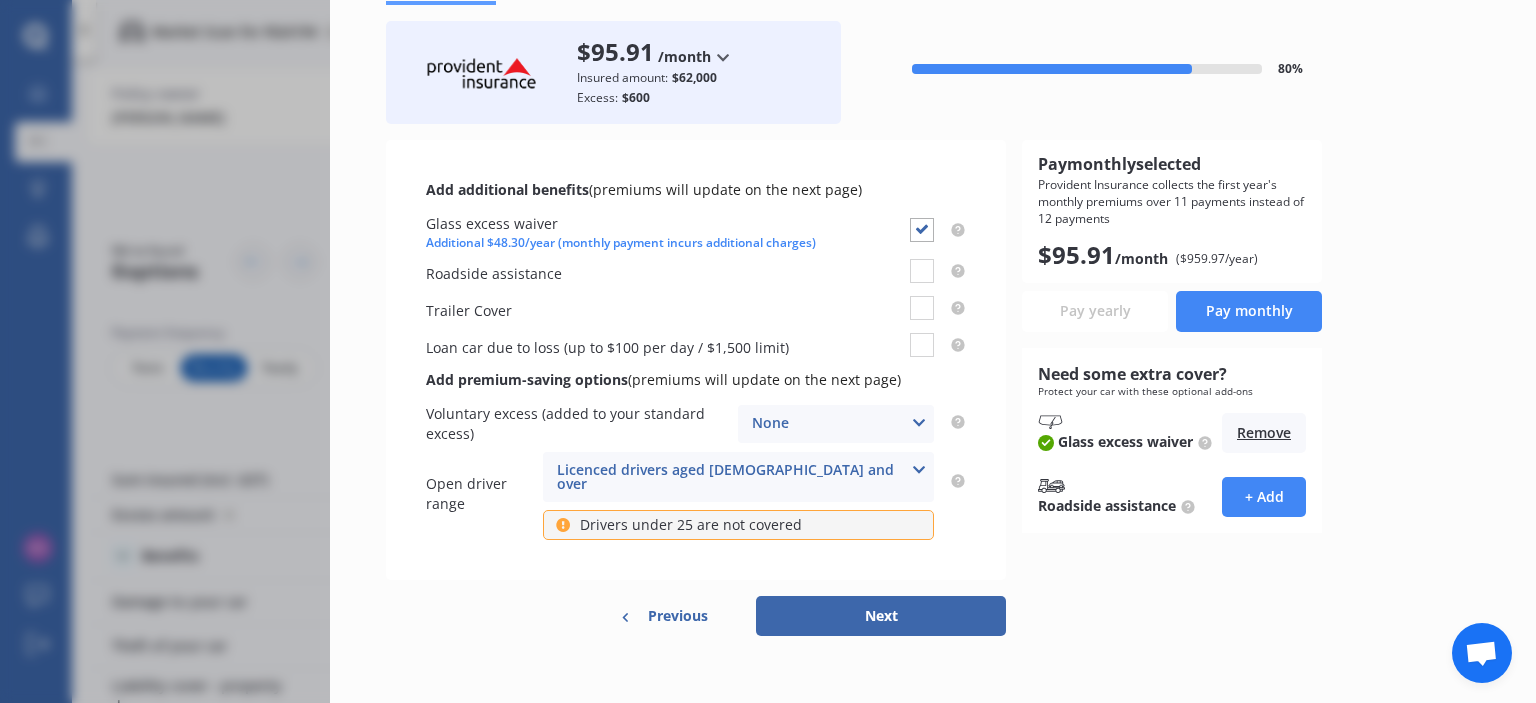 click at bounding box center [919, 423] 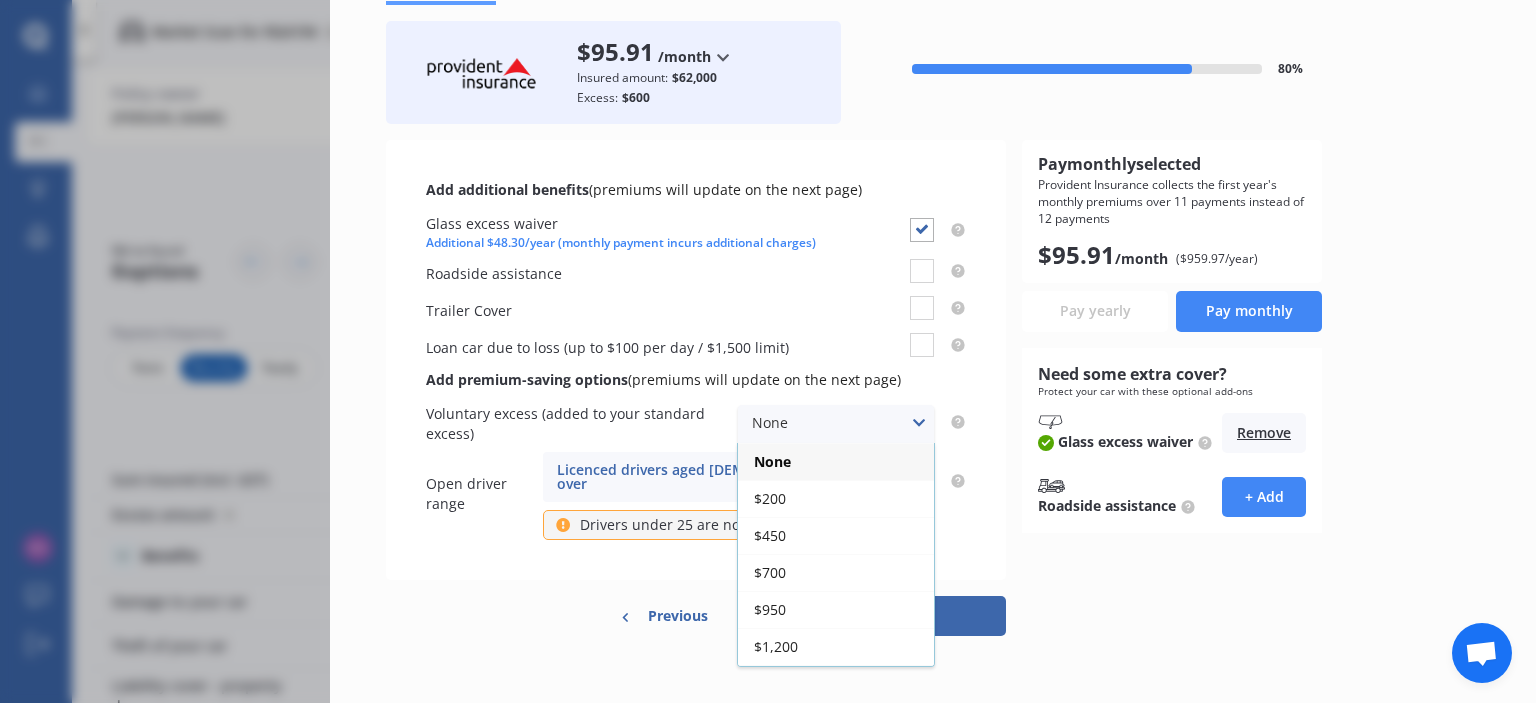 click at bounding box center [919, 423] 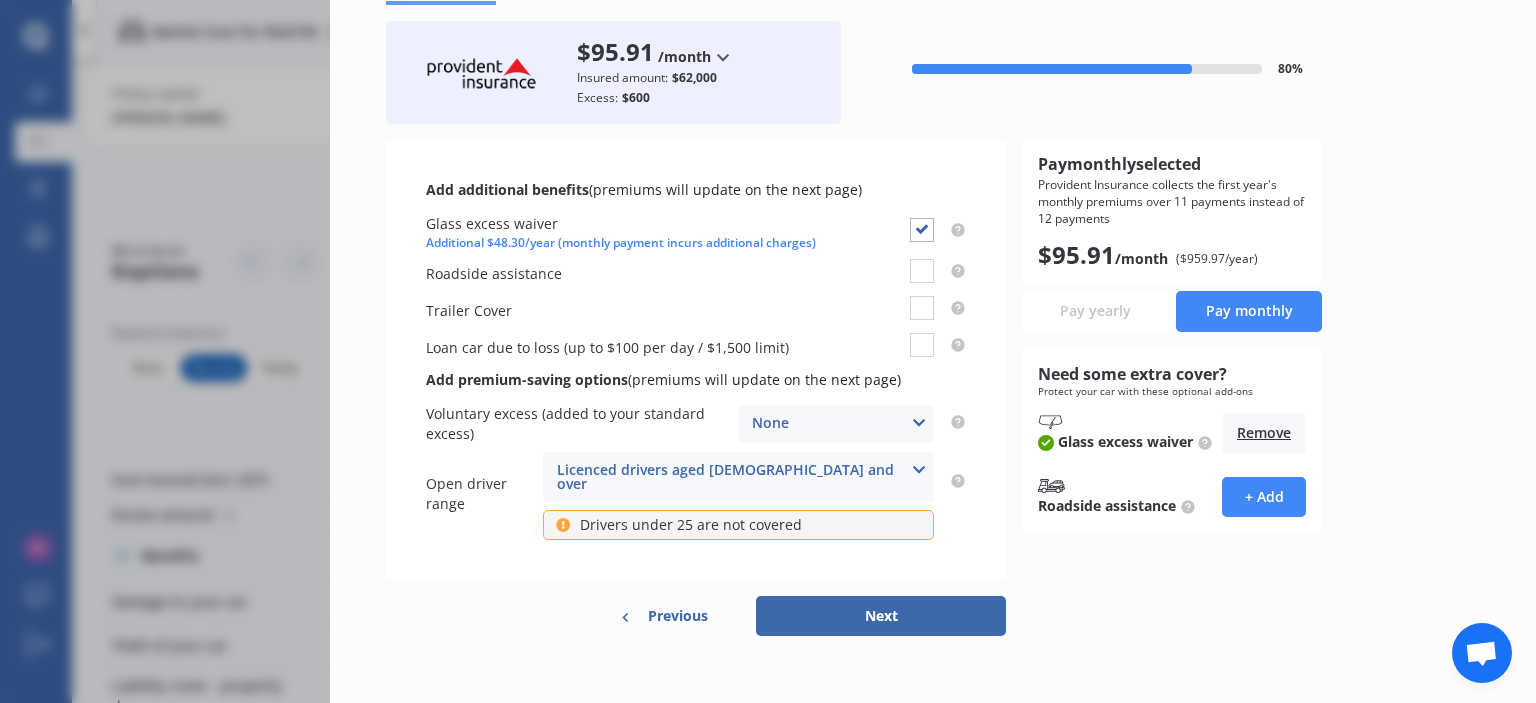 click on "Next" at bounding box center (881, 616) 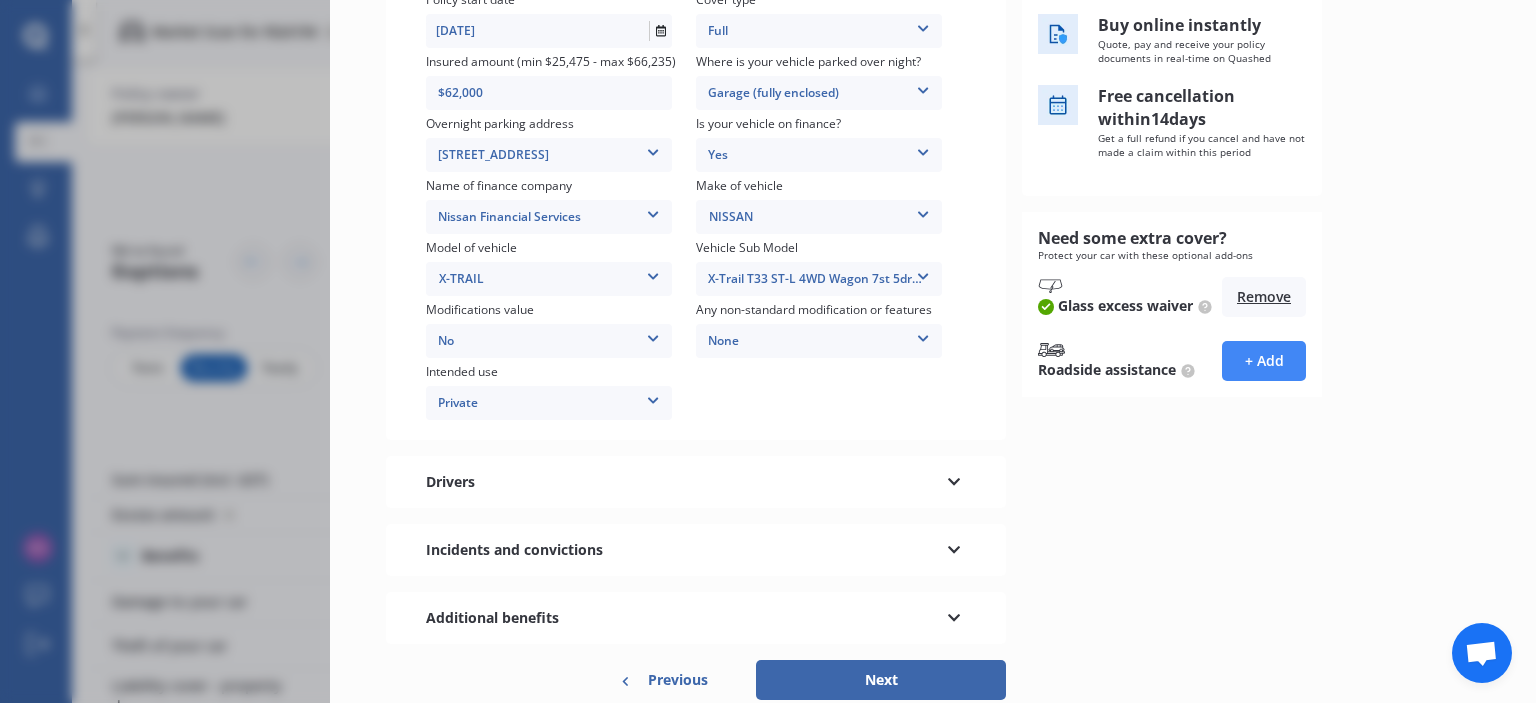 scroll, scrollTop: 376, scrollLeft: 0, axis: vertical 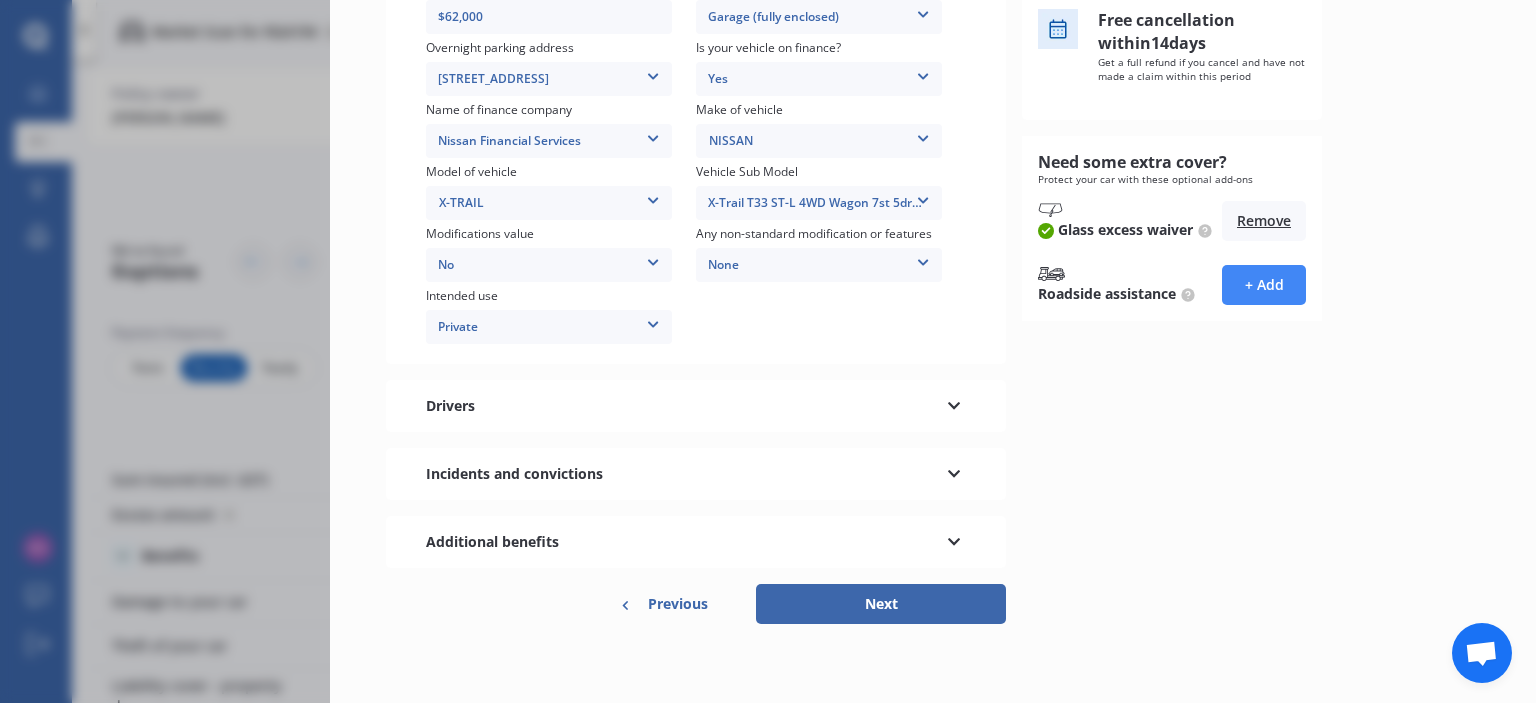 click on "Drivers" at bounding box center [696, 406] 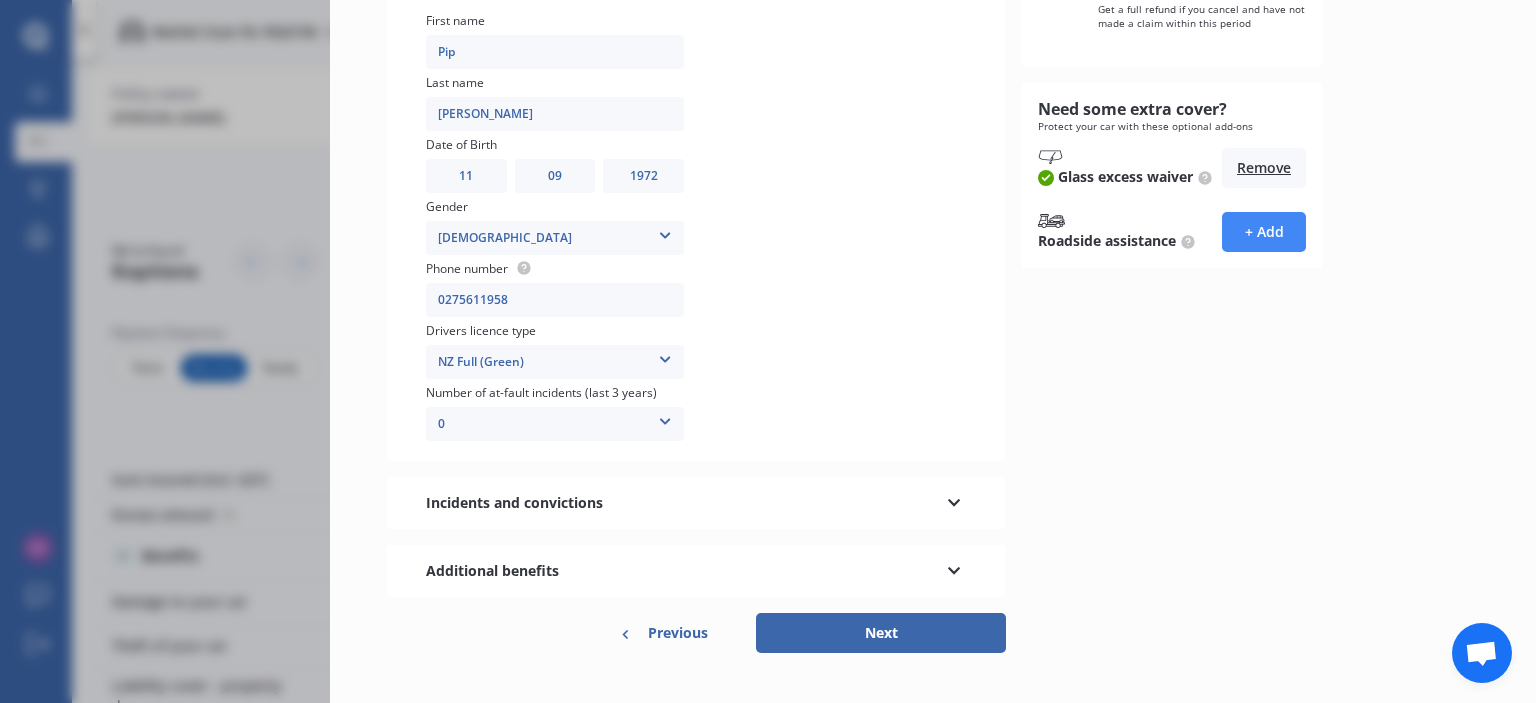 scroll, scrollTop: 459, scrollLeft: 0, axis: vertical 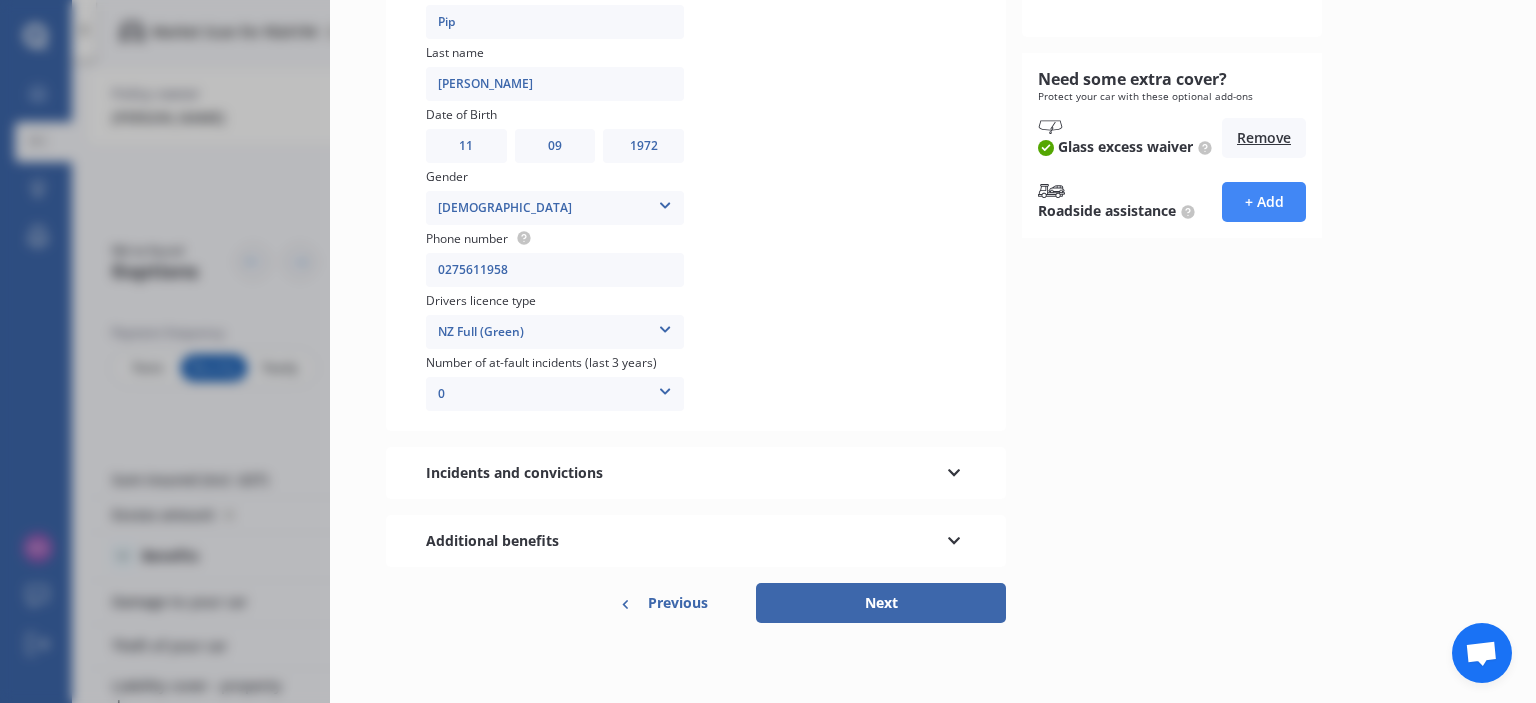 click at bounding box center (954, 470) 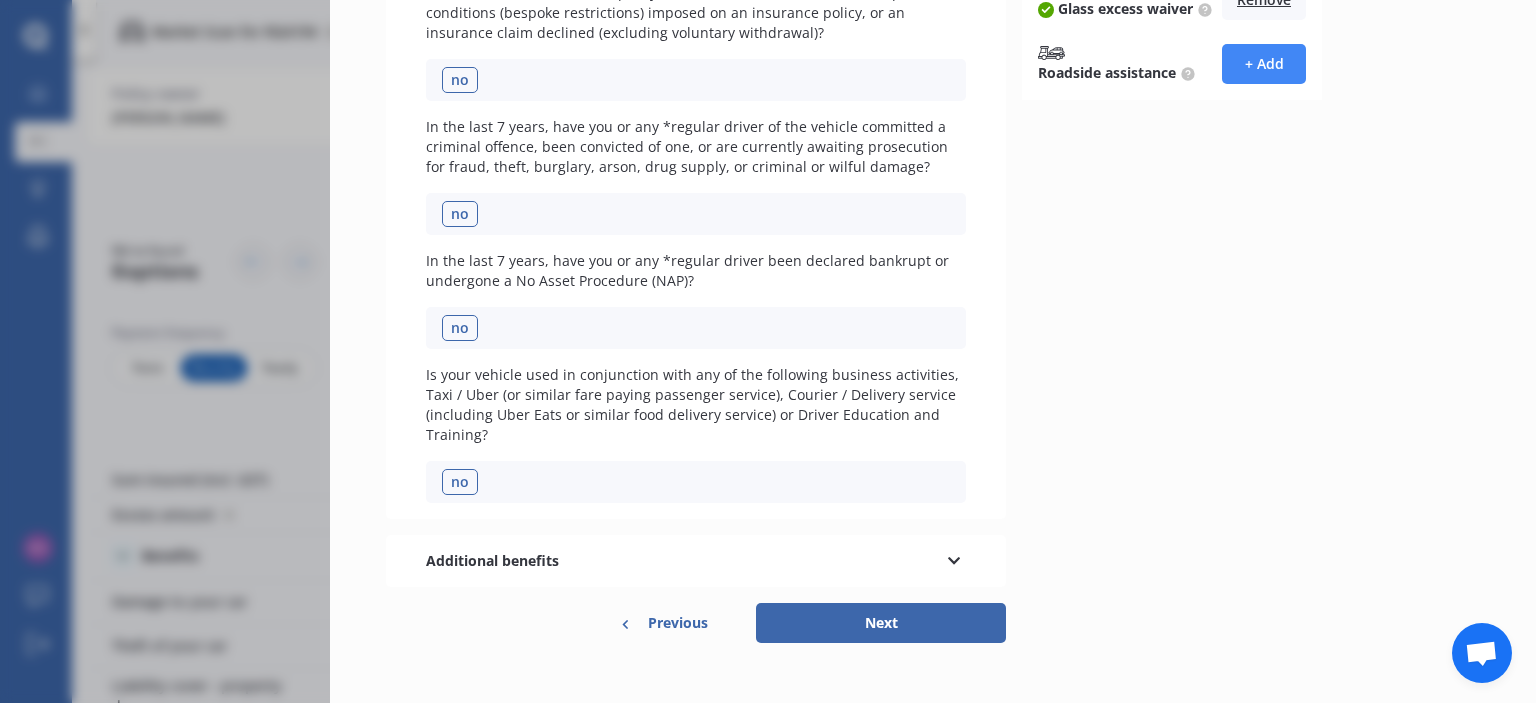 scroll, scrollTop: 615, scrollLeft: 0, axis: vertical 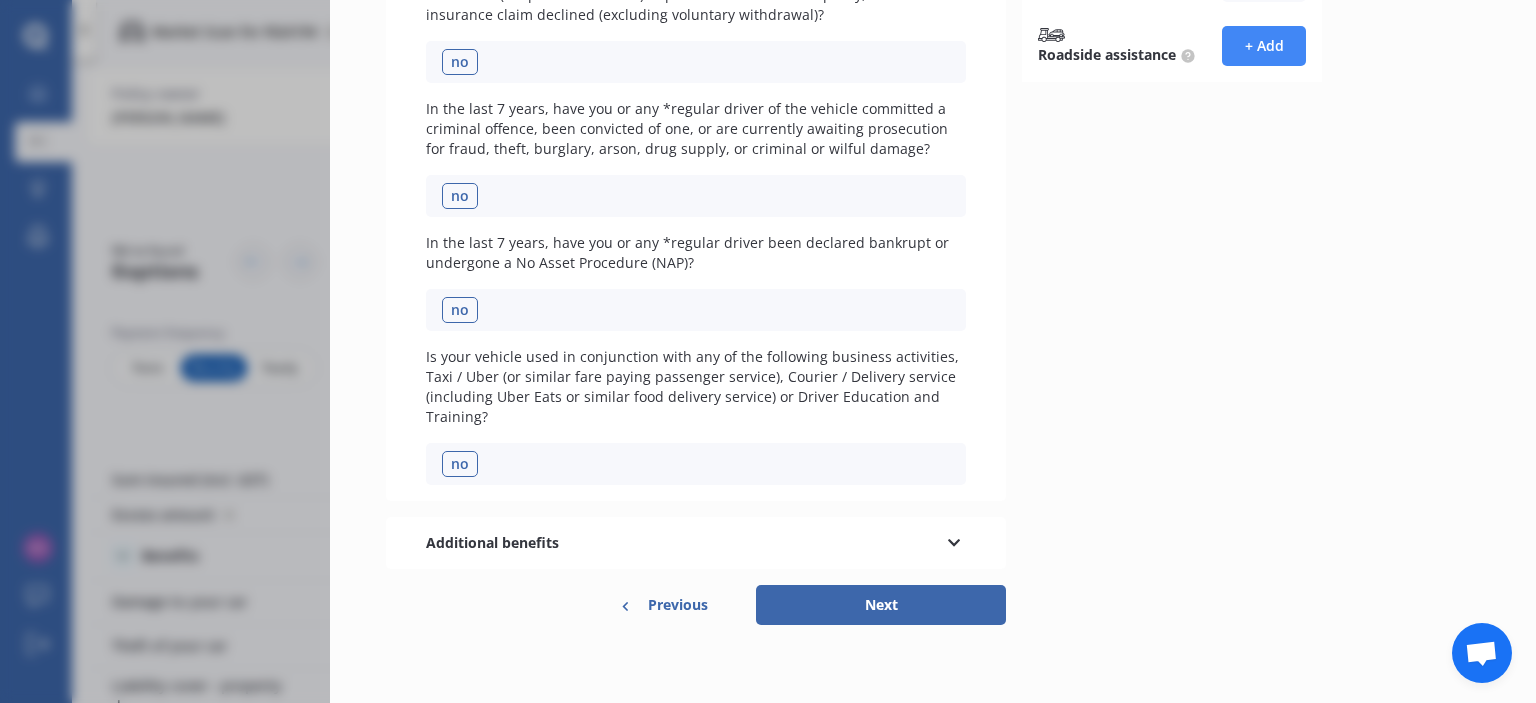 click at bounding box center [954, 540] 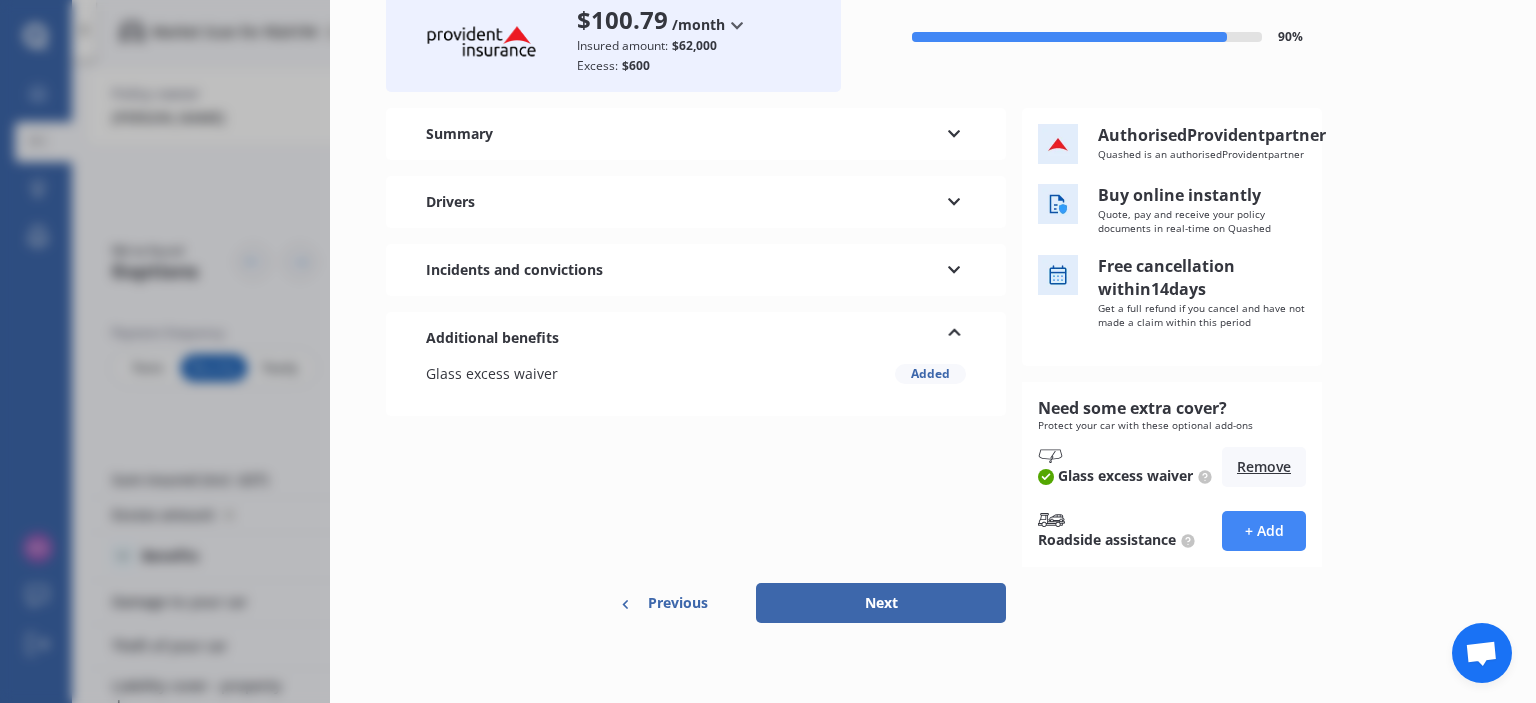 scroll, scrollTop: 0, scrollLeft: 0, axis: both 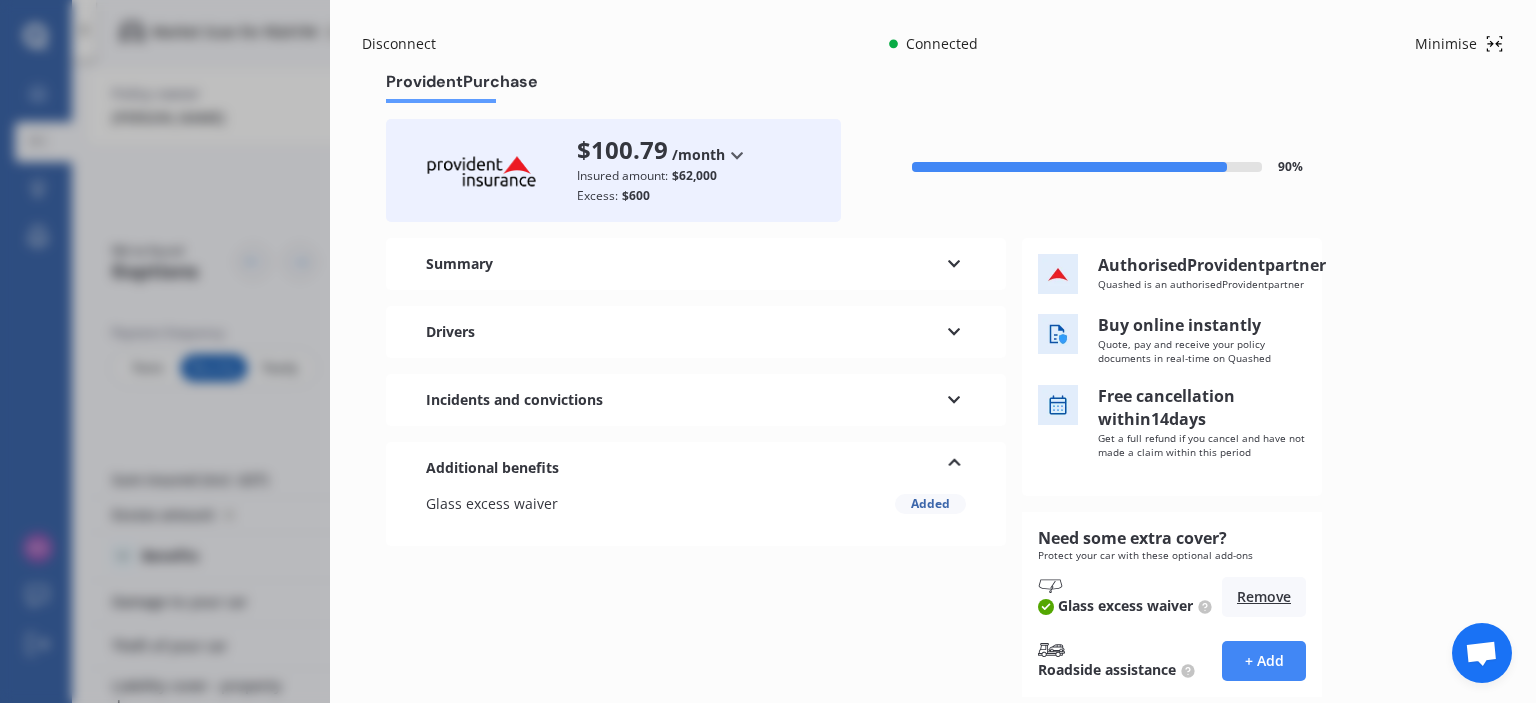 click on "Disconnect" at bounding box center (410, 44) 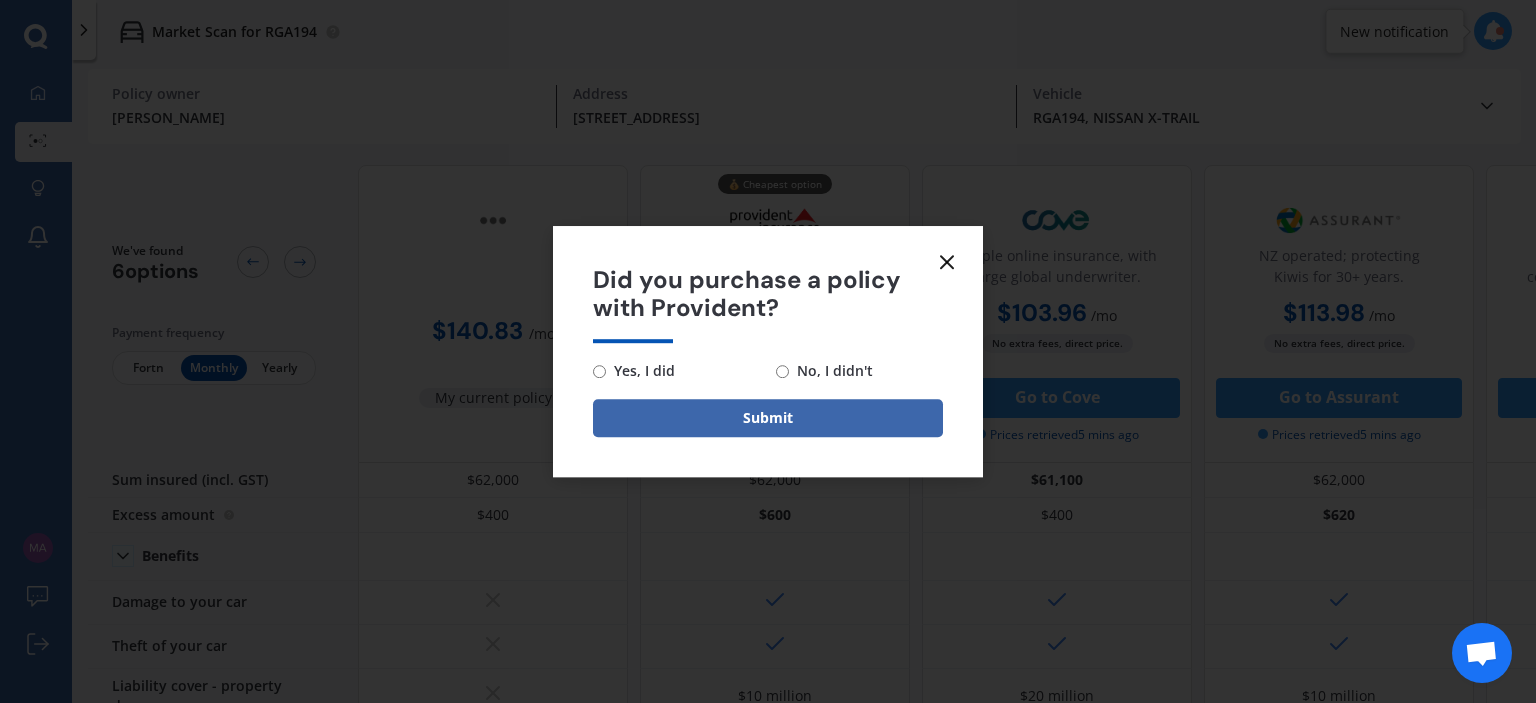 click on "No, I didn't" at bounding box center [831, 371] 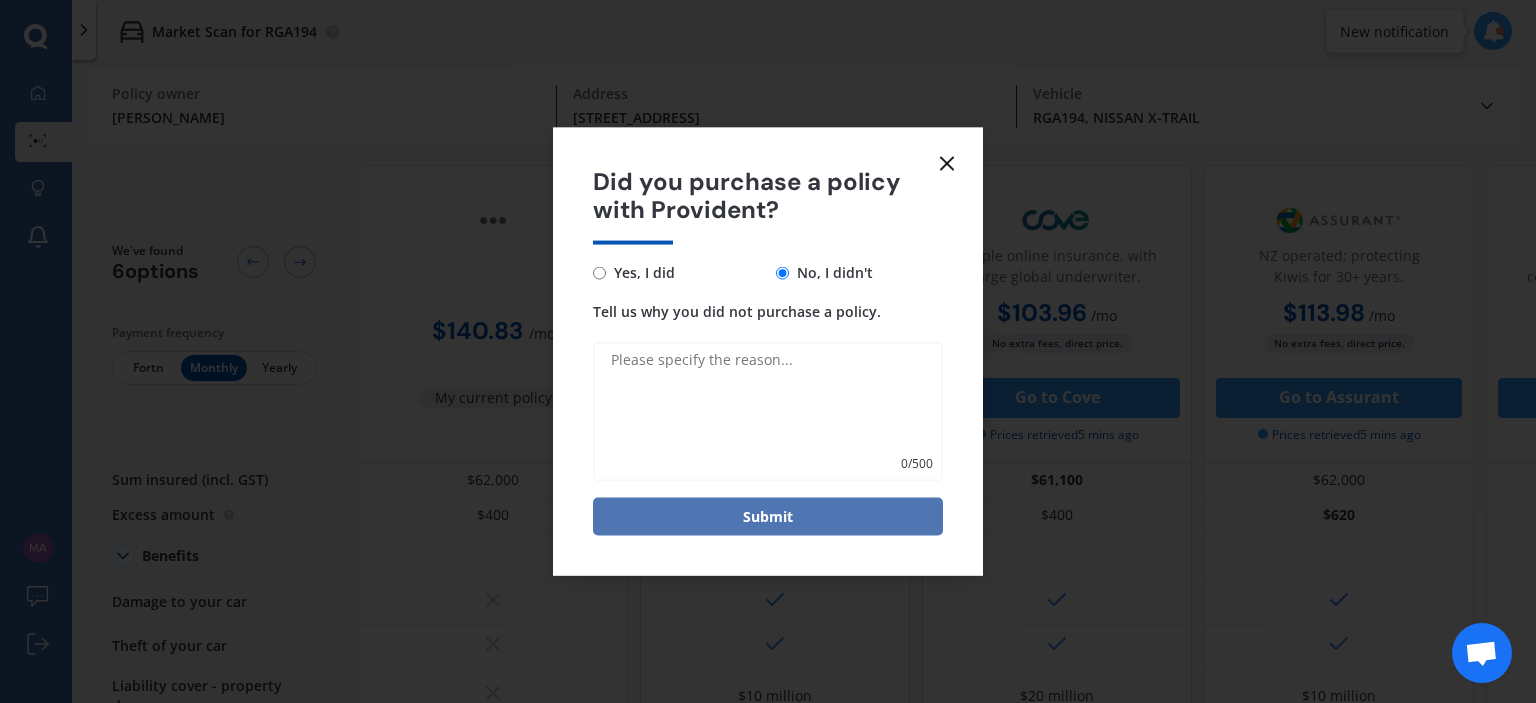 click on "Submit" at bounding box center [768, 517] 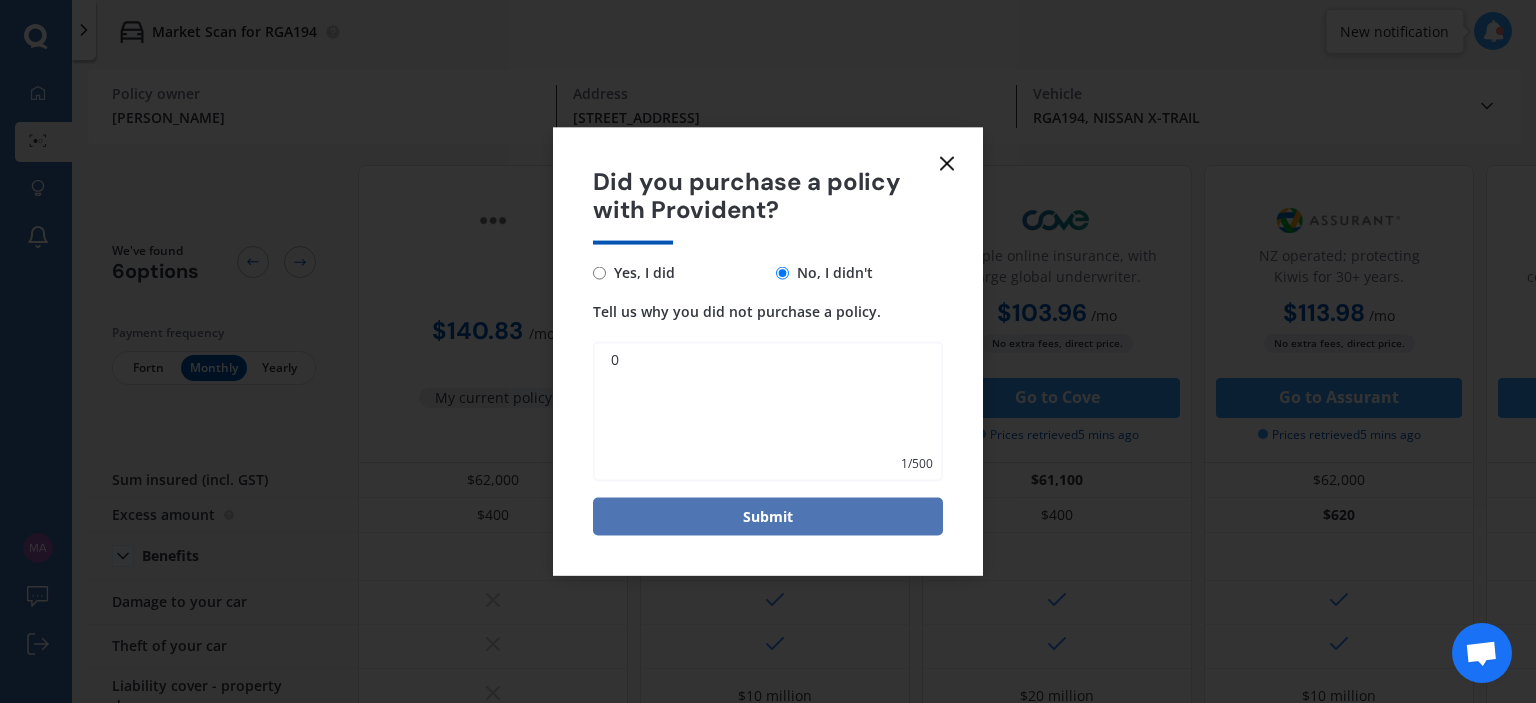 type on "0" 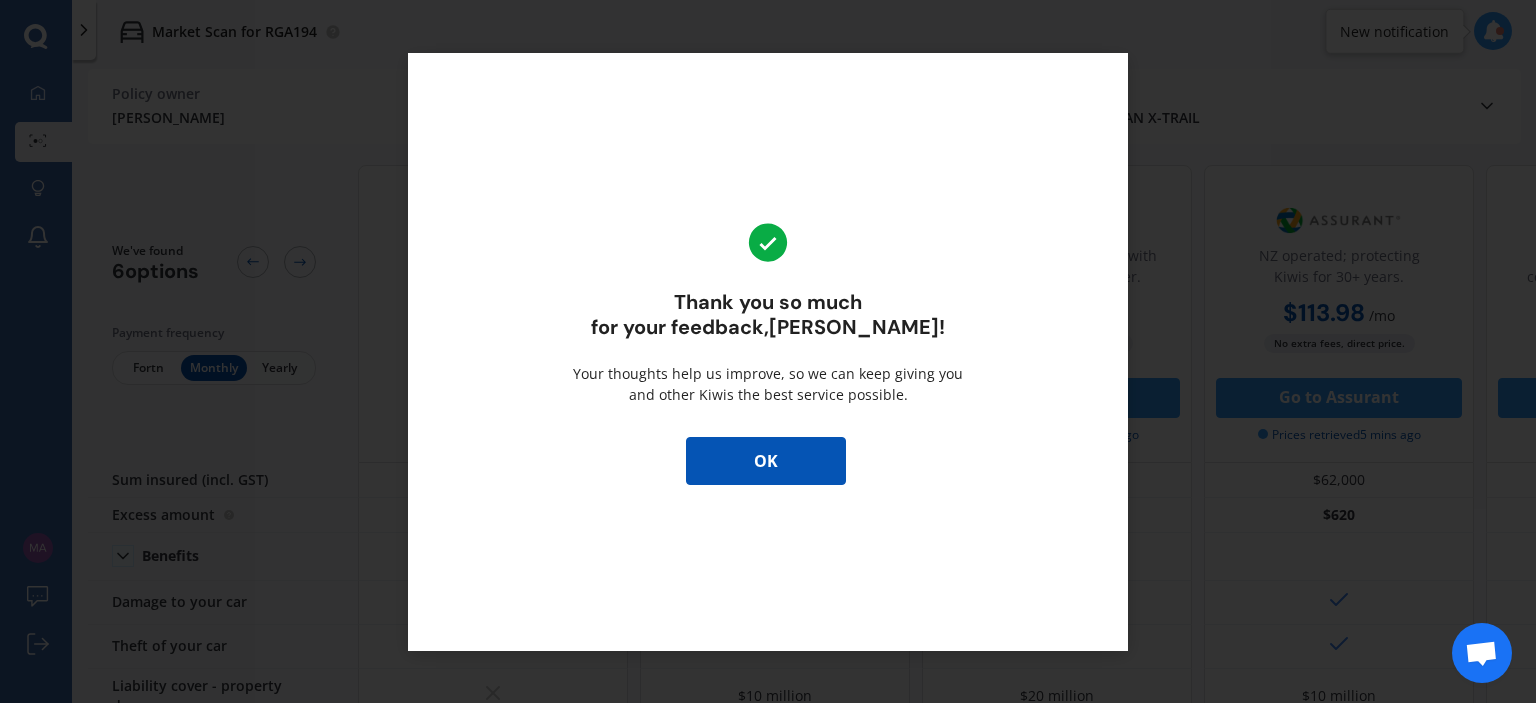 click on "OK" at bounding box center (766, 461) 